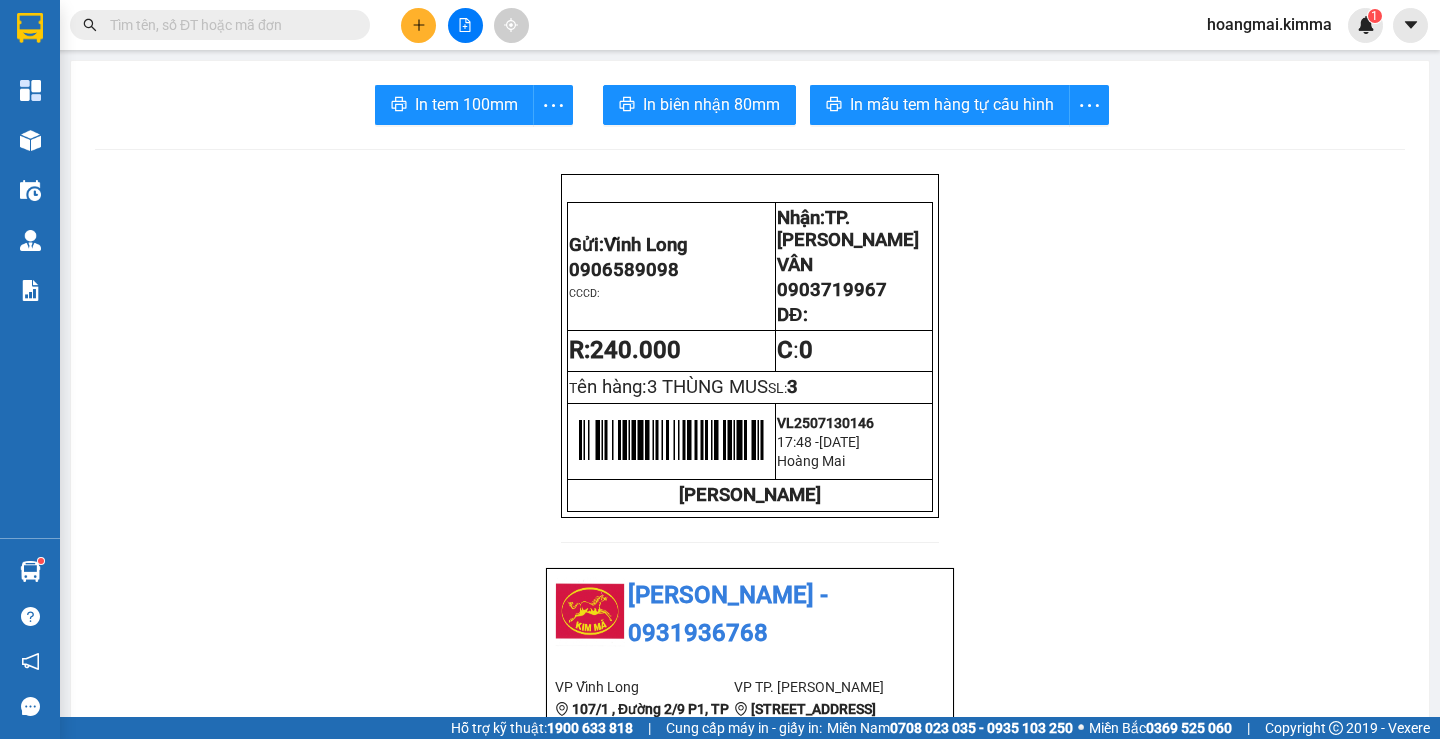 scroll, scrollTop: 0, scrollLeft: 0, axis: both 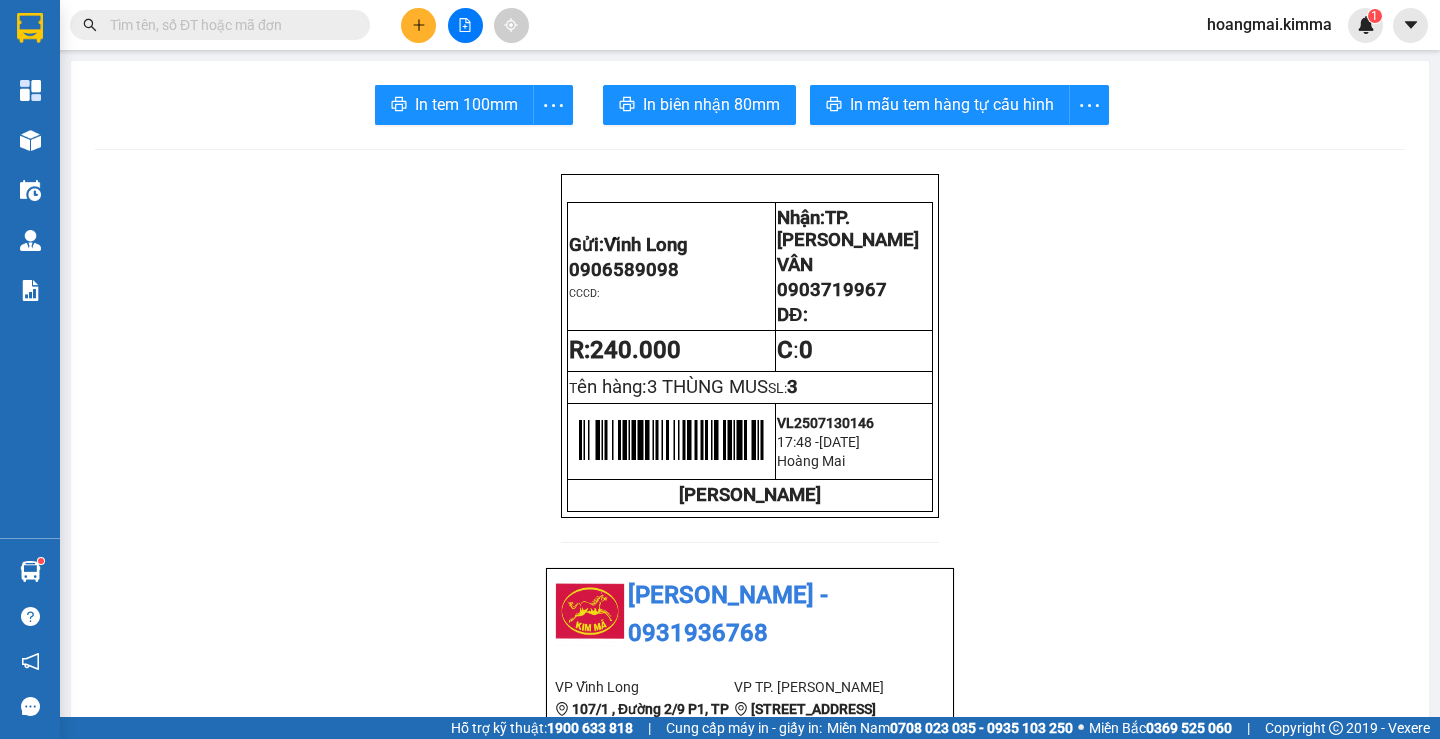 click at bounding box center (465, 25) 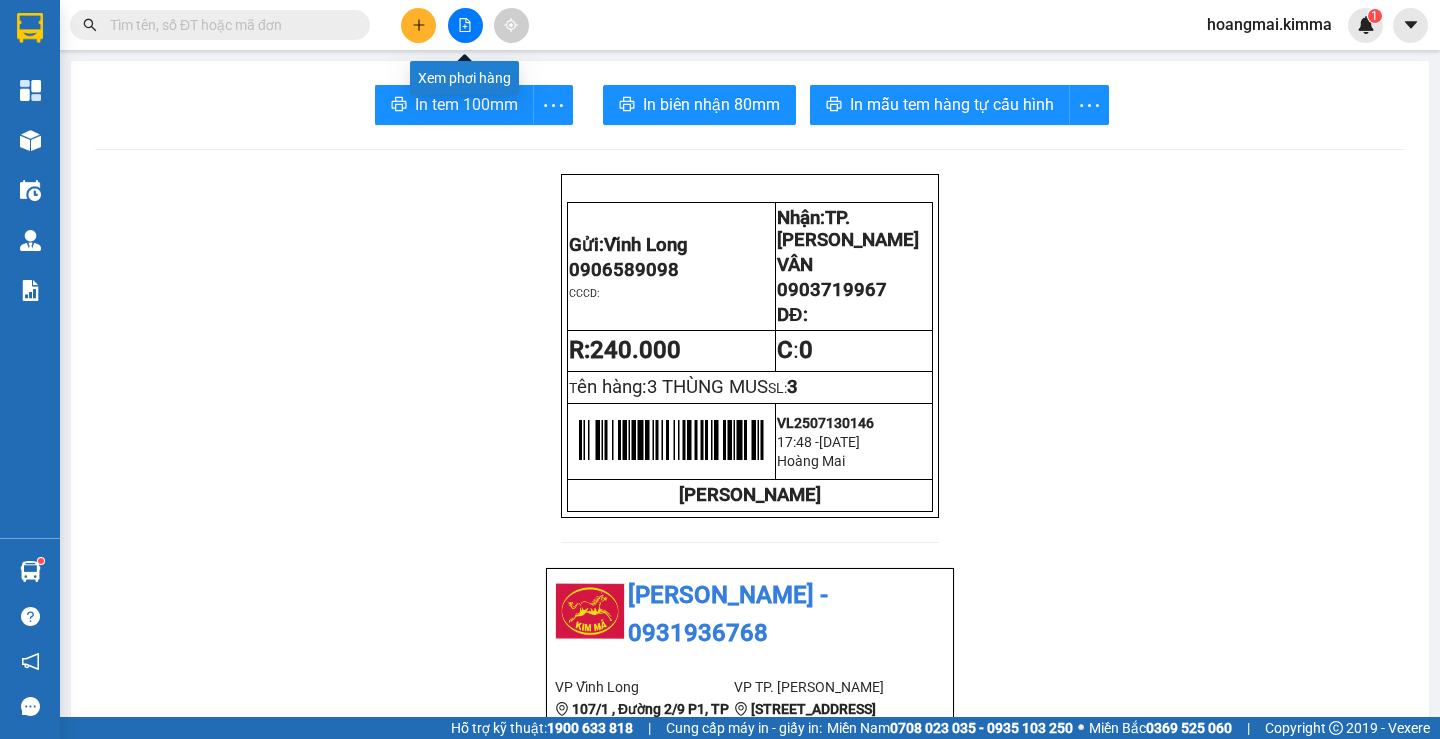 click 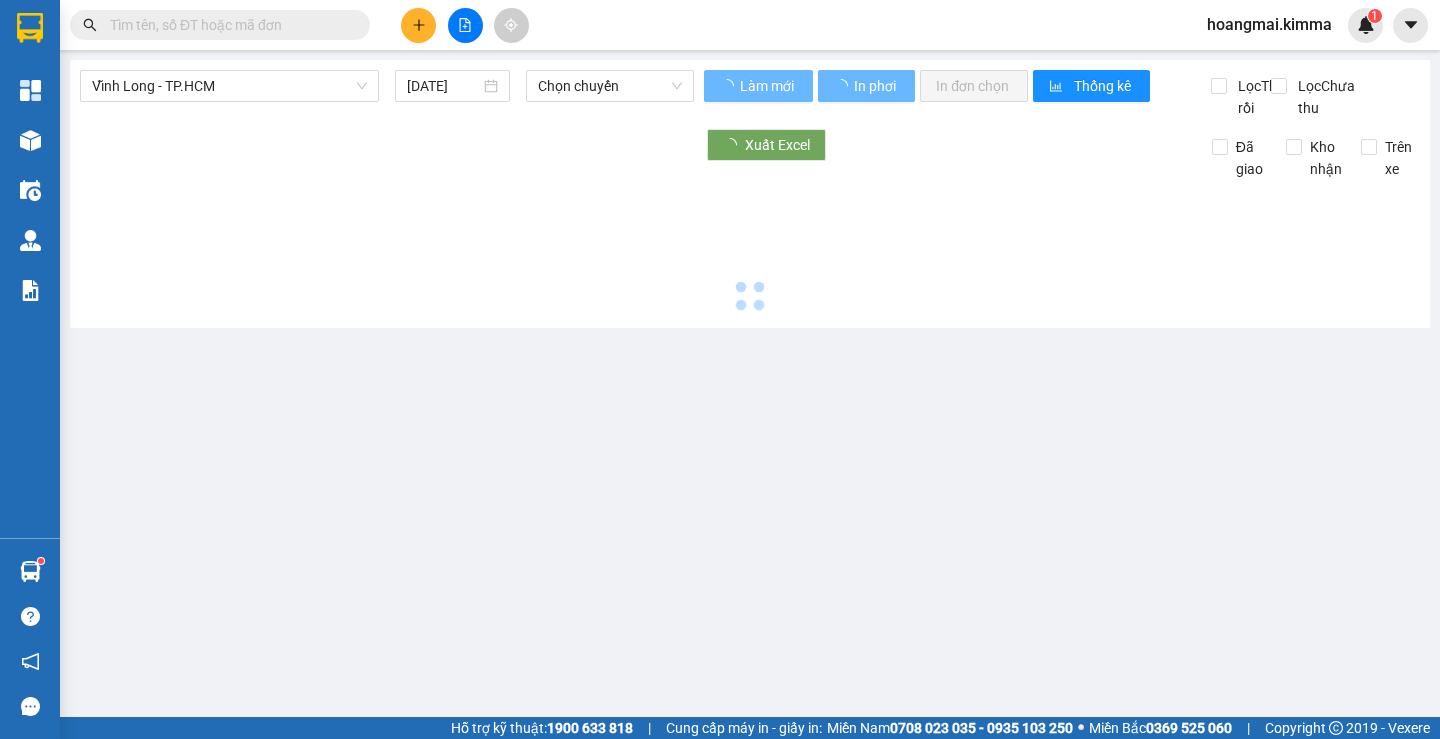 click 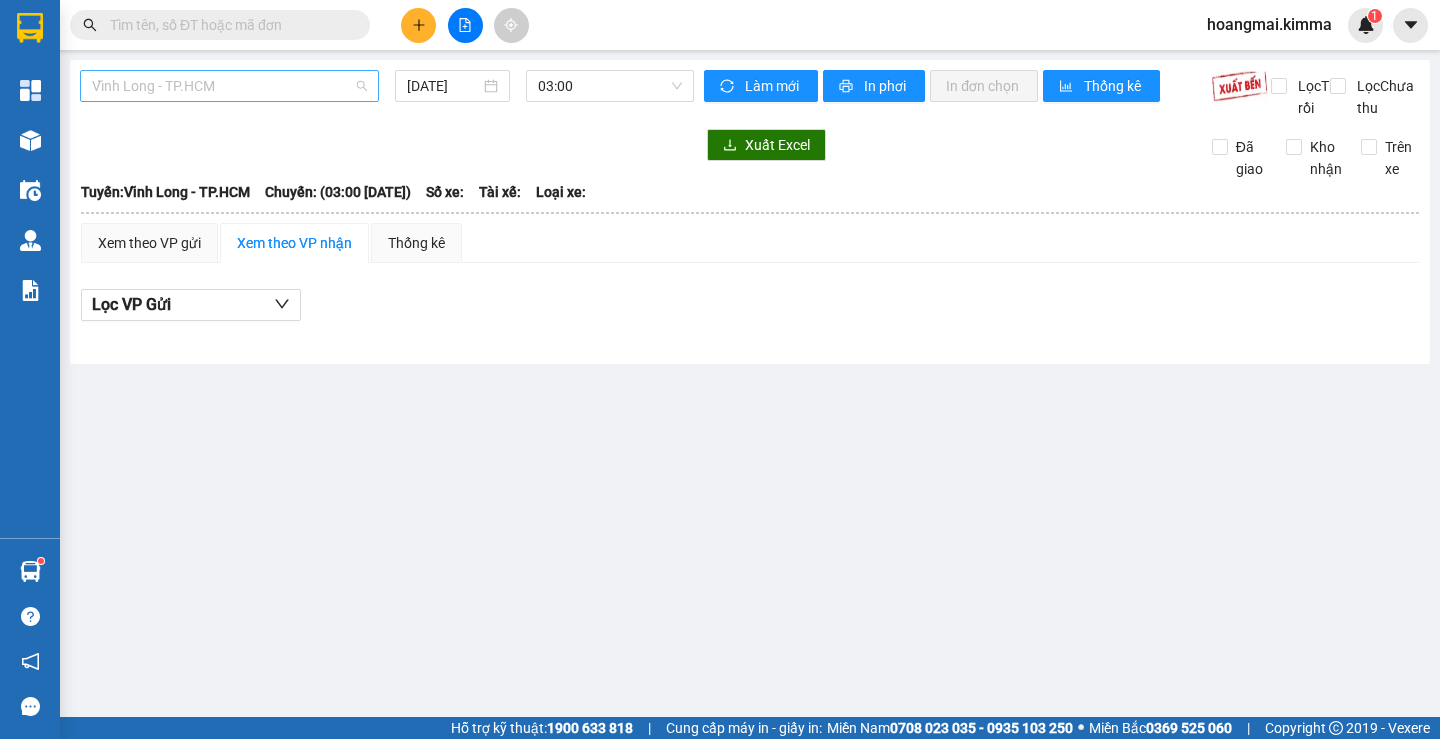 click on "Vĩnh Long - TP.HCM" at bounding box center (229, 86) 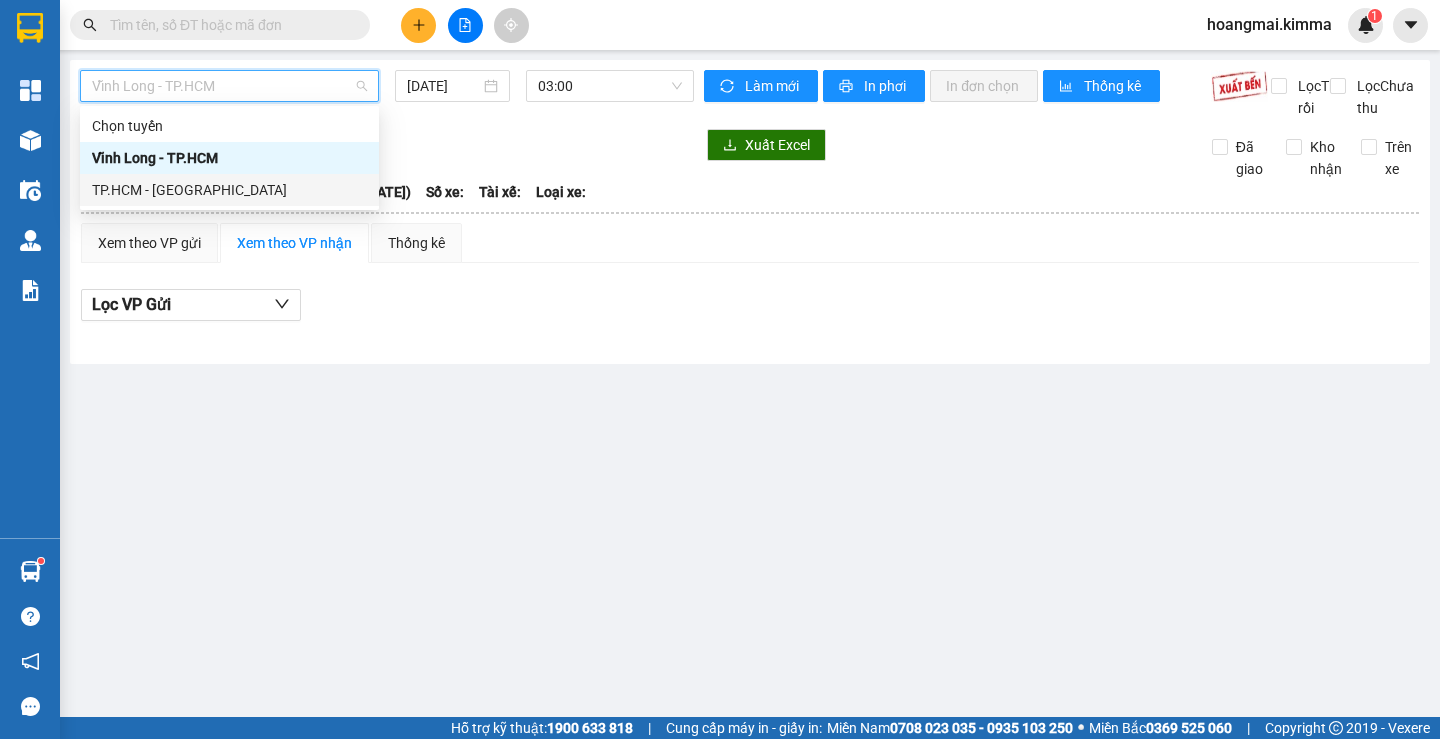 click on "TP.HCM - [PERSON_NAME][GEOGRAPHIC_DATA]" at bounding box center [229, 190] 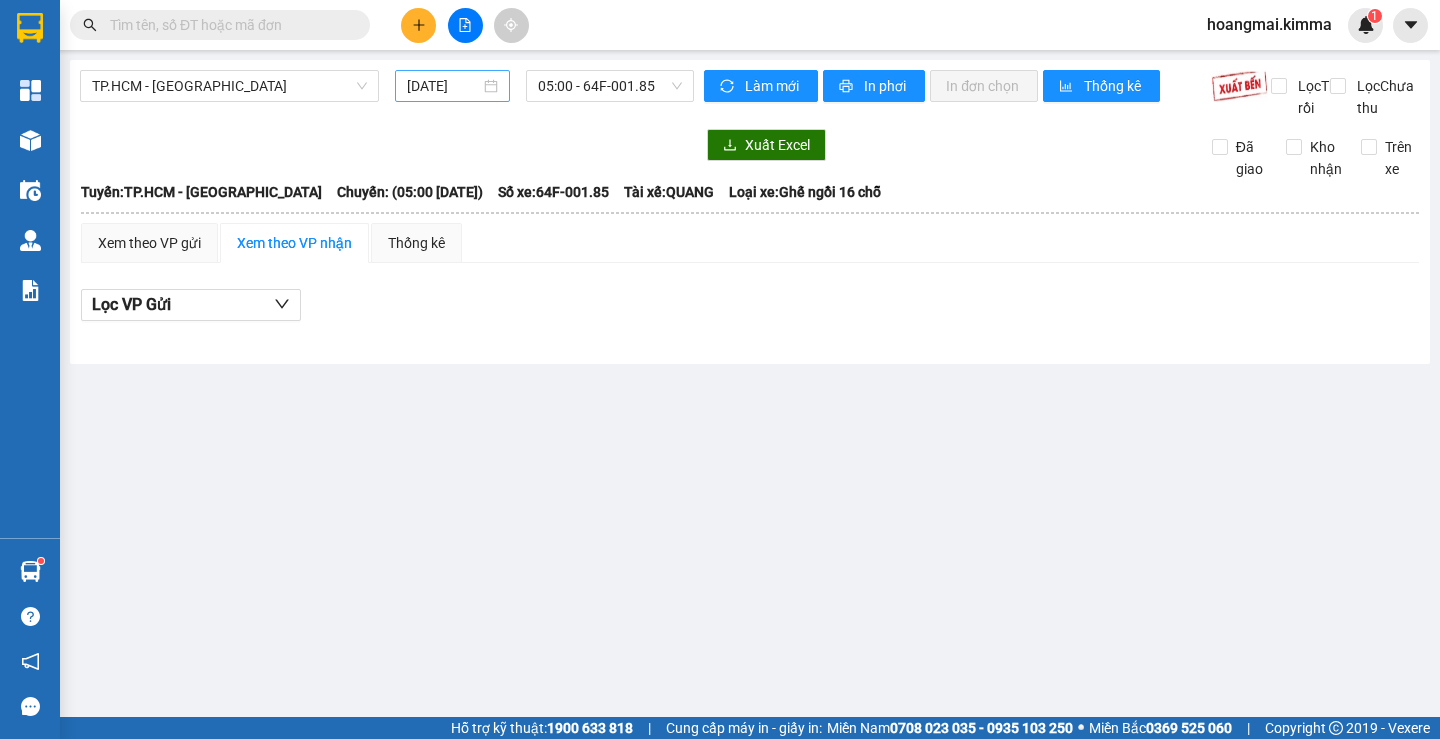 click on "13/07/2025" at bounding box center [452, 86] 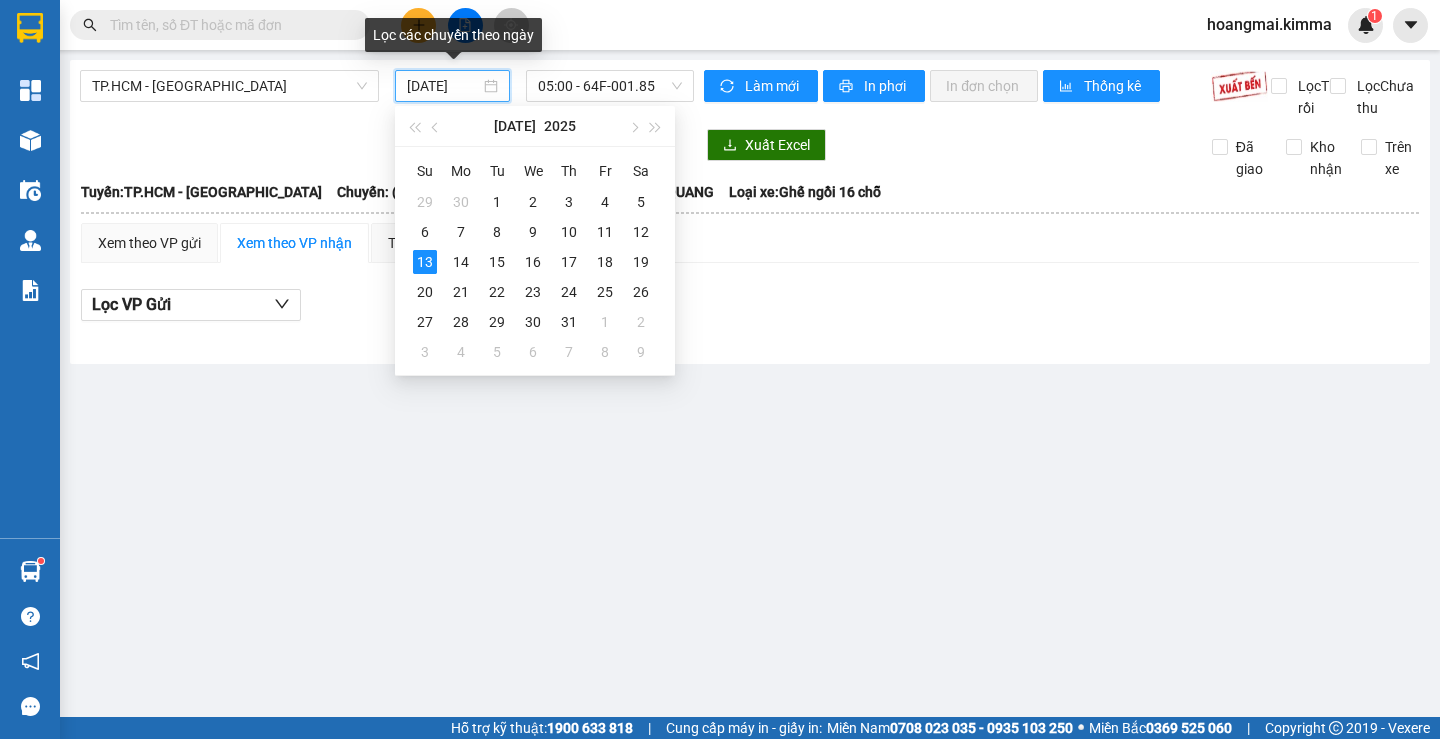 click on "13/07/2025" at bounding box center (443, 86) 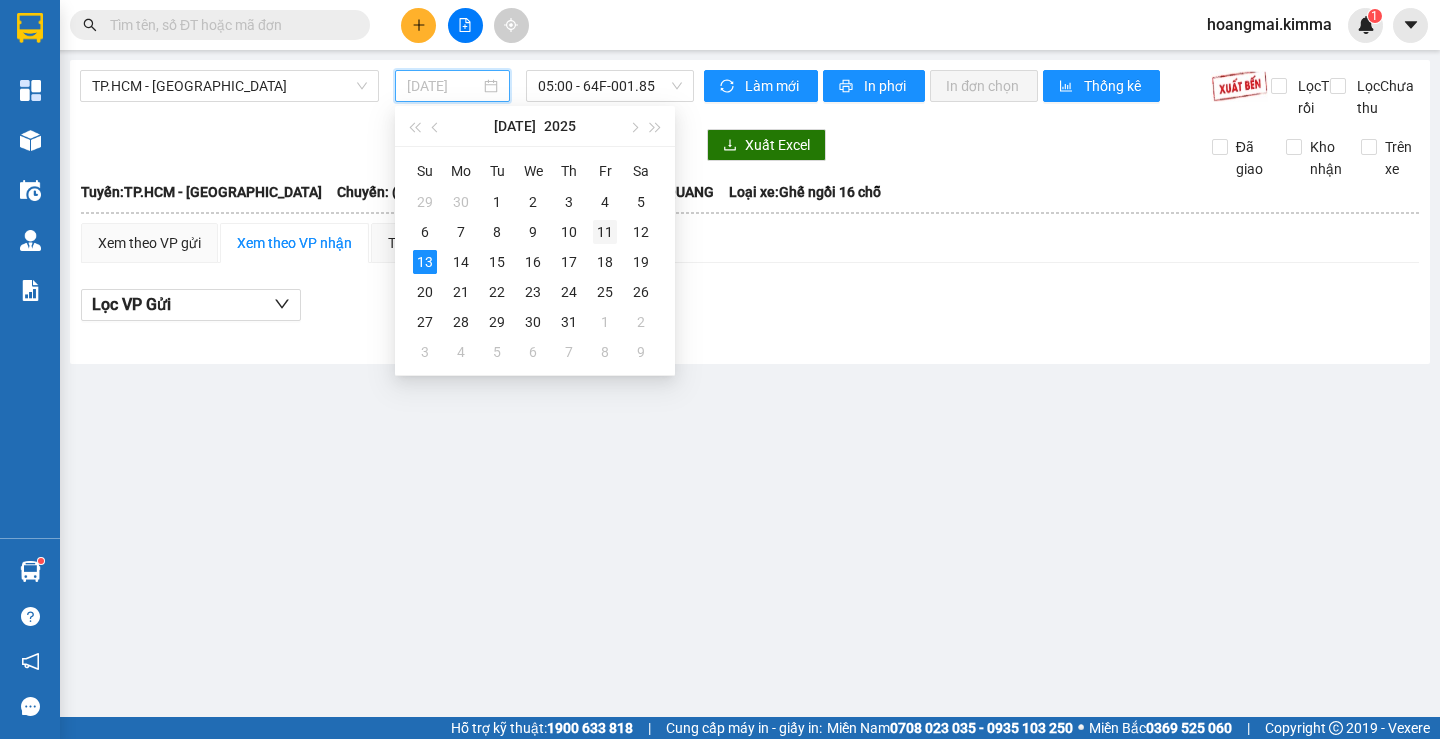 click on "11" at bounding box center (605, 232) 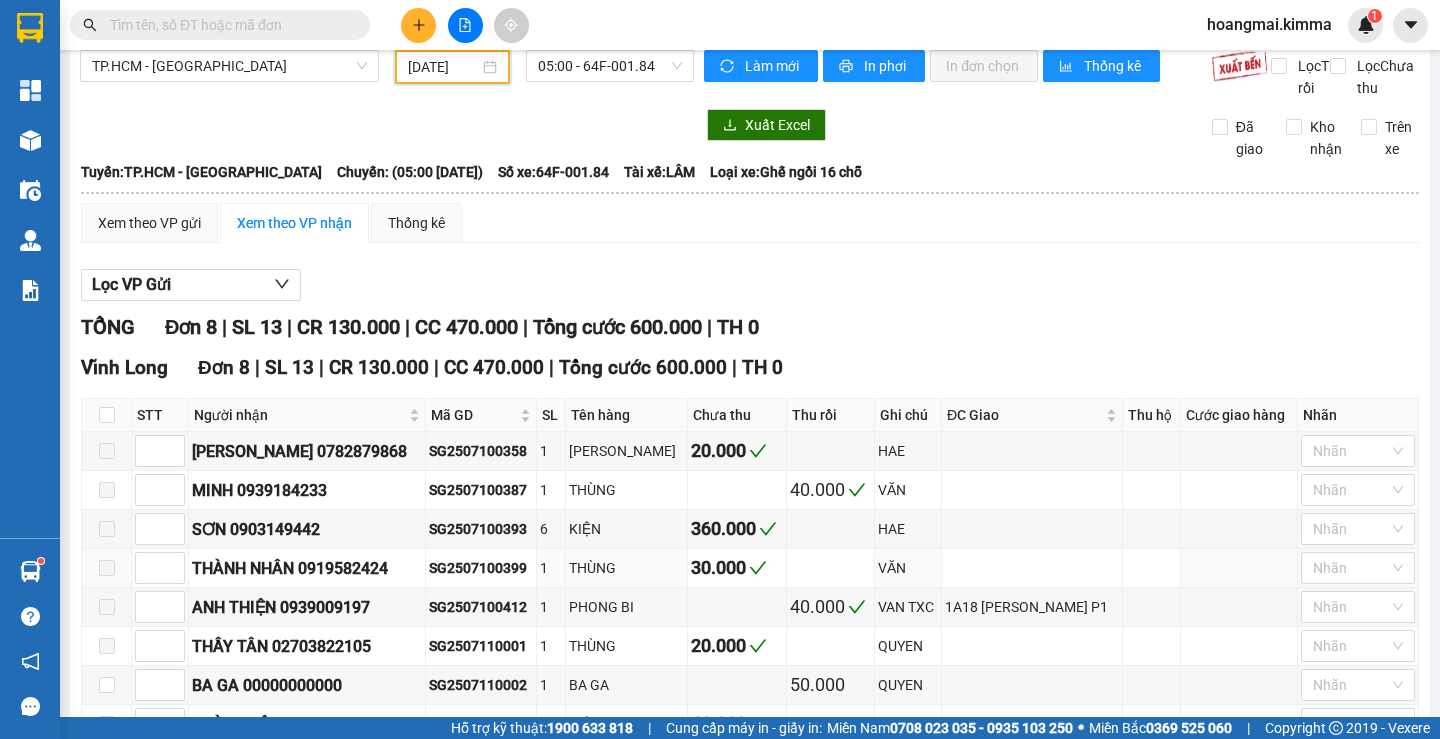 scroll, scrollTop: 0, scrollLeft: 0, axis: both 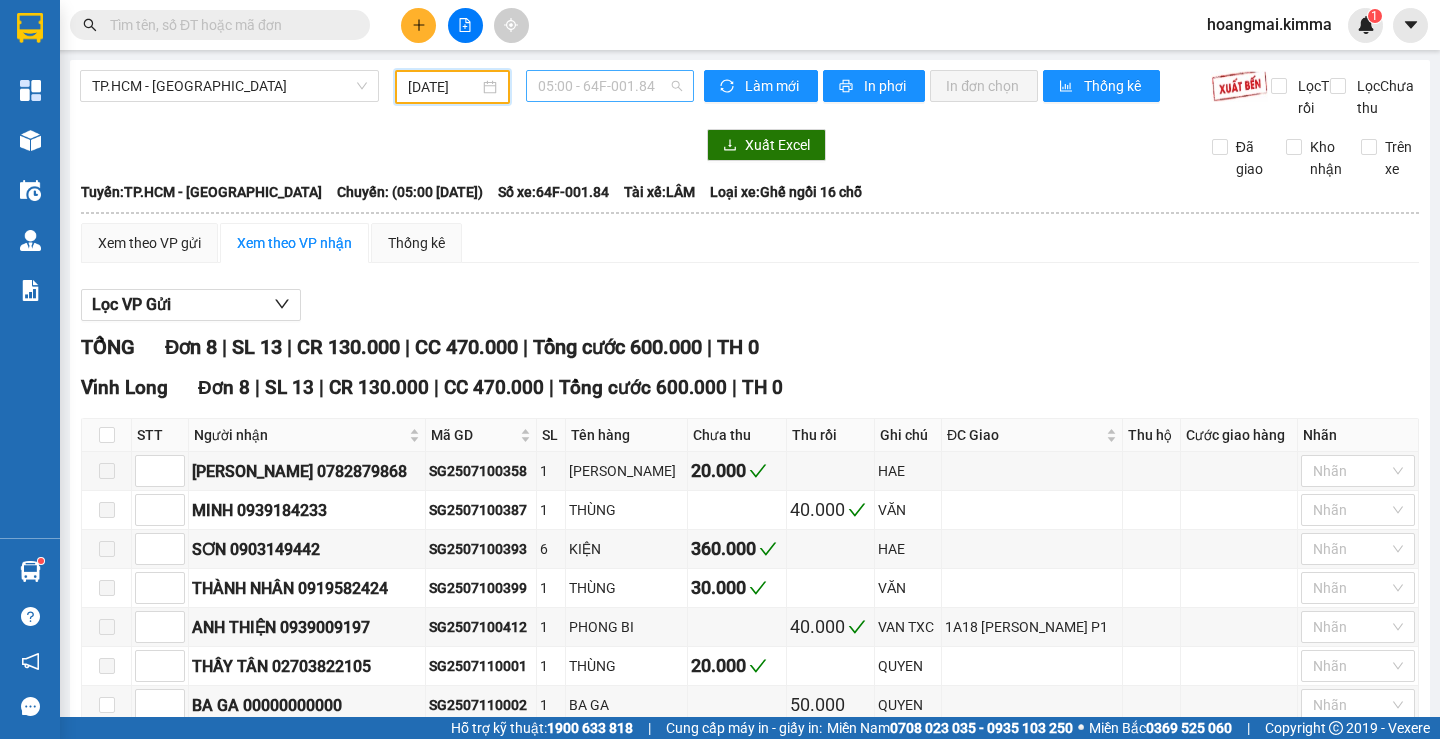 click on "05:00     - 64F-001.84" at bounding box center [610, 86] 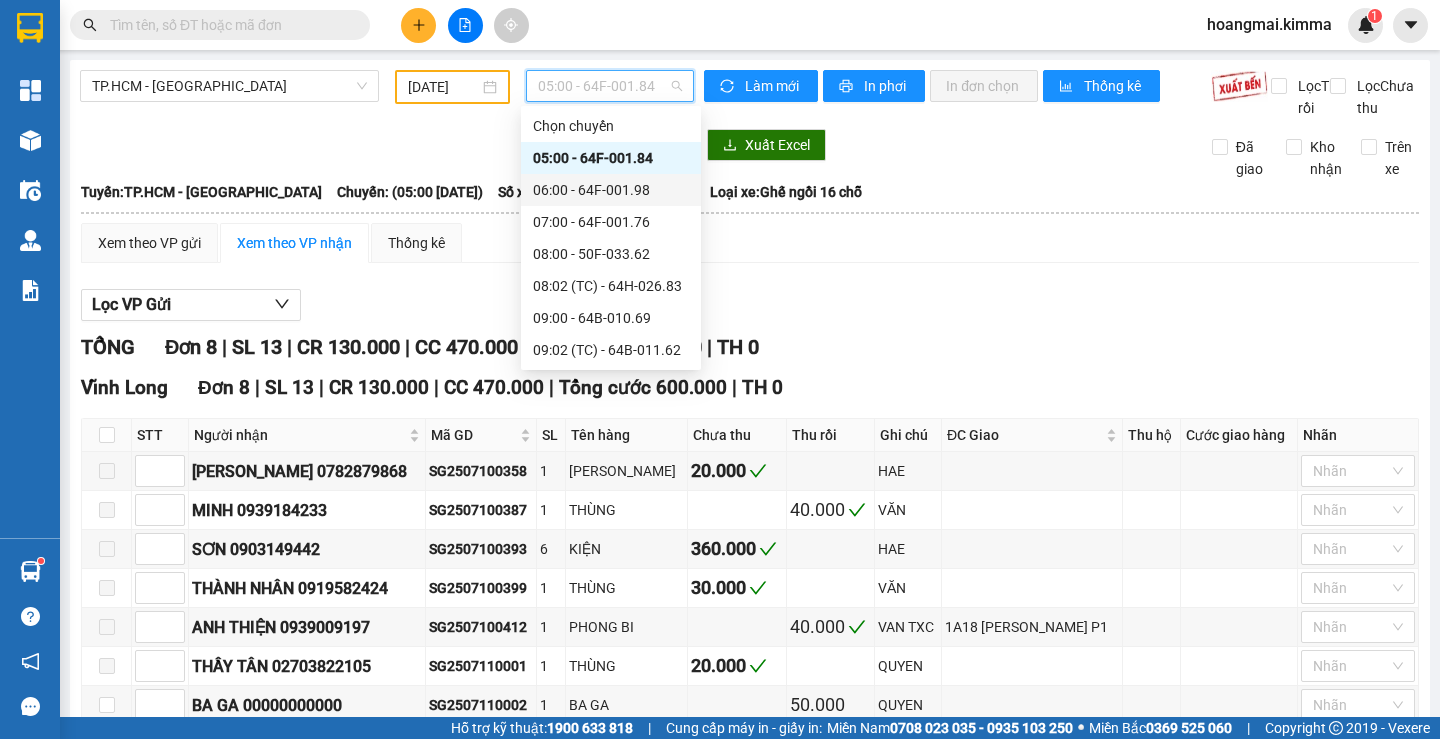 click on "06:00     - 64F-001.98" at bounding box center [611, 190] 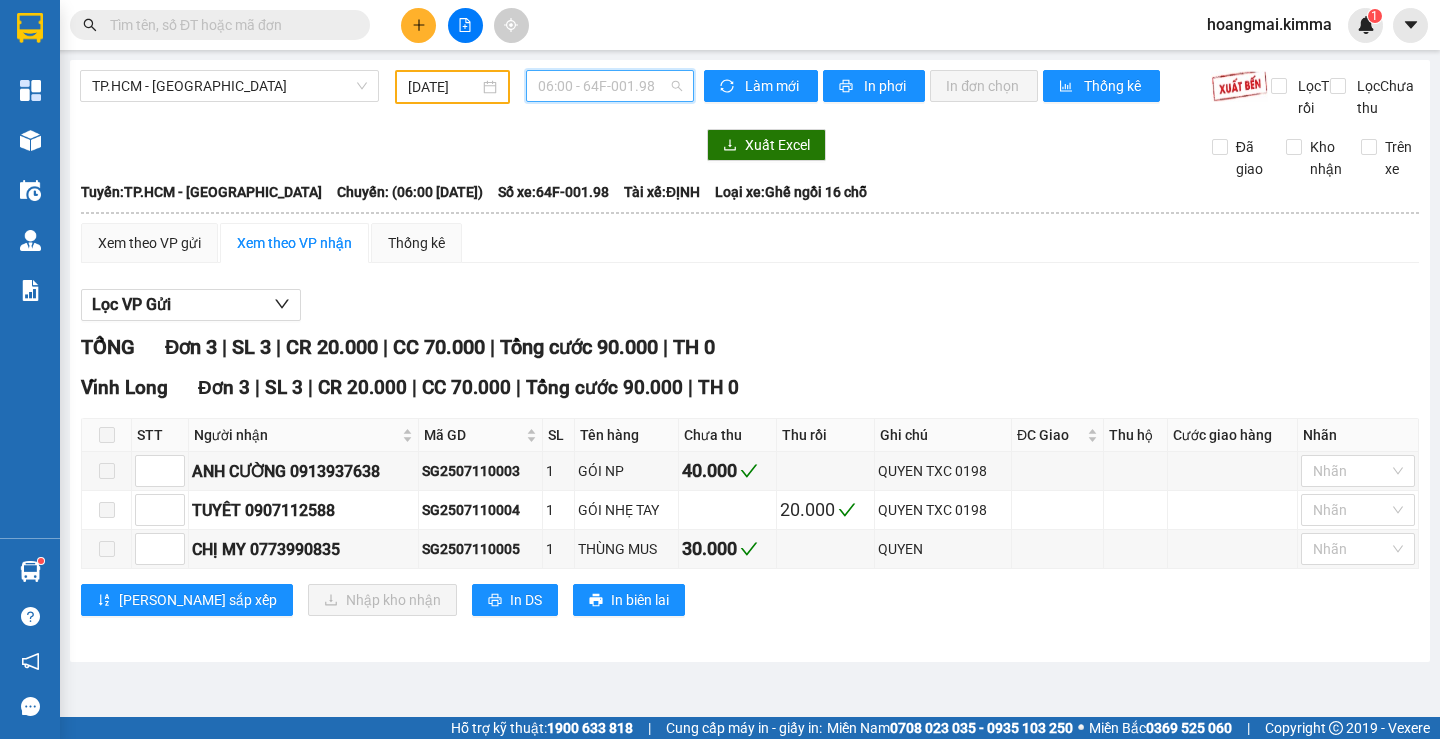 click on "06:00     - 64F-001.98" at bounding box center [610, 86] 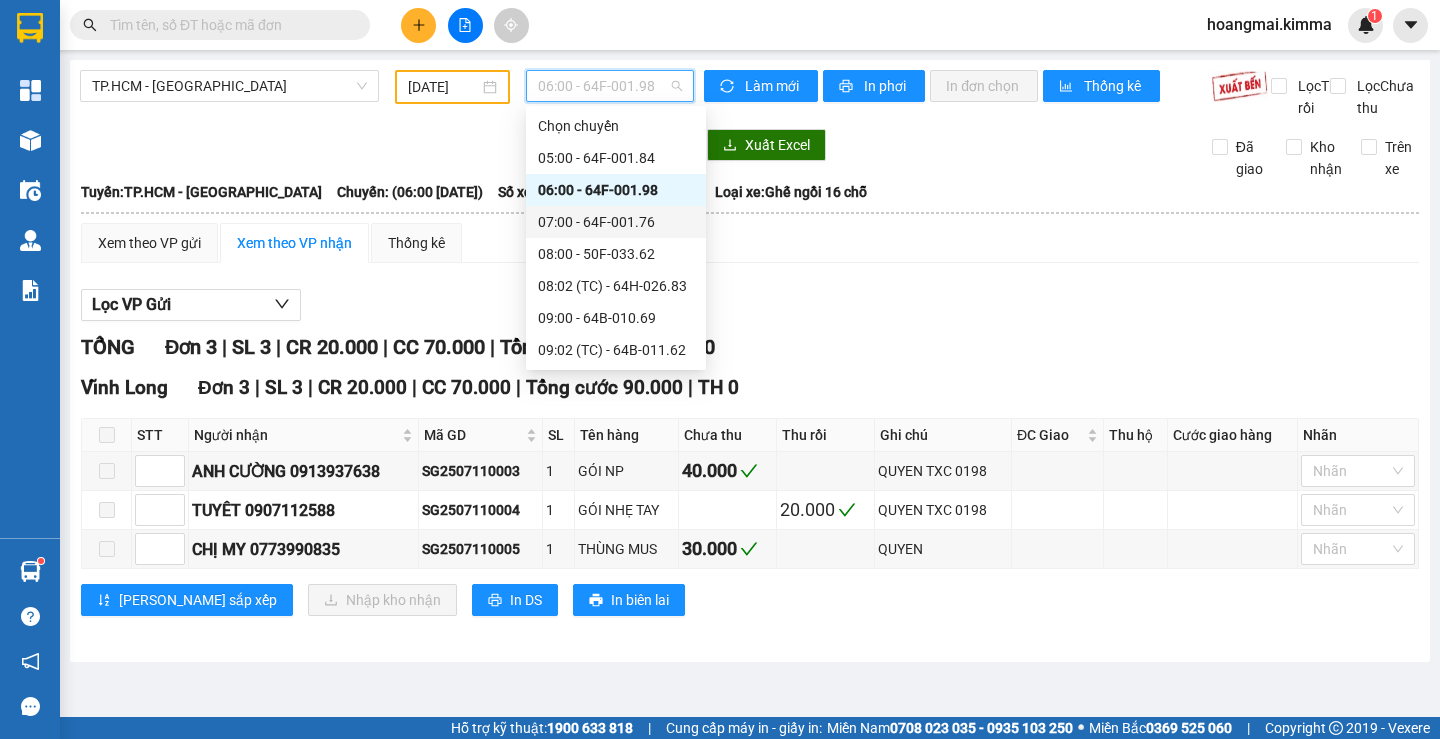 click on "07:00     - 64F-001.76" at bounding box center [616, 222] 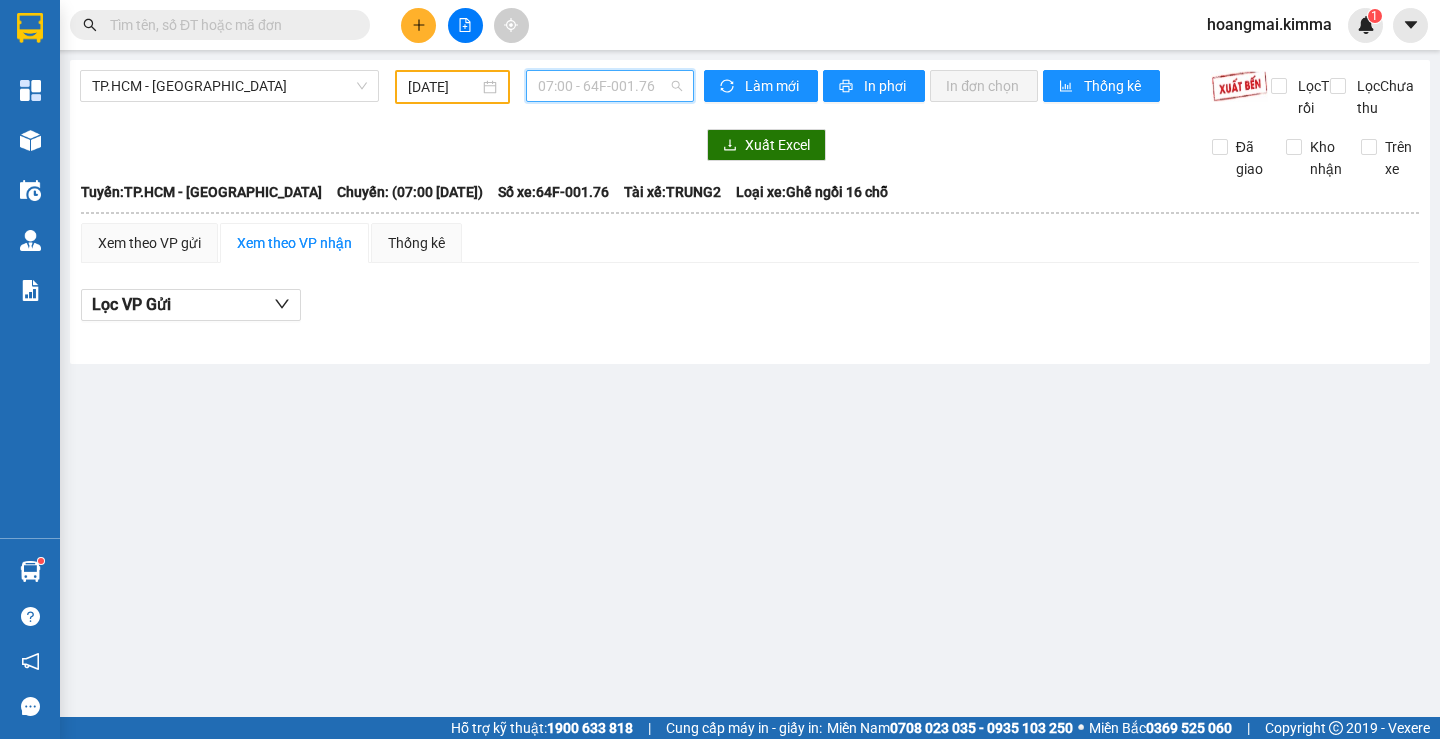 click on "07:00     - 64F-001.76" at bounding box center (610, 86) 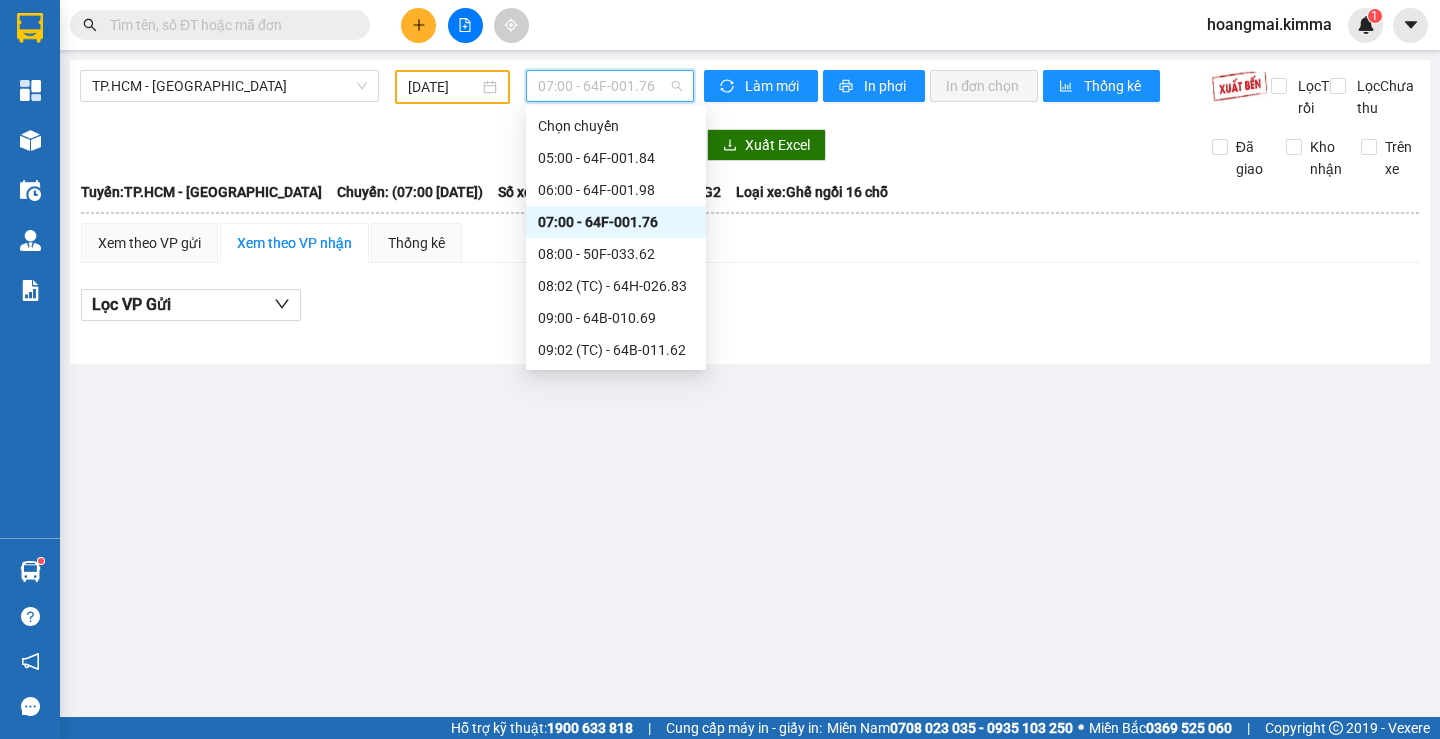 click on "08:00     - 50F-033.62" at bounding box center (616, 254) 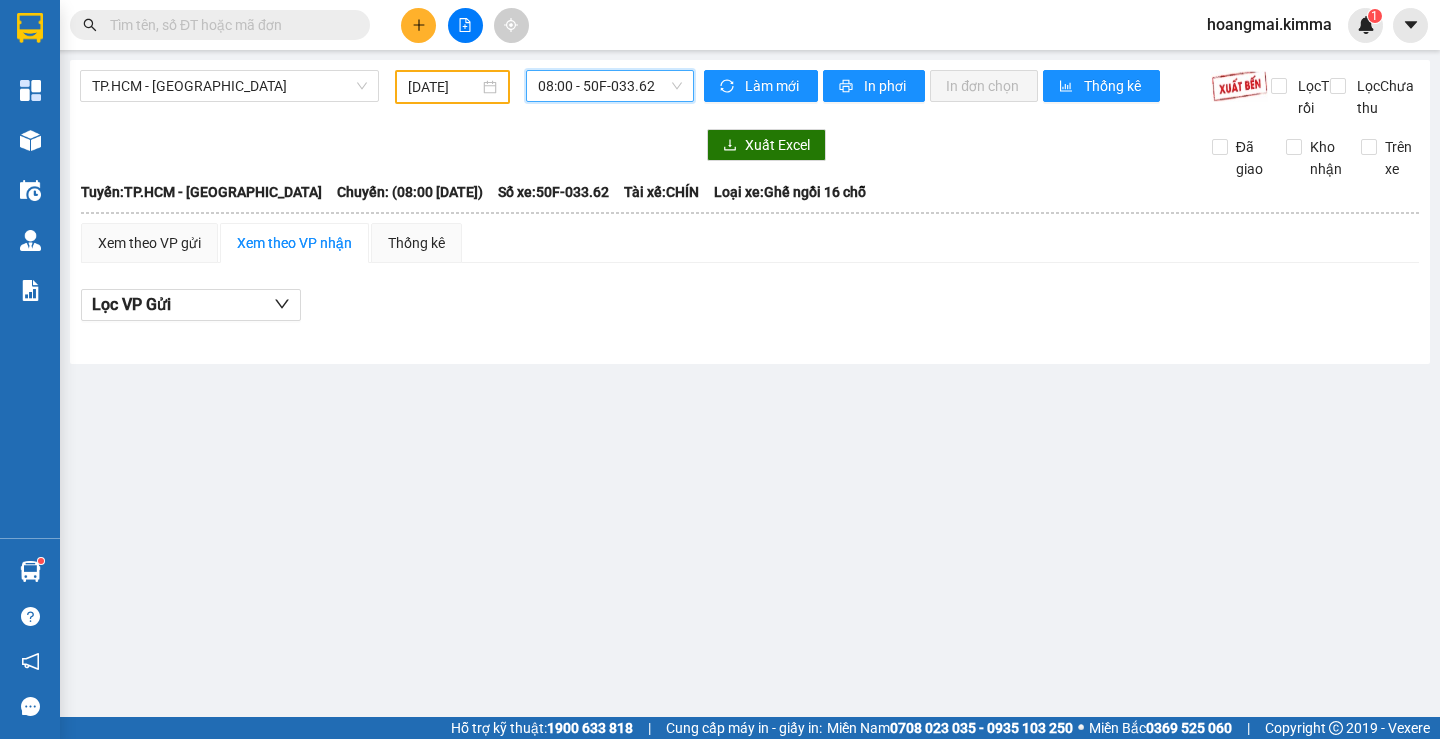 click on "08:00     - 50F-033.62" at bounding box center [610, 86] 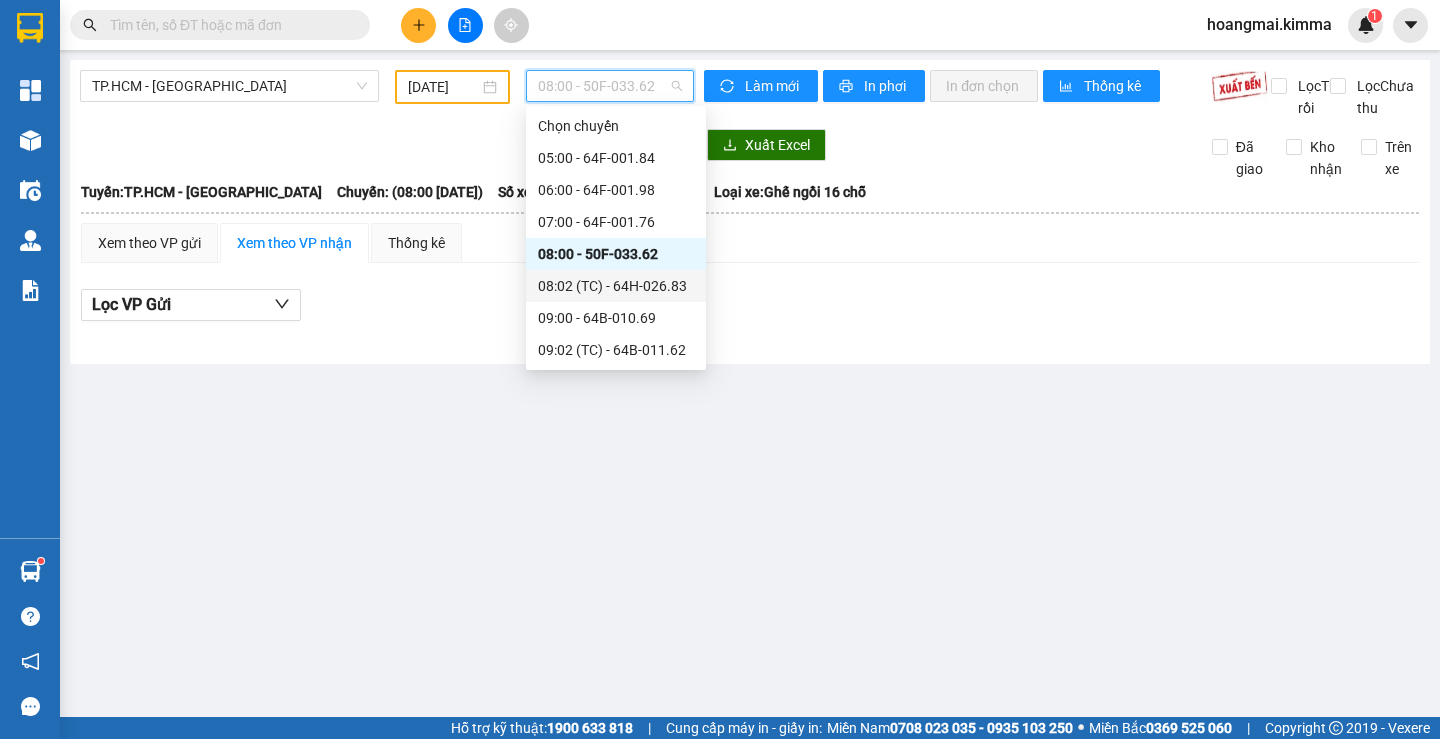 click on "08:02   (TC)   - 64H-026.83" at bounding box center [616, 286] 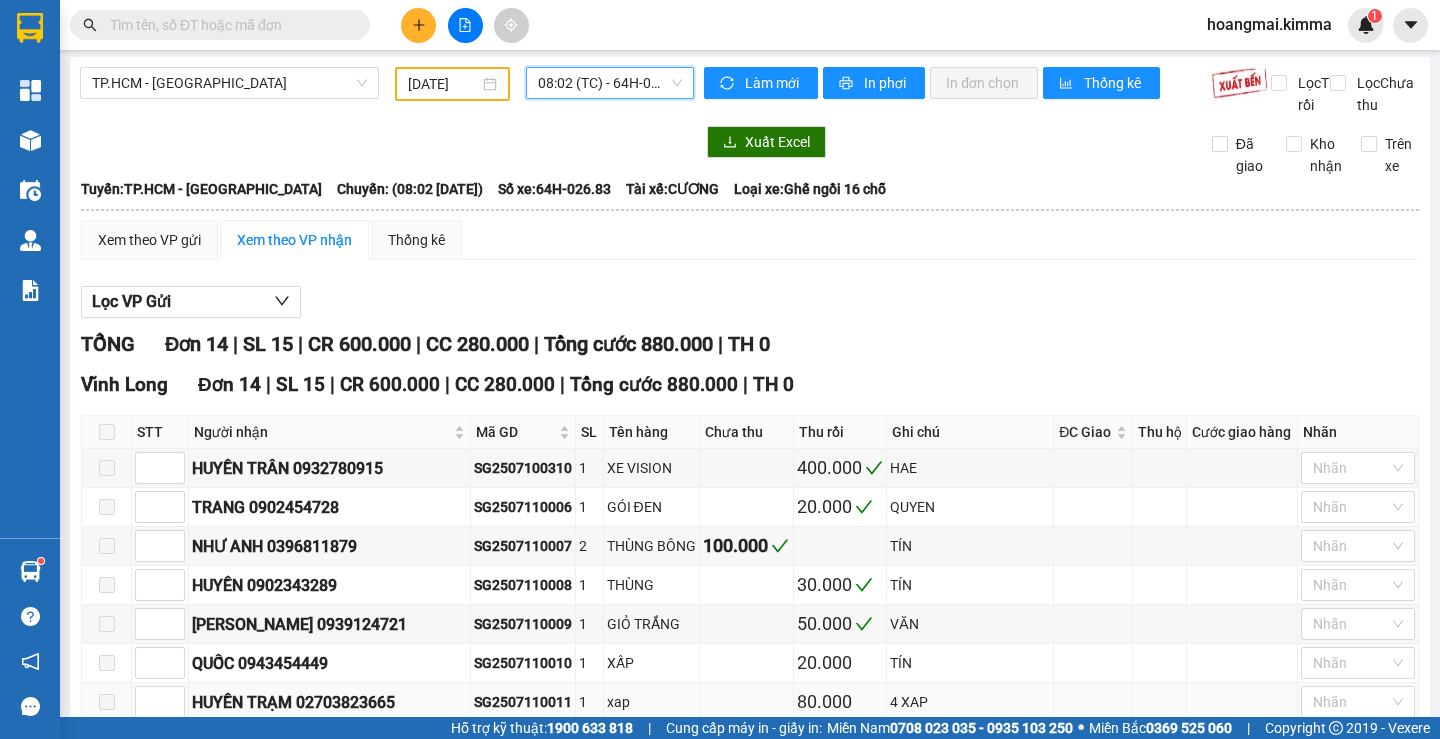 scroll, scrollTop: 0, scrollLeft: 0, axis: both 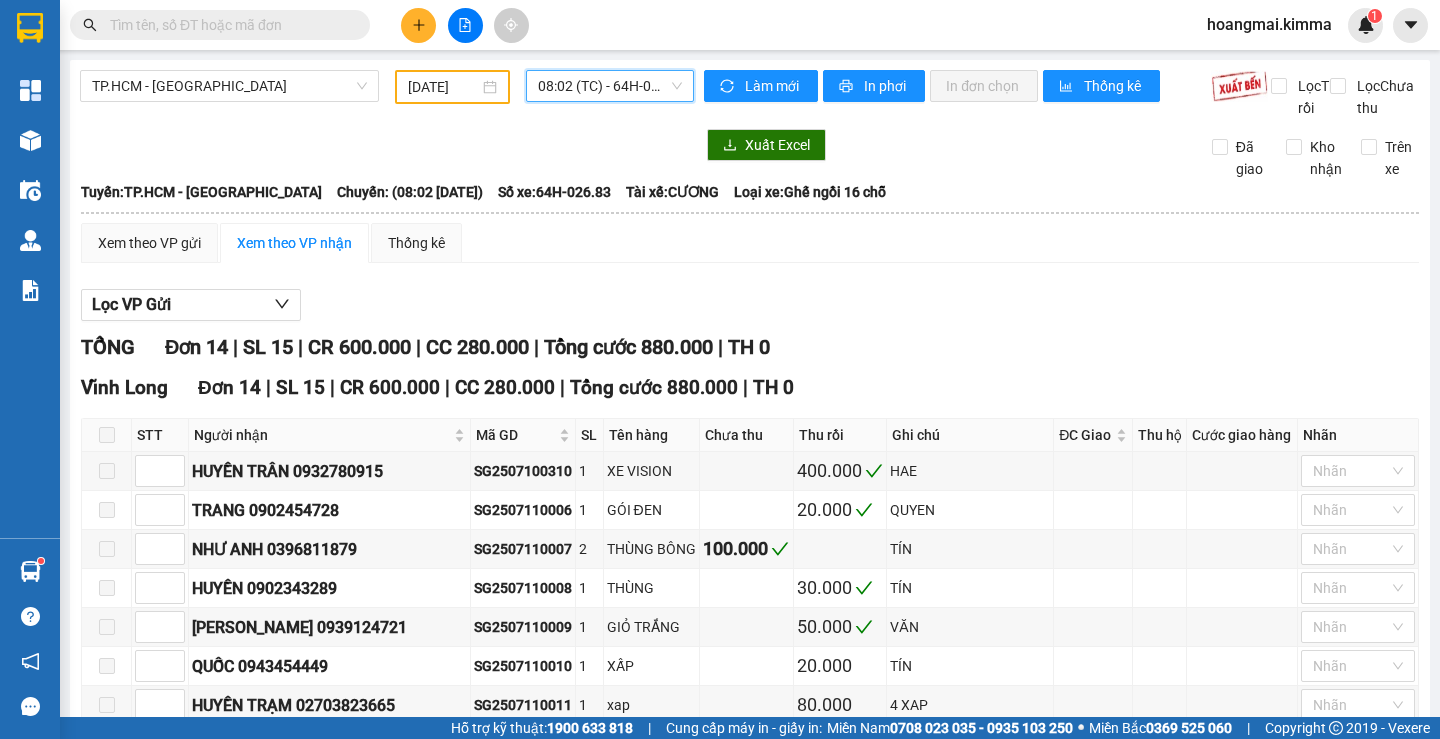 click on "08:02   (TC)   - 64H-026.83" at bounding box center [610, 86] 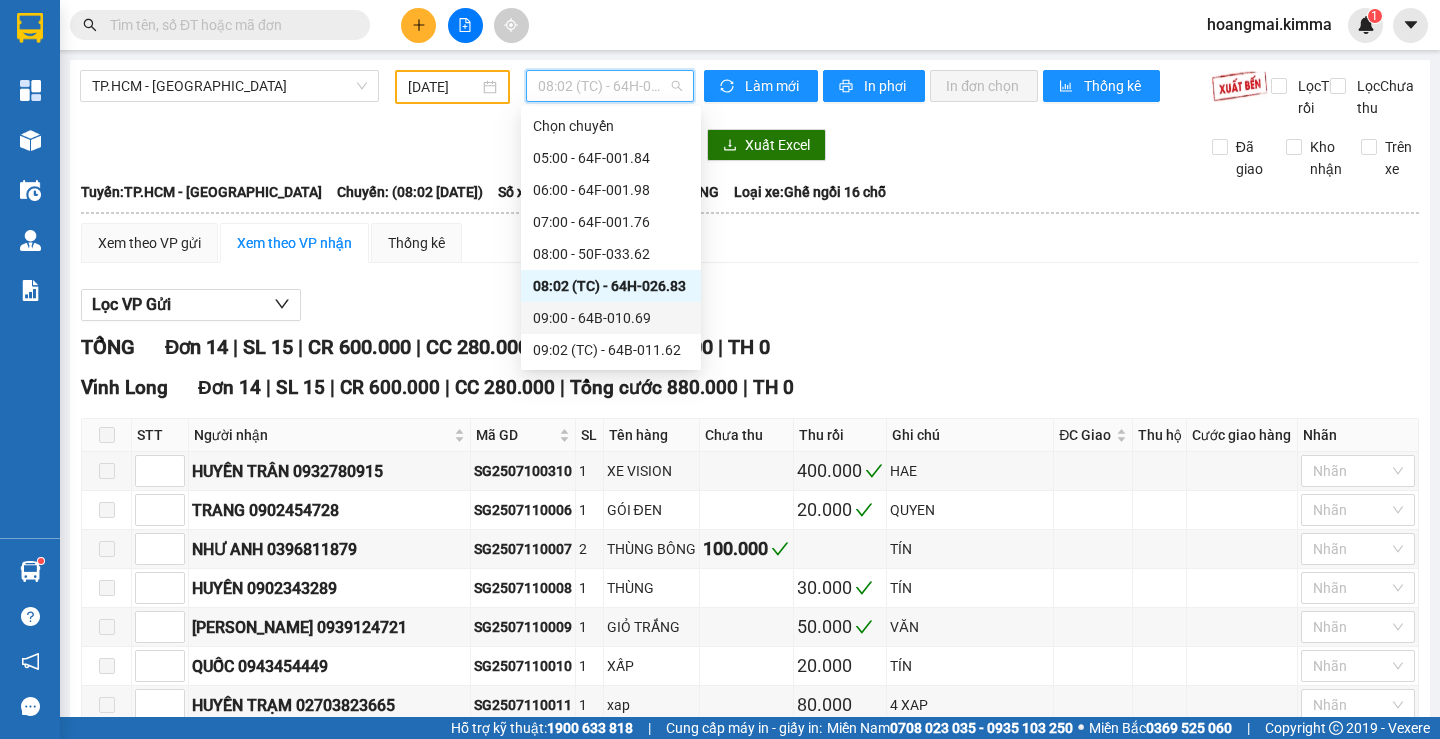 click on "09:00     - 64B-010.69" at bounding box center [611, 318] 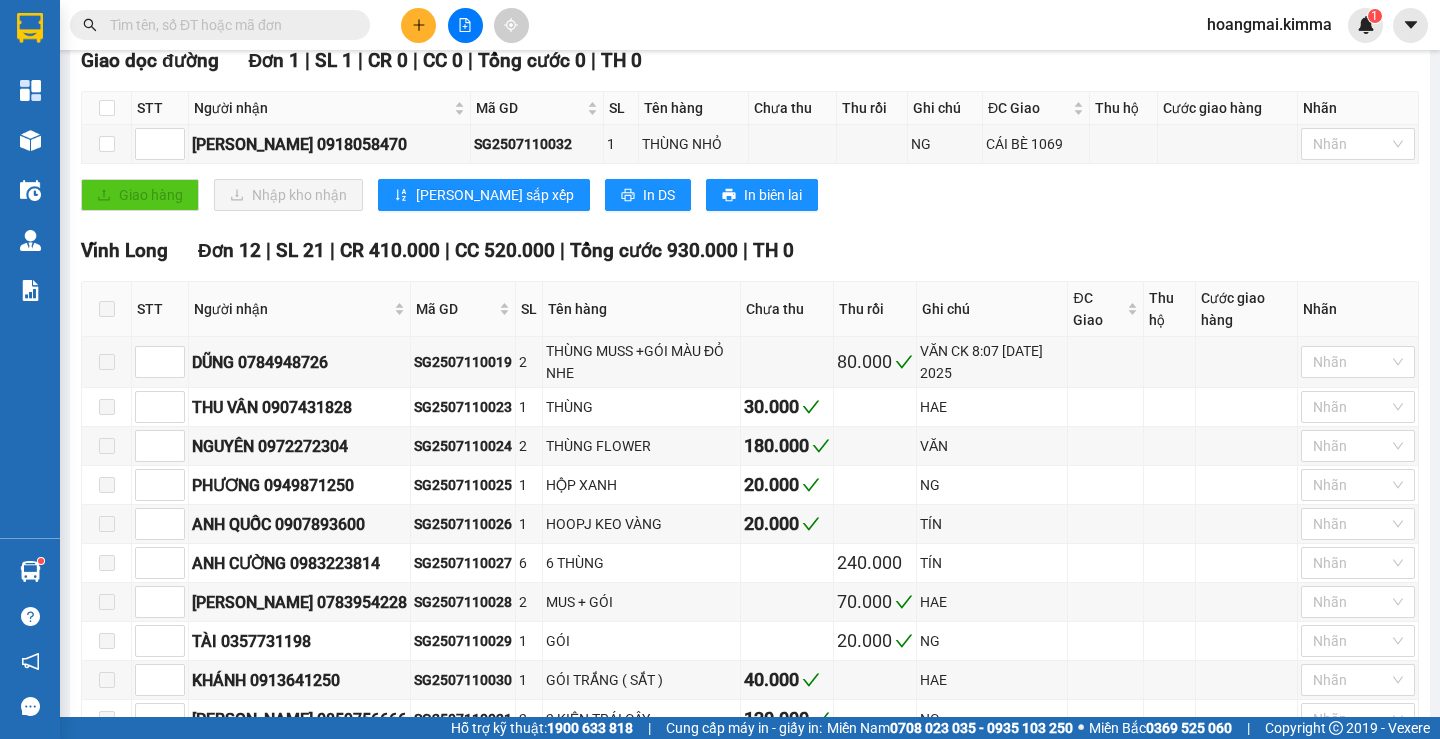 scroll, scrollTop: 400, scrollLeft: 0, axis: vertical 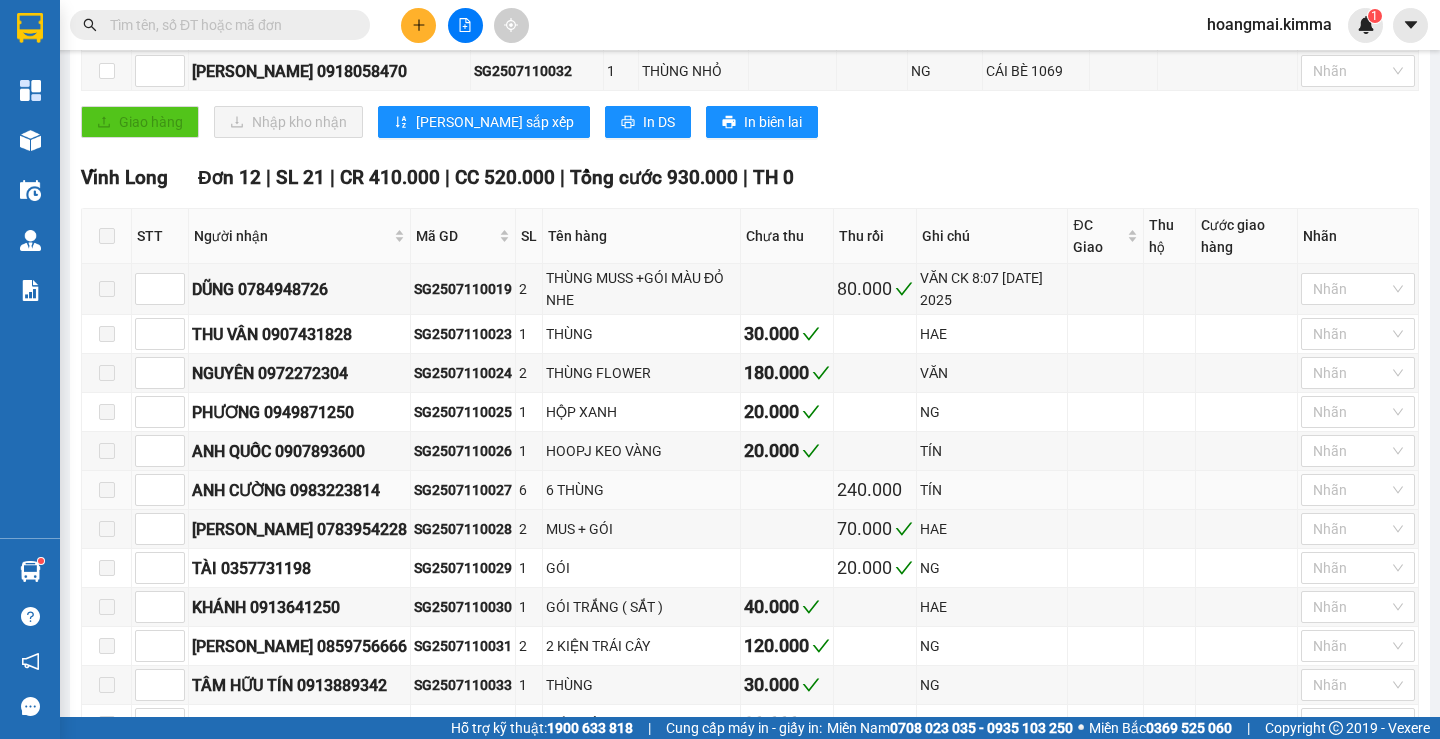 click on "SG2507110027" at bounding box center (463, 490) 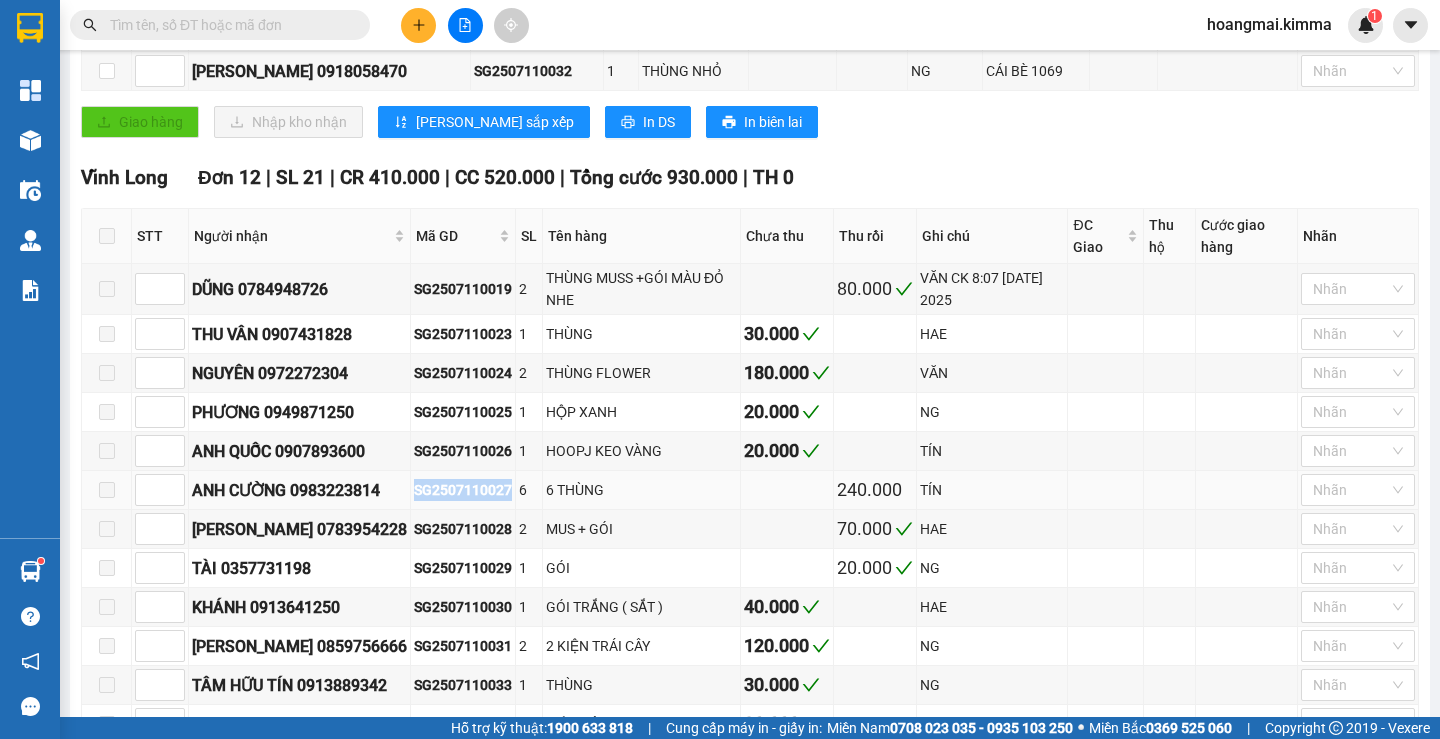 click on "SG2507110027" at bounding box center (463, 490) 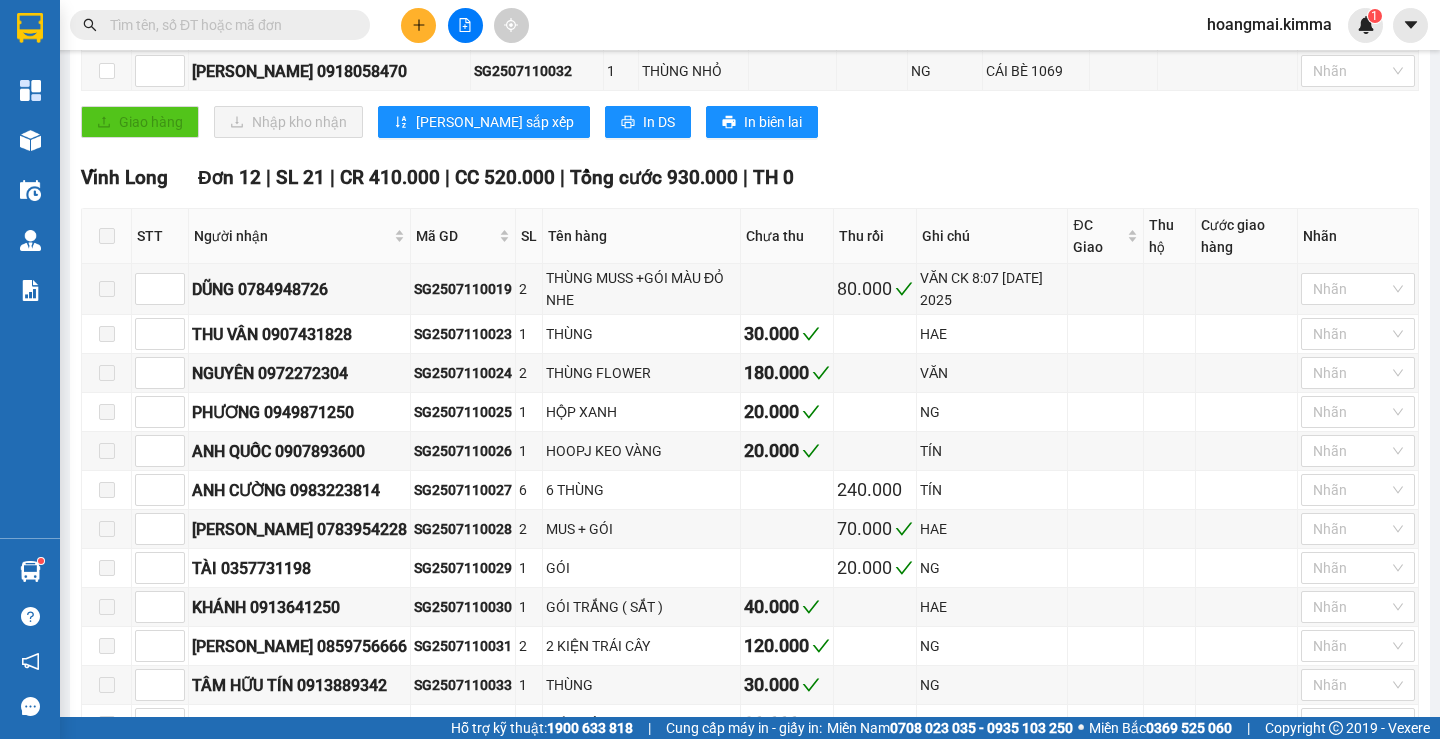 click at bounding box center (220, 25) 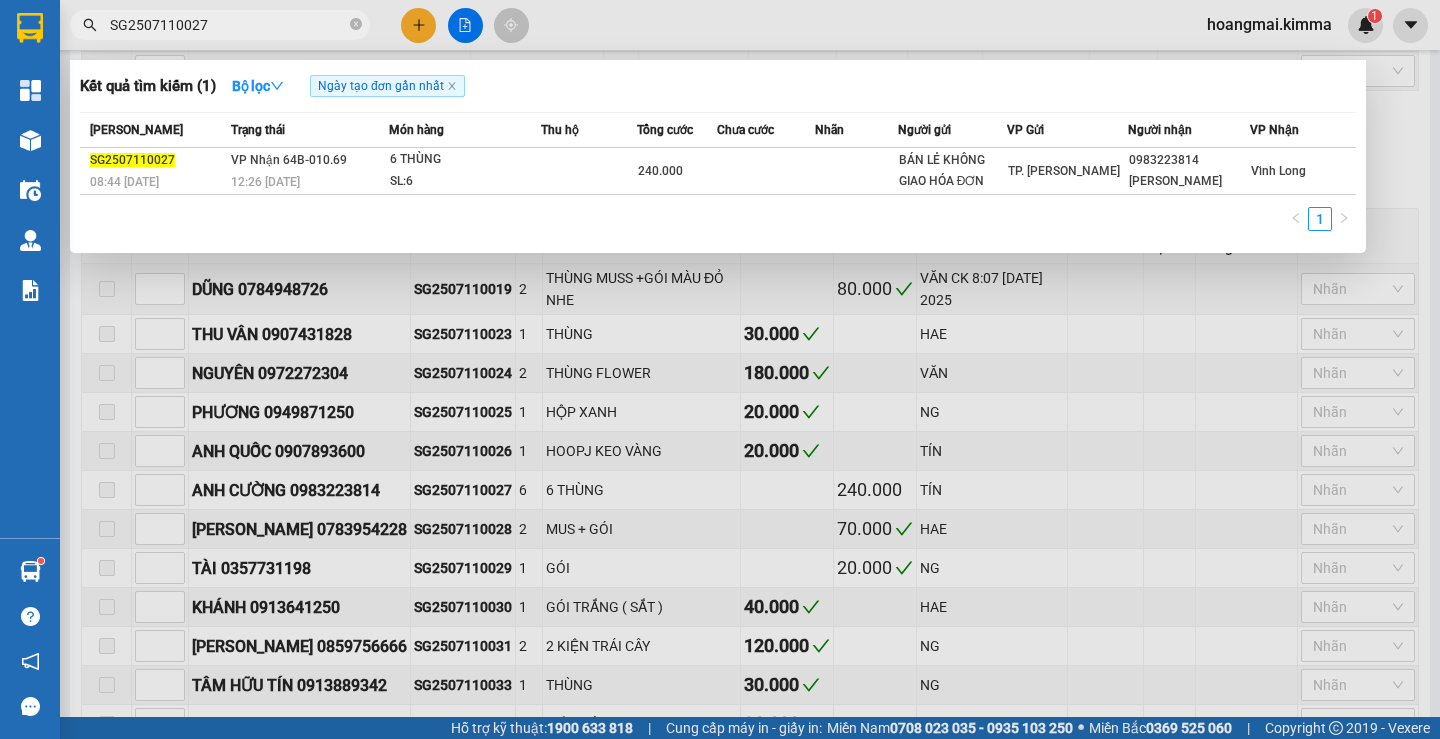 type on "SG2507110027" 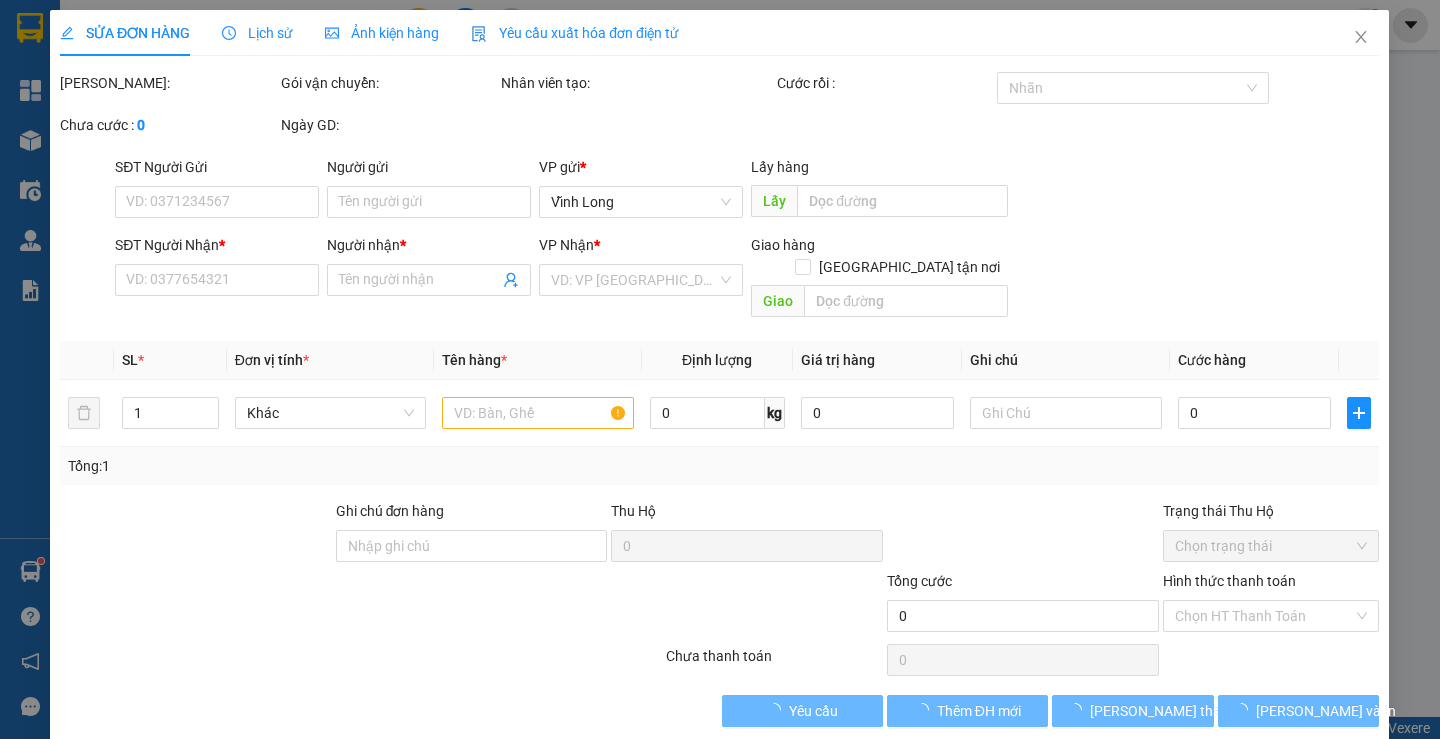 type on "BÁN LẺ KHÔNG GIAO HÓA ĐƠN" 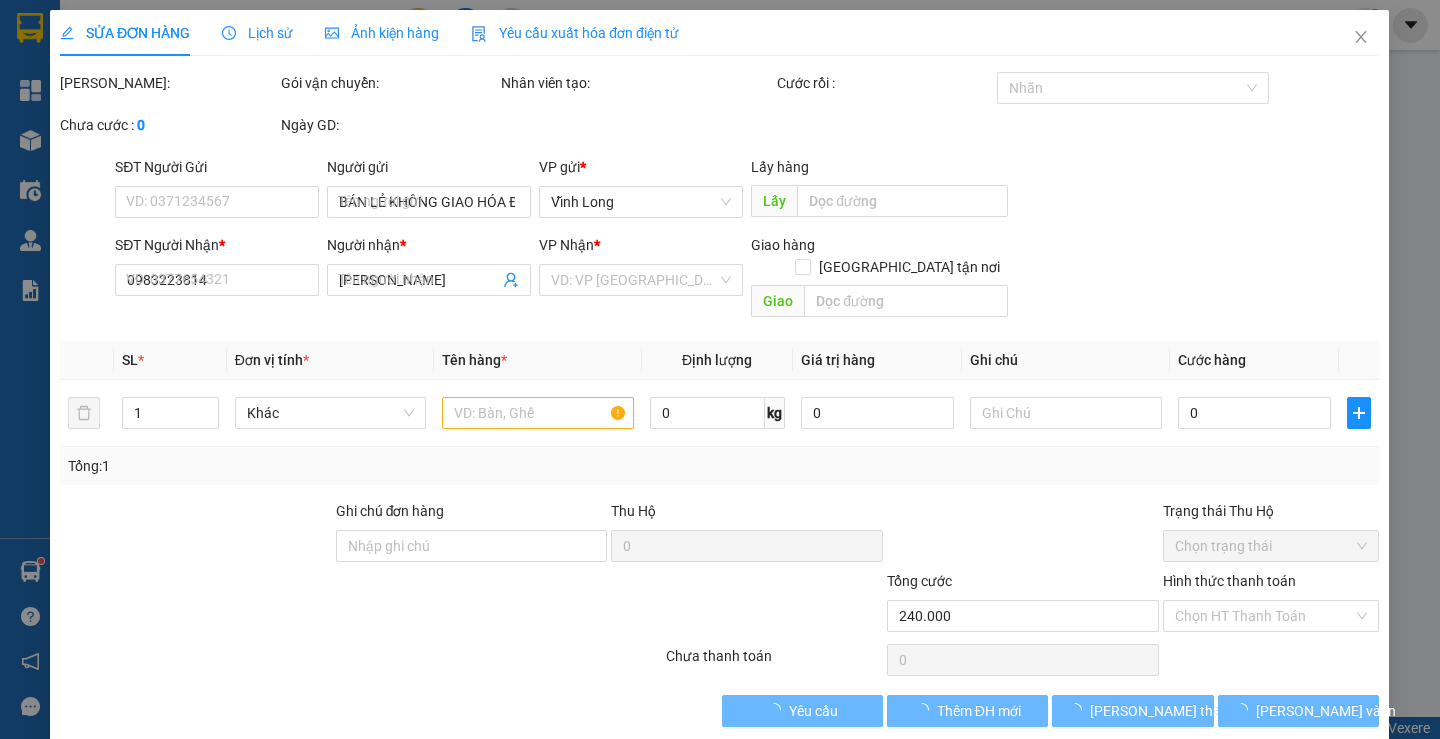 scroll, scrollTop: 0, scrollLeft: 0, axis: both 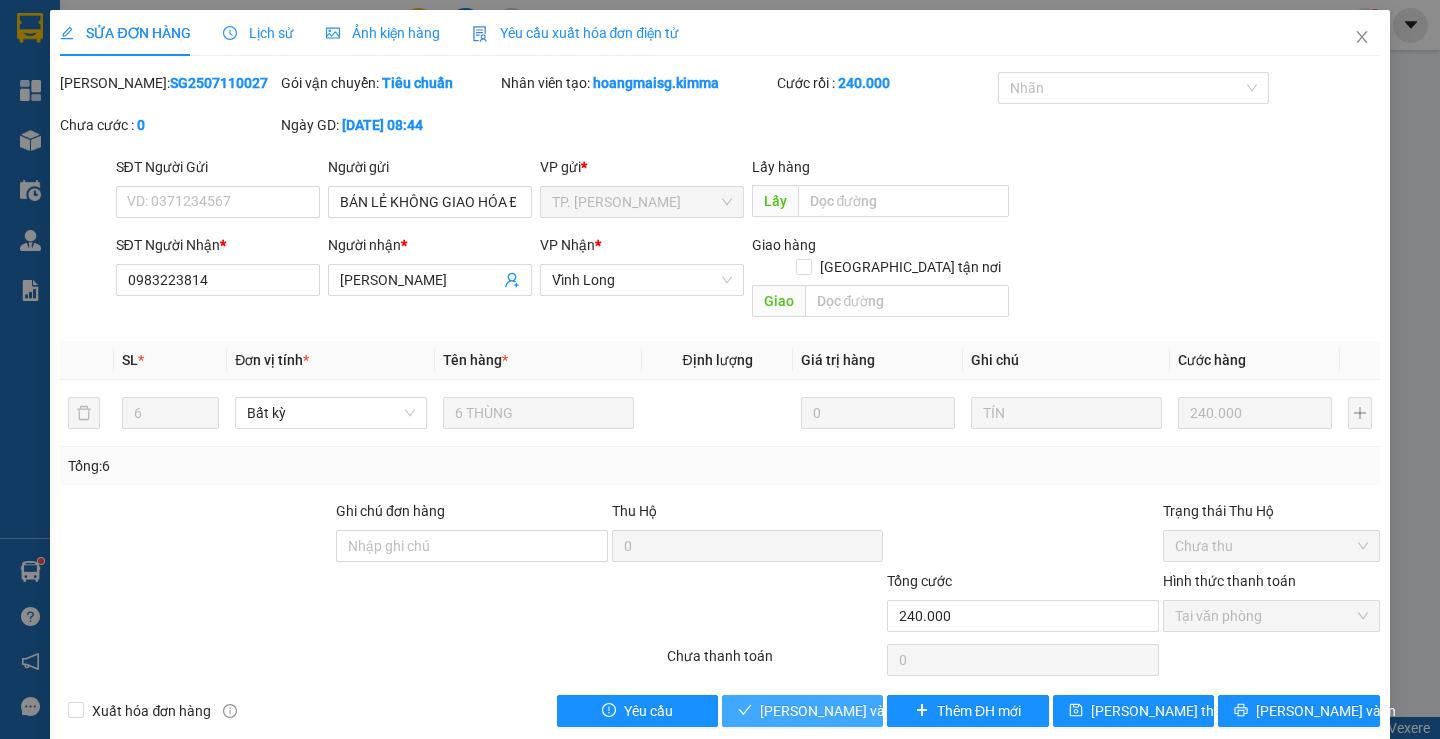 click on "[PERSON_NAME] và [PERSON_NAME] hàng" at bounding box center (856, 711) 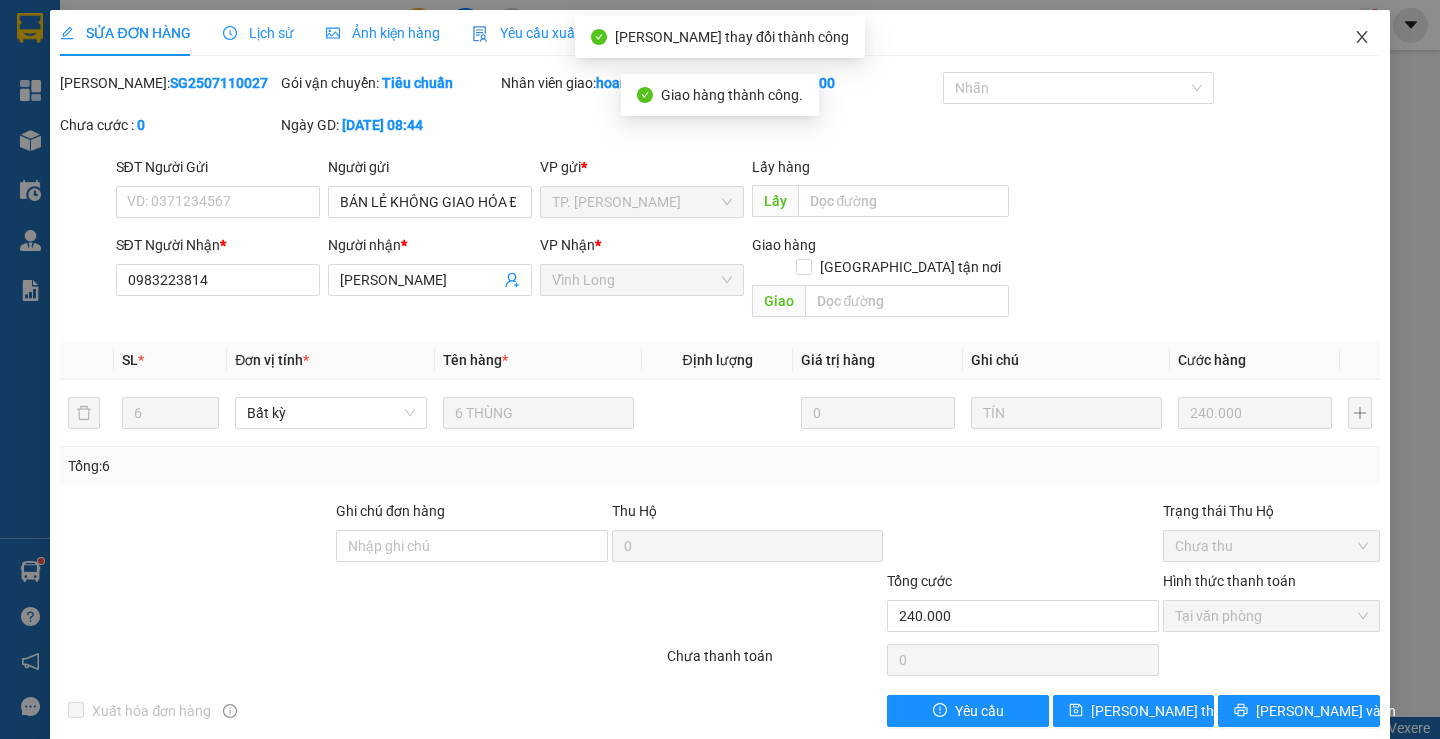 click 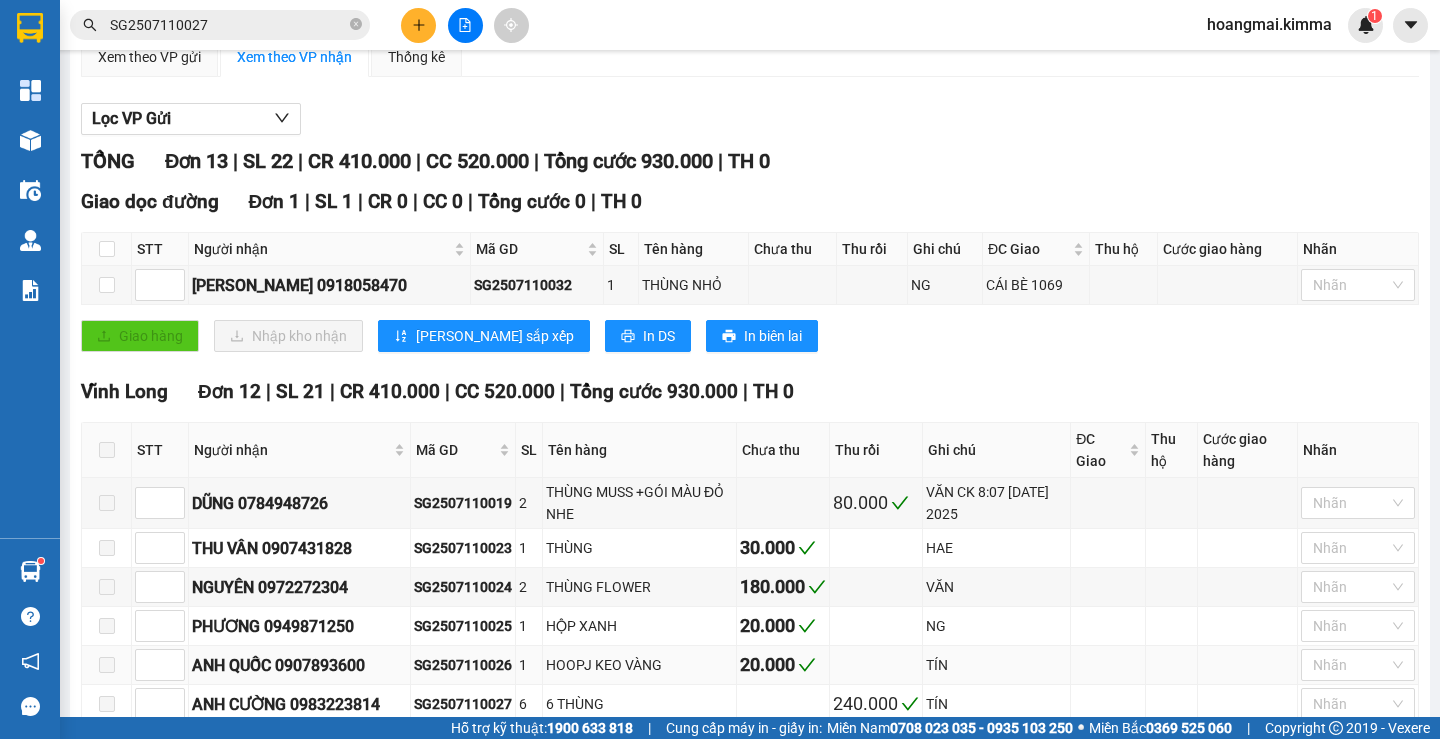 scroll, scrollTop: 0, scrollLeft: 0, axis: both 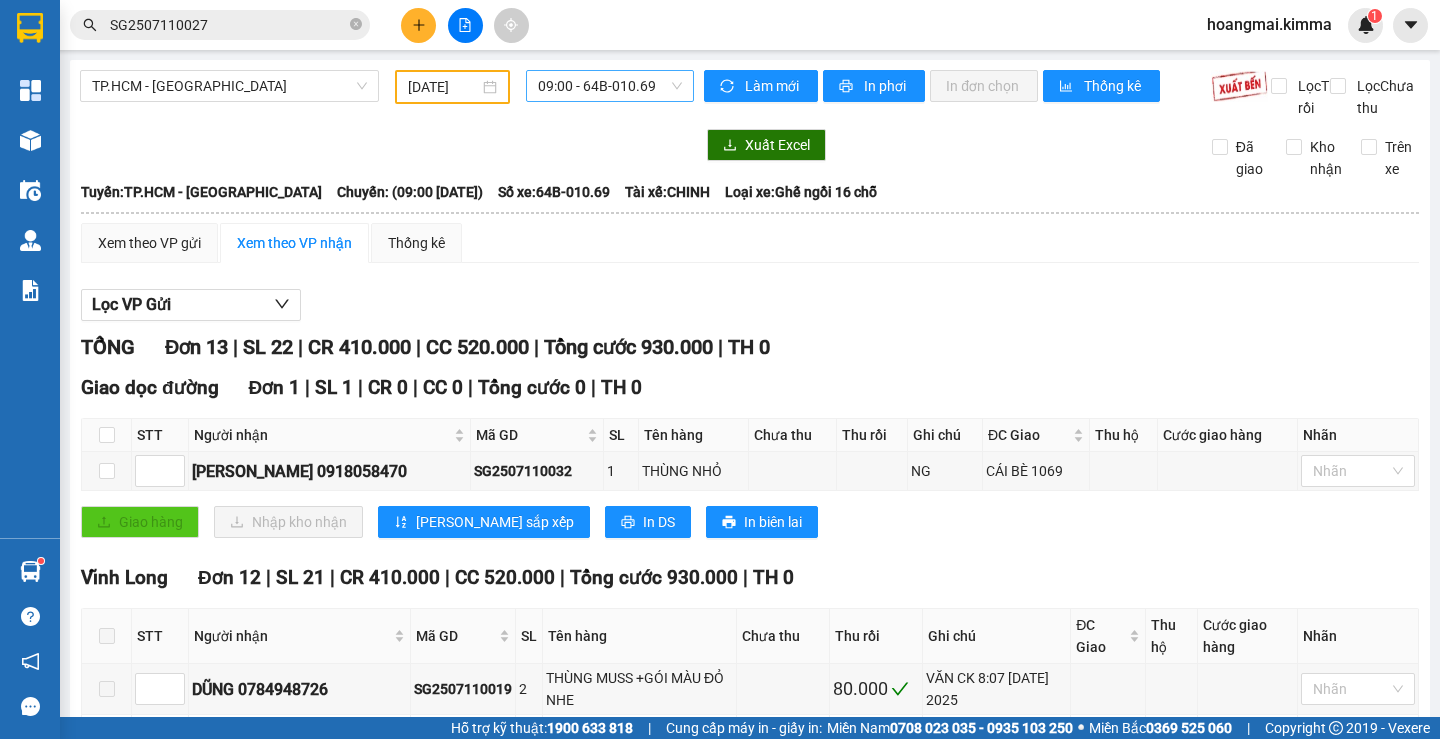 click on "09:00     - 64B-010.69" at bounding box center (610, 86) 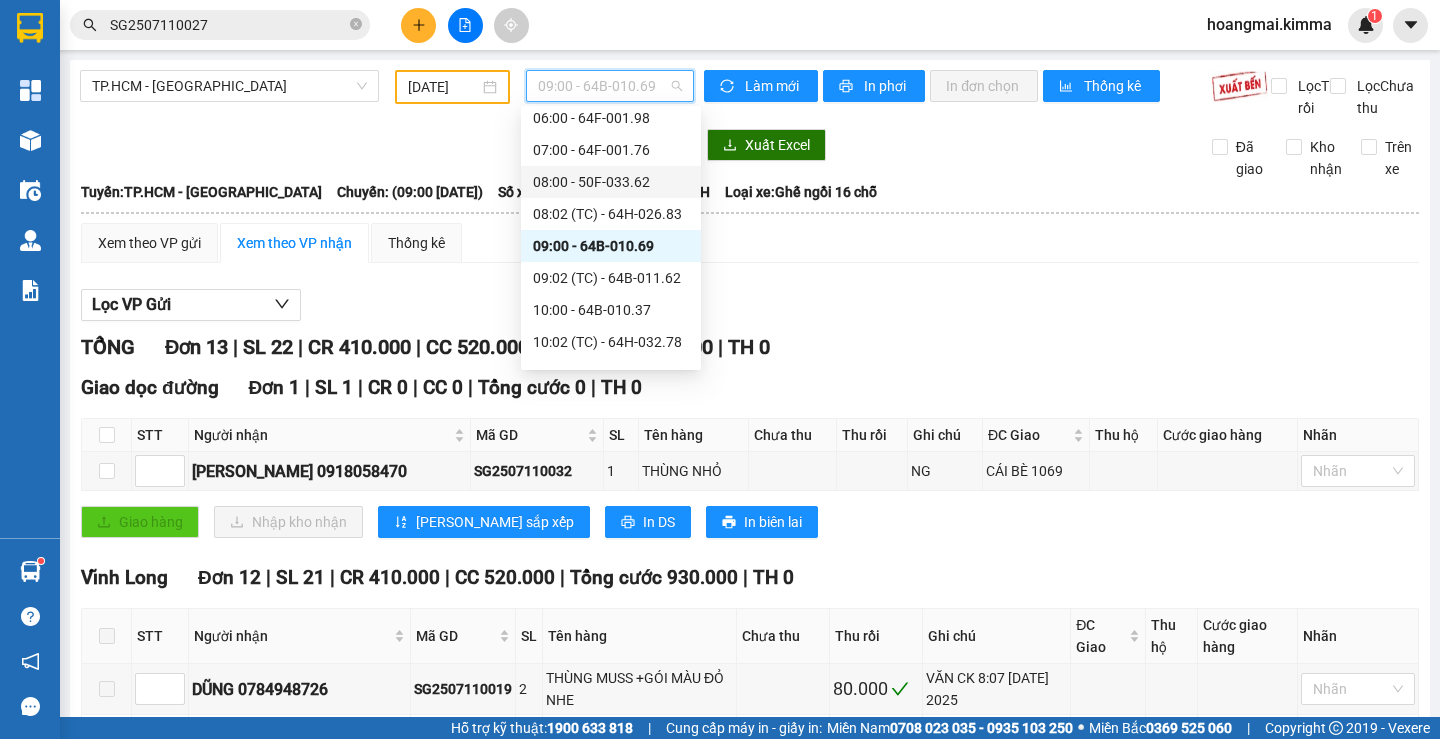 scroll, scrollTop: 100, scrollLeft: 0, axis: vertical 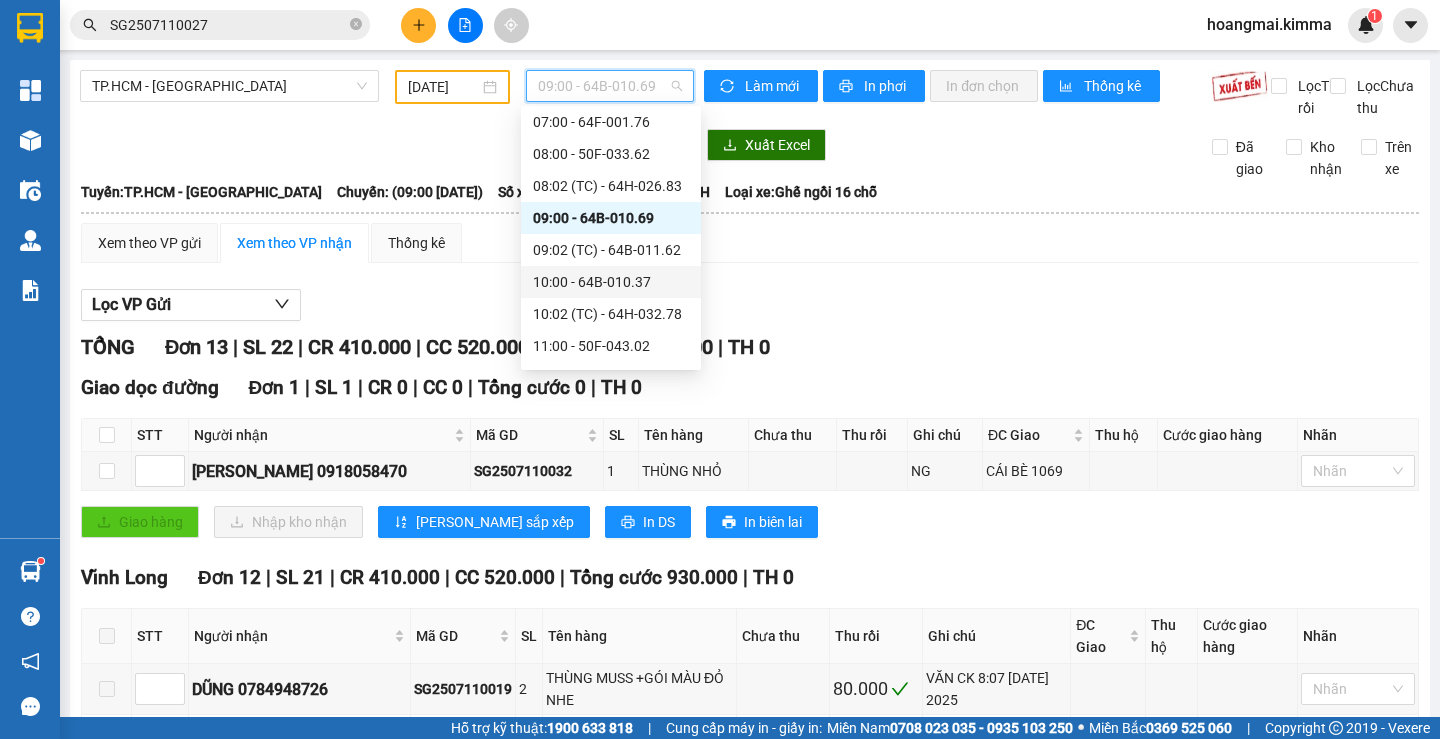 click on "10:00     - 64B-010.37" at bounding box center (611, 282) 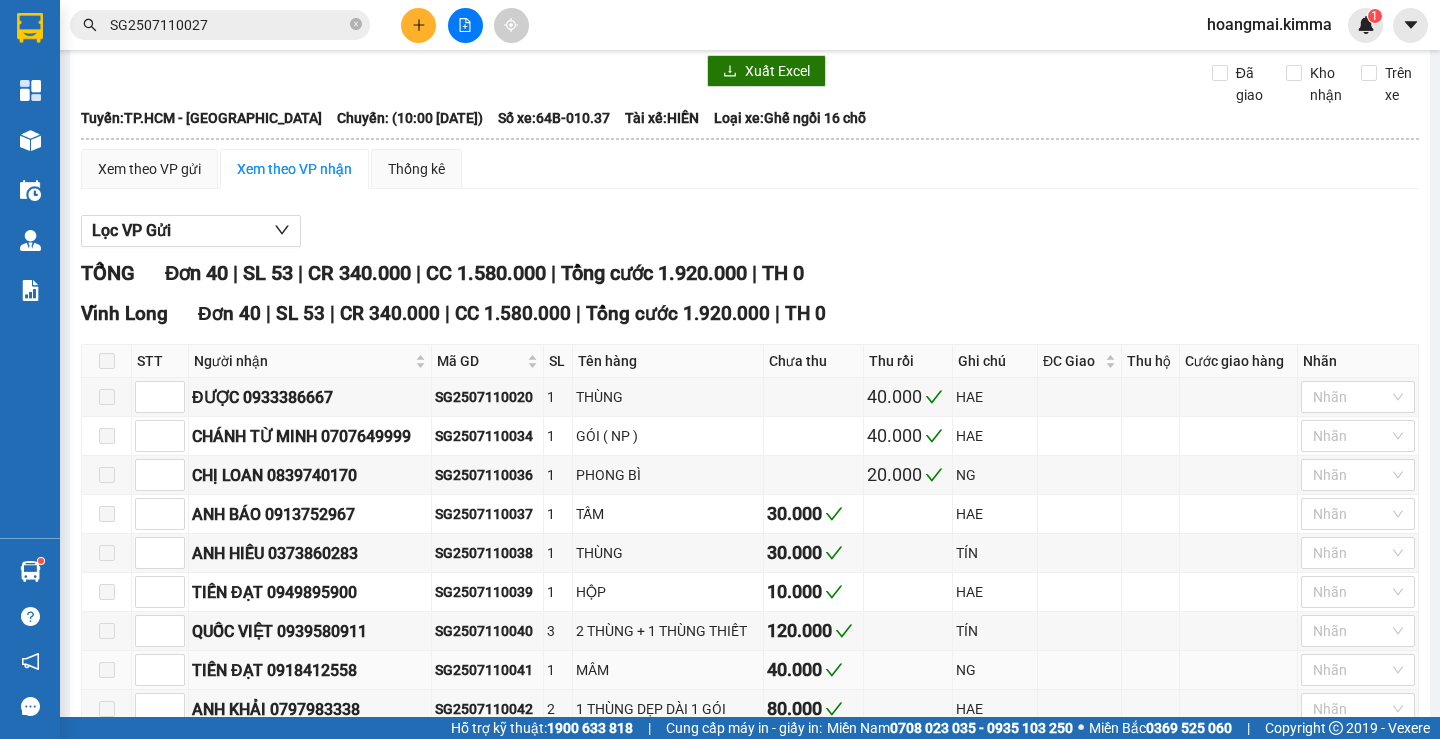 scroll, scrollTop: 0, scrollLeft: 0, axis: both 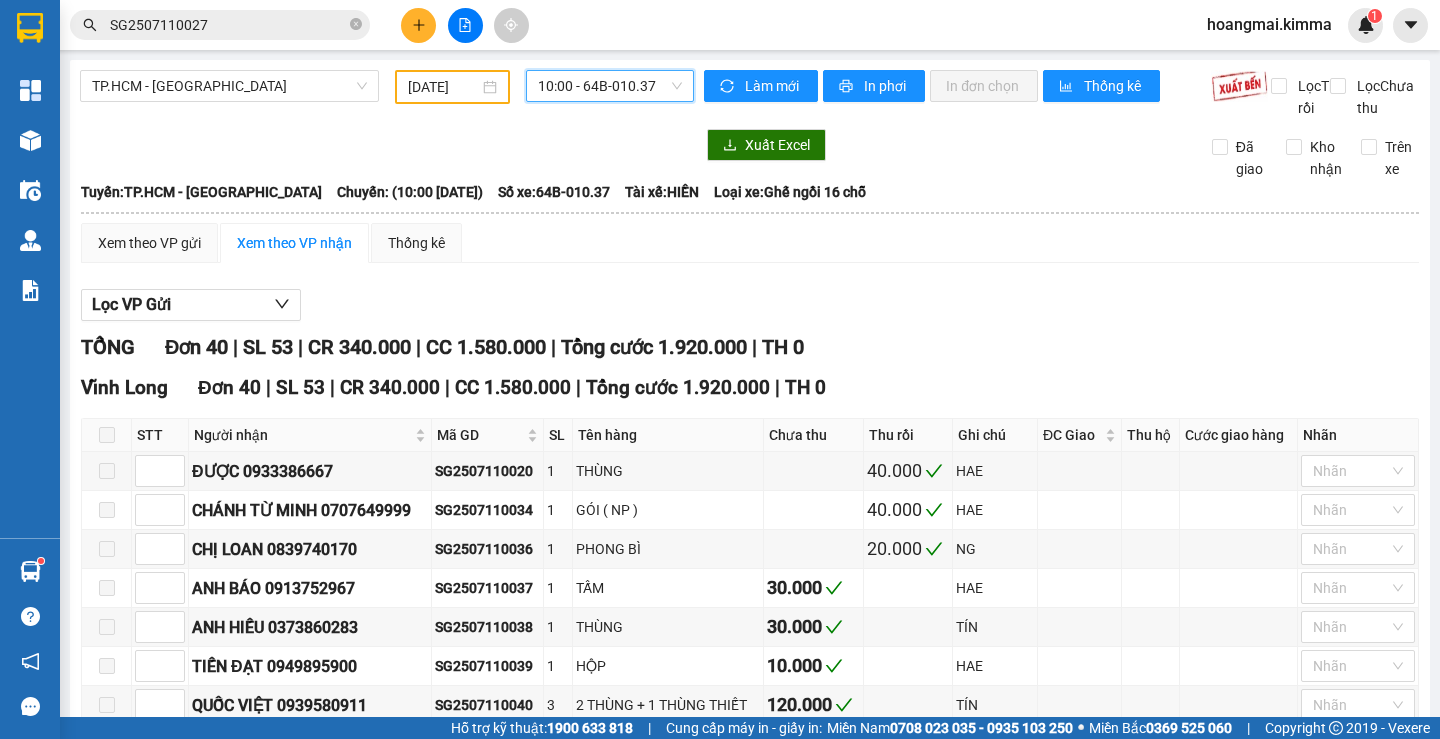 click on "10:00     - 64B-010.37" at bounding box center [610, 86] 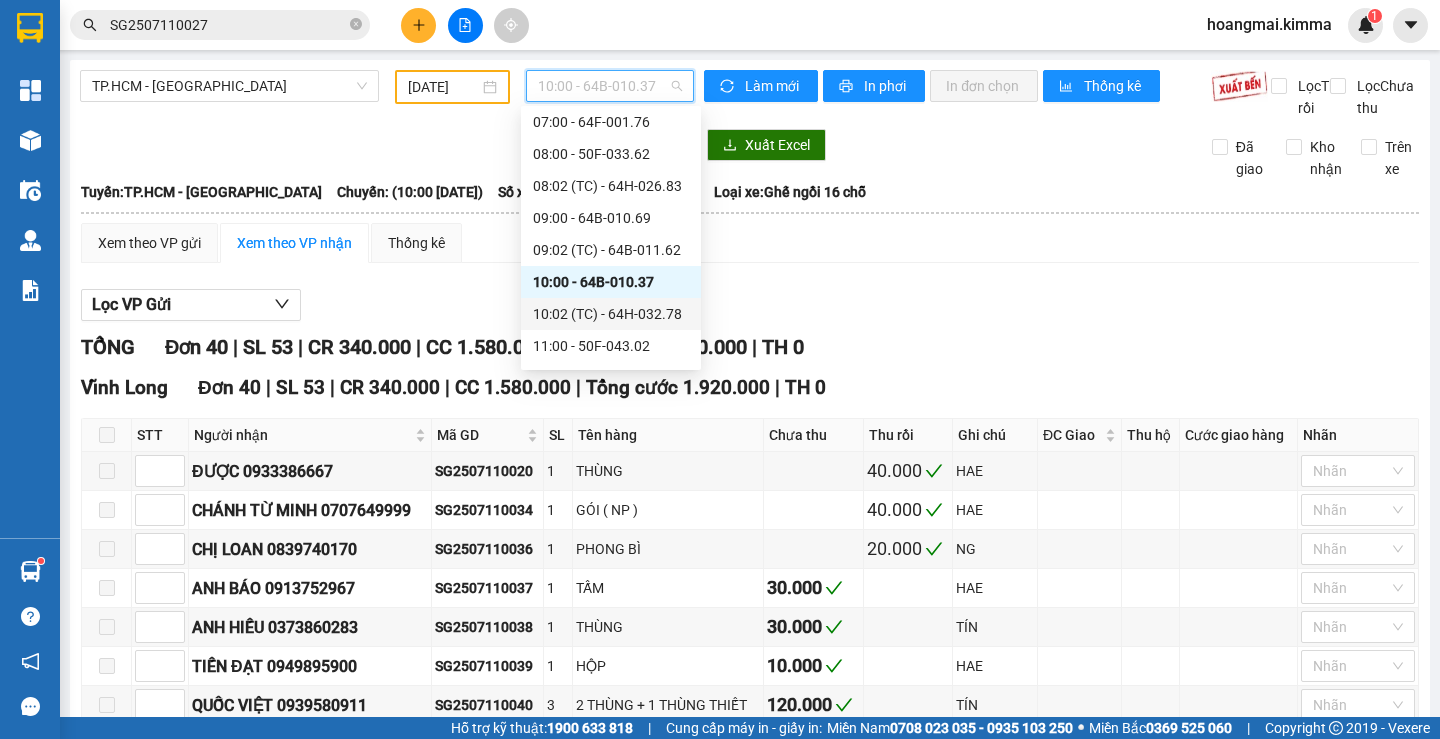 click on "10:02   (TC)   - 64H-032.78" at bounding box center [611, 314] 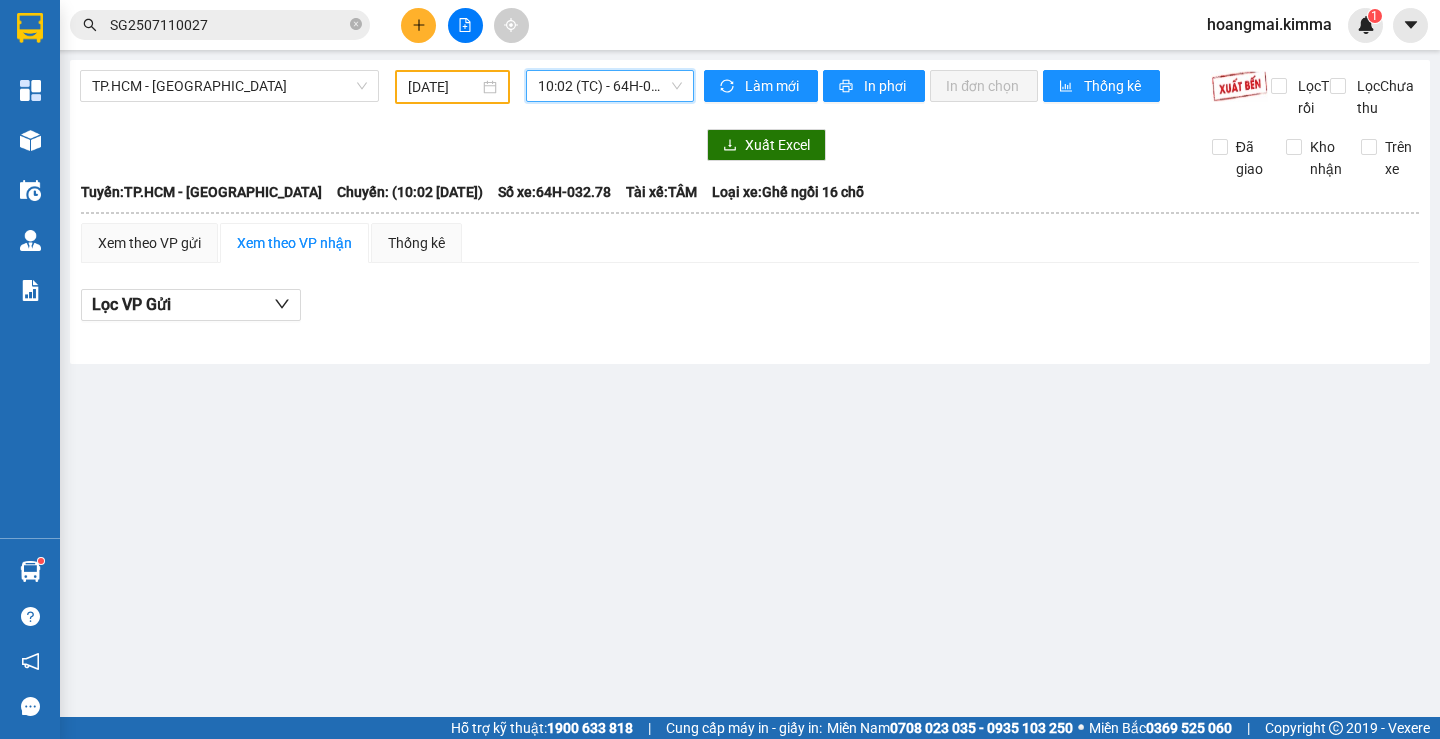 click on "10:02   (TC)   - 64H-032.78" at bounding box center (610, 86) 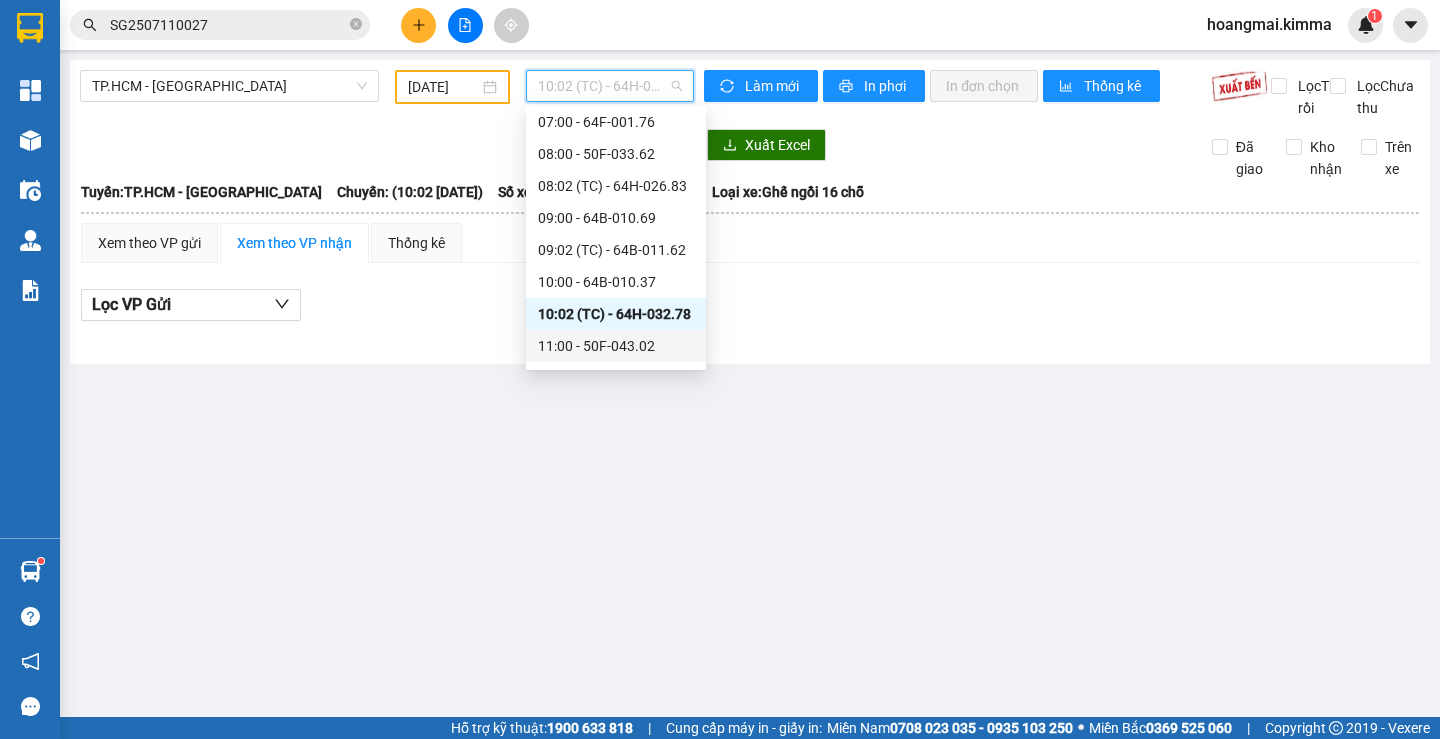 click on "11:00     - 50F-043.02" at bounding box center [616, 346] 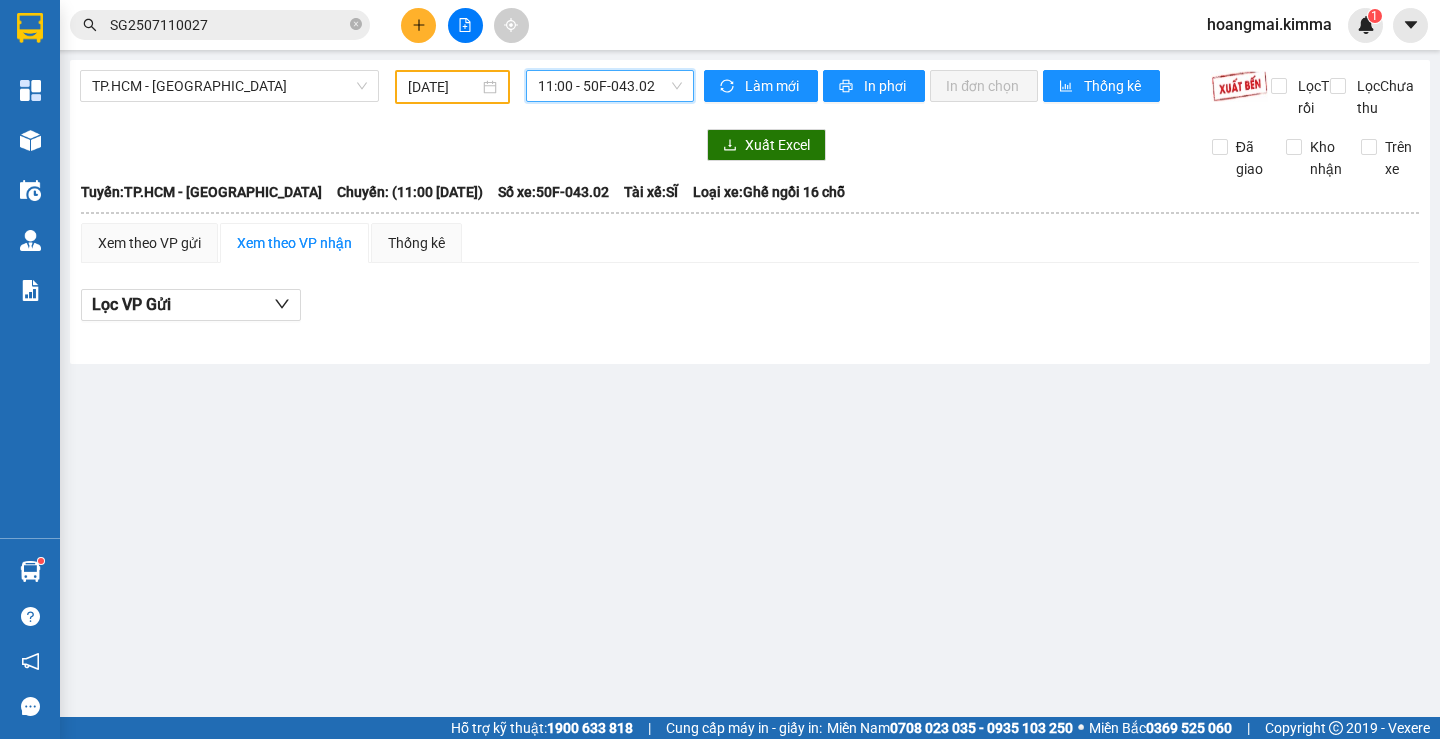 click on "11:00     - 50F-043.02" at bounding box center (610, 86) 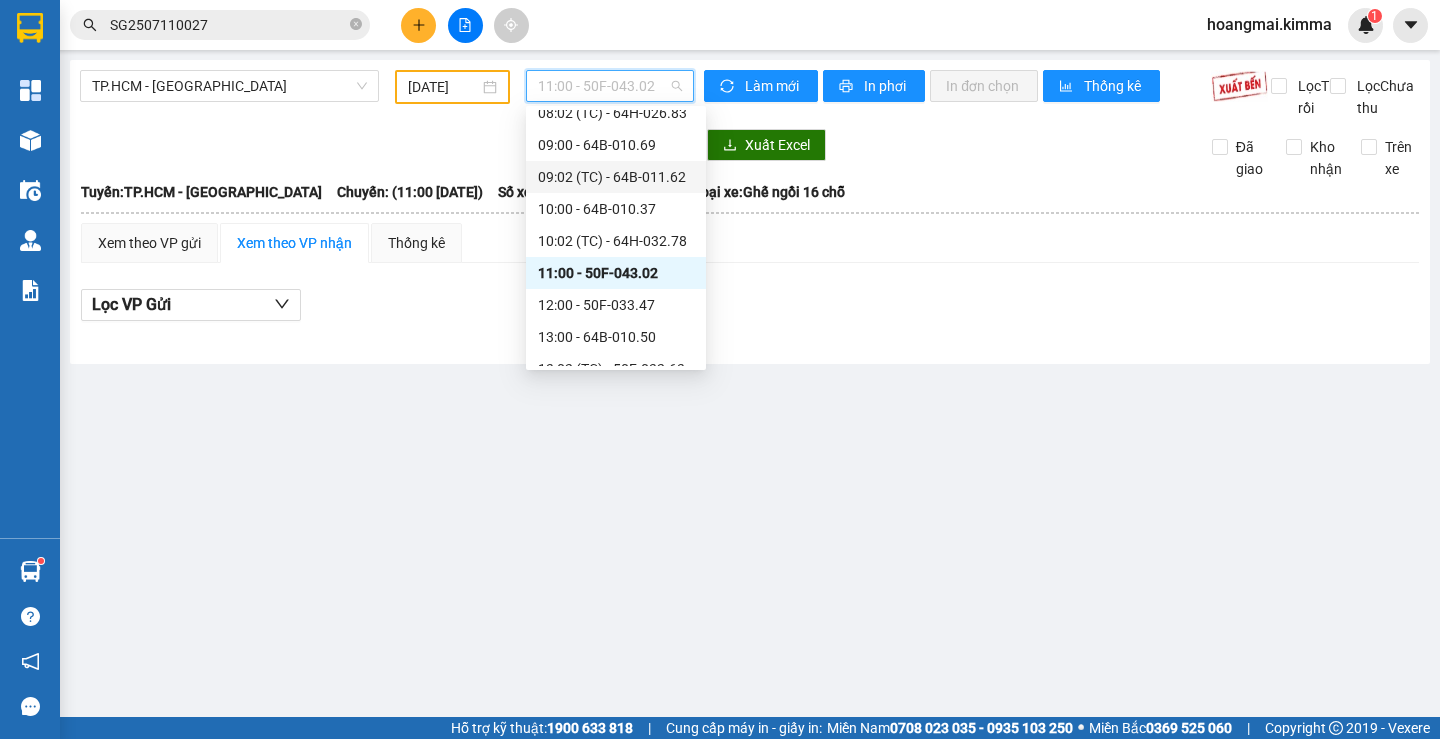 scroll, scrollTop: 200, scrollLeft: 0, axis: vertical 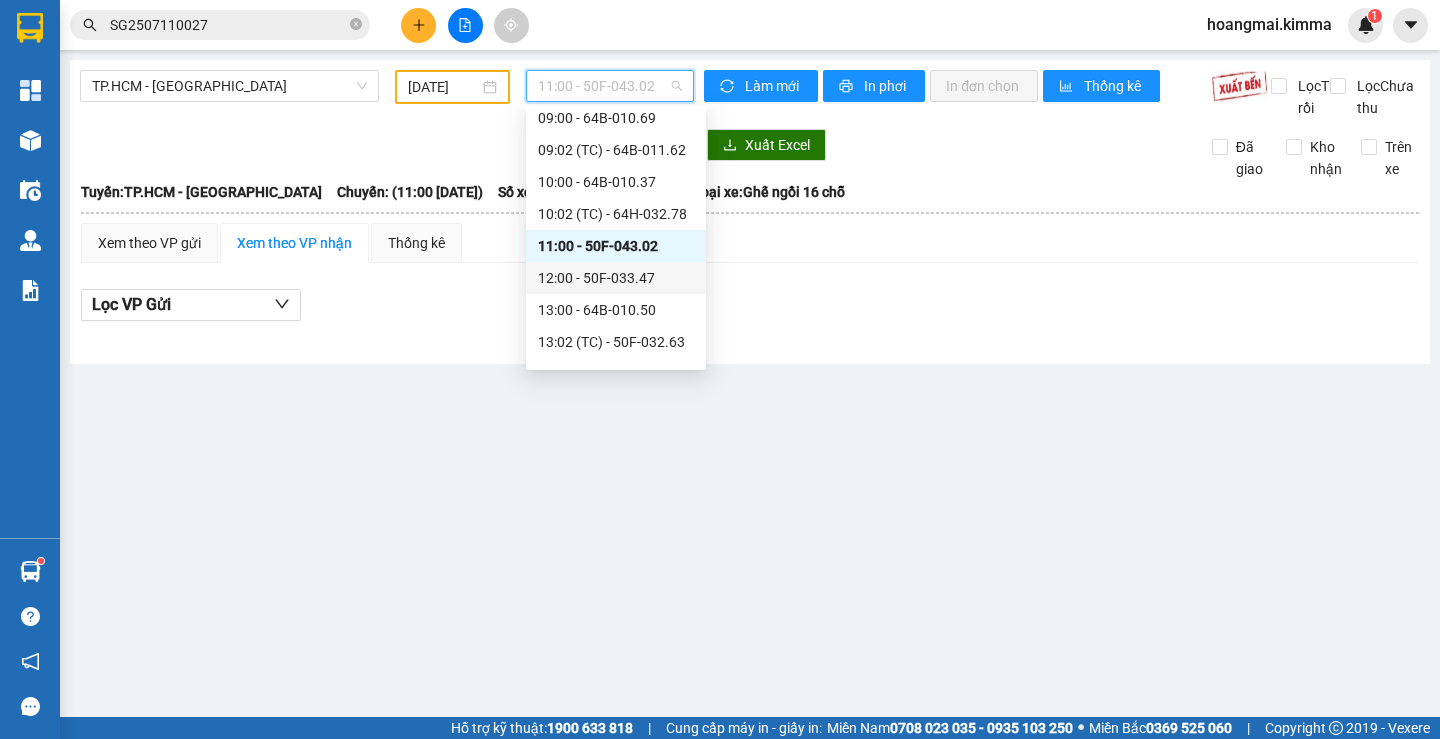 click on "12:00     - 50F-033.47" at bounding box center [616, 278] 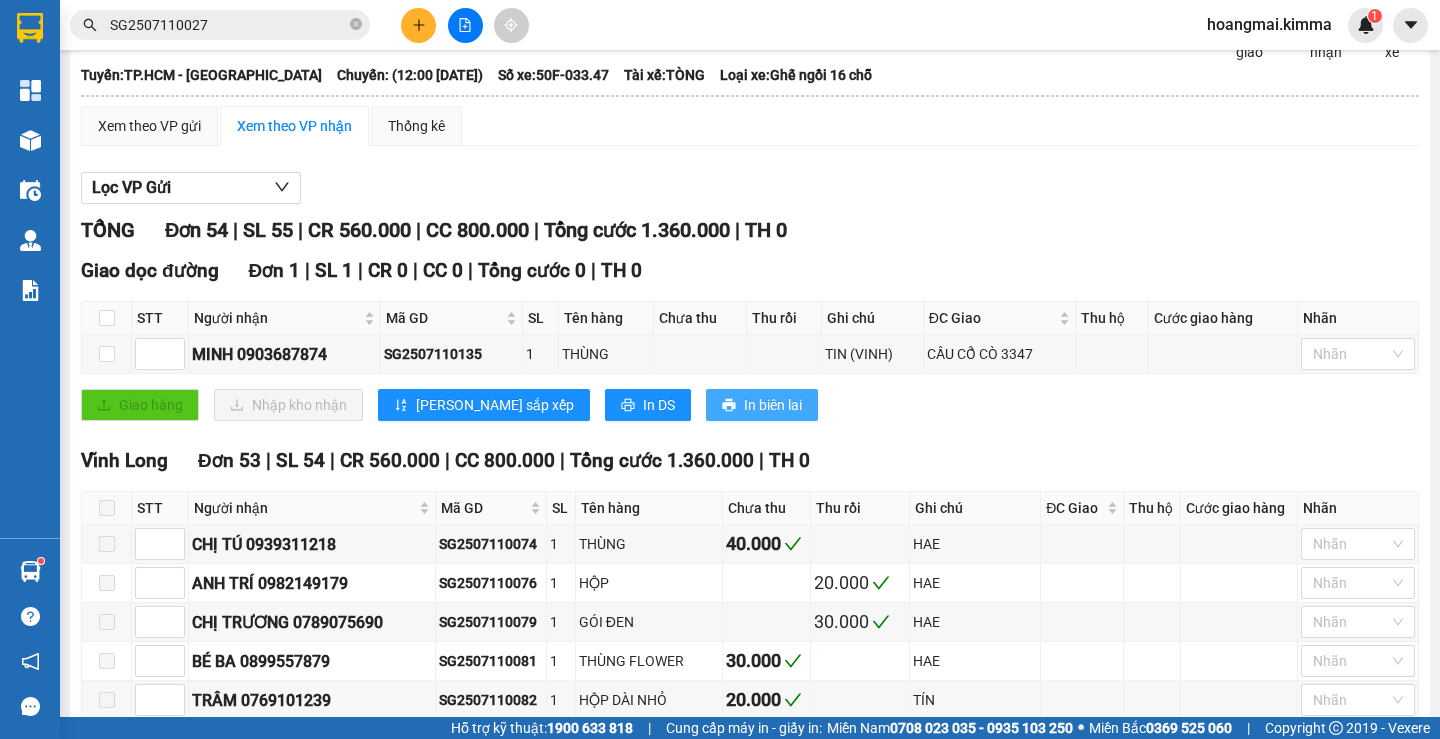 scroll, scrollTop: 0, scrollLeft: 0, axis: both 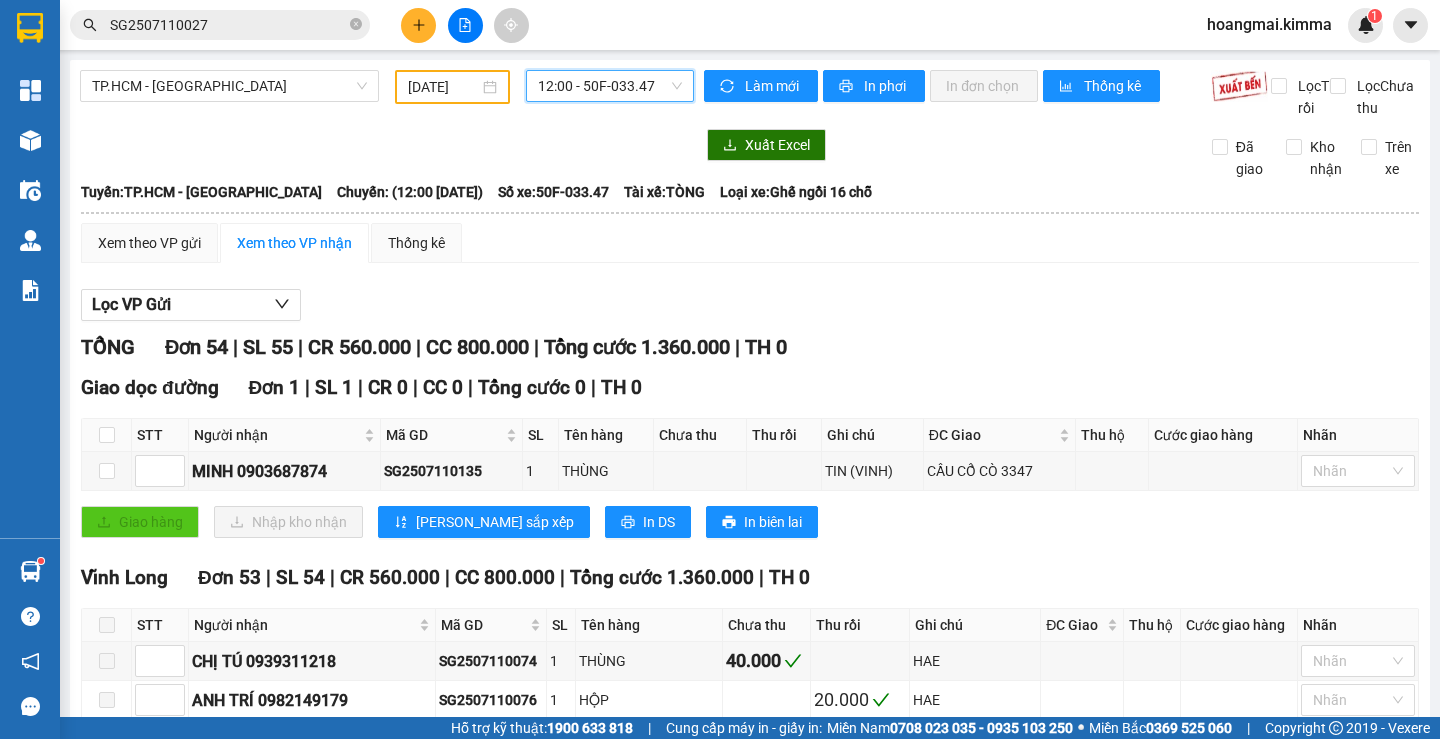 click on "12:00     - 50F-033.47" at bounding box center [610, 86] 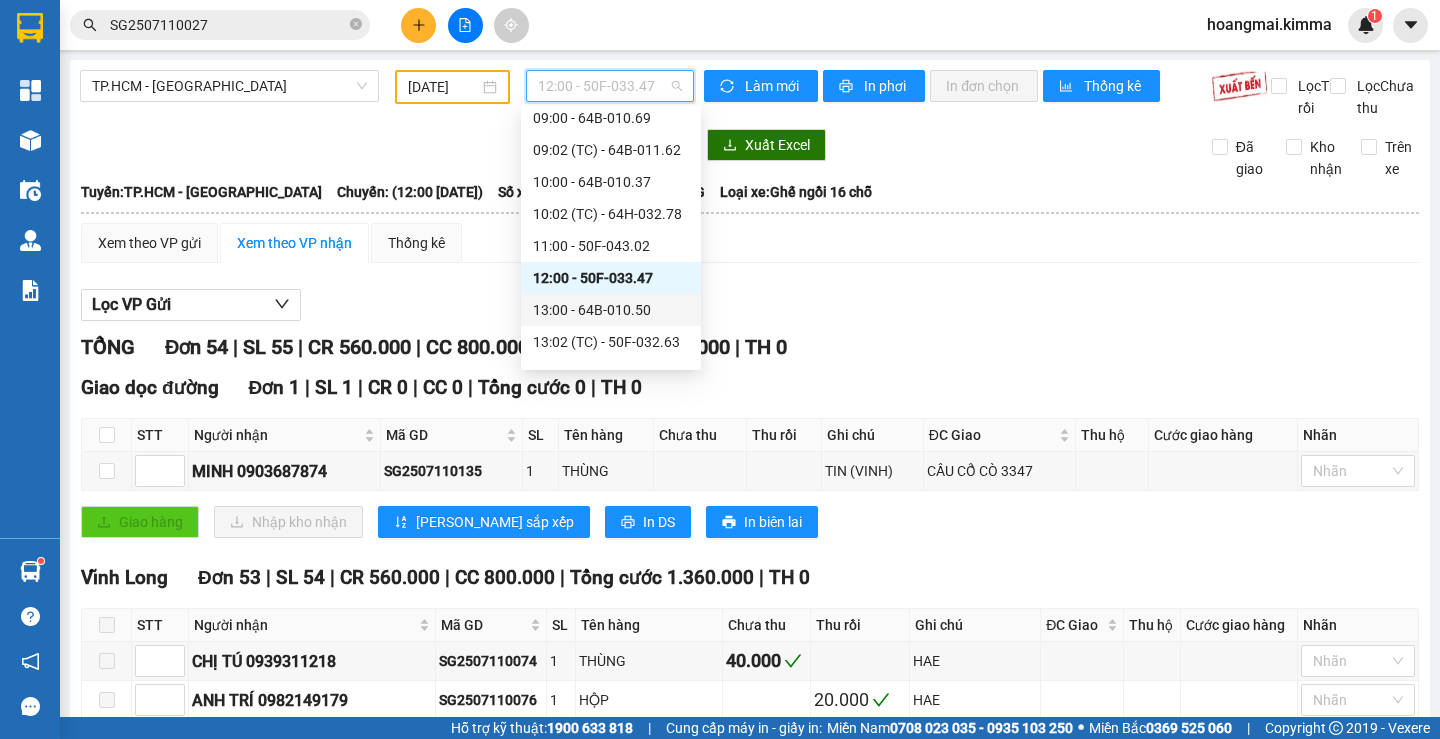 click on "13:00     - 64B-010.50" at bounding box center (611, 310) 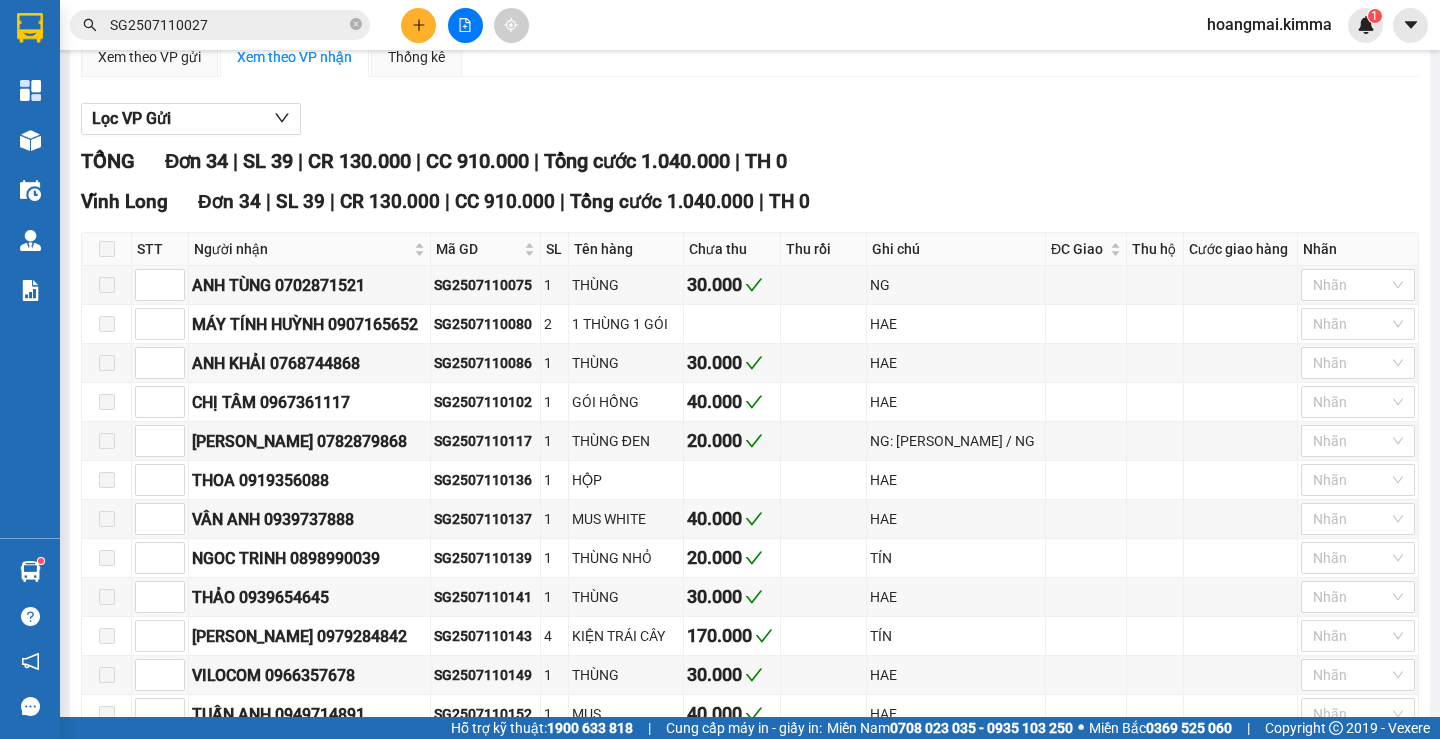 scroll, scrollTop: 0, scrollLeft: 0, axis: both 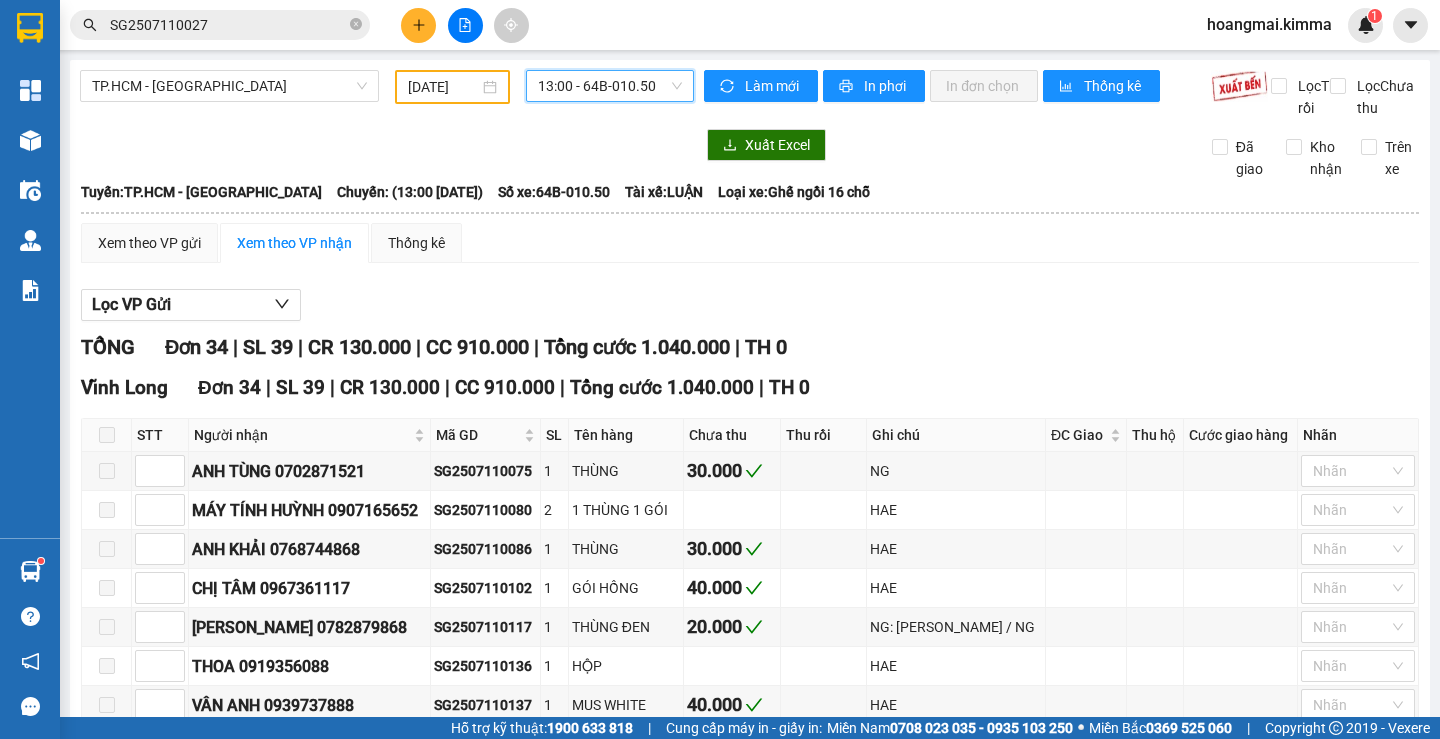 click on "13:00     - 64B-010.50" at bounding box center (610, 86) 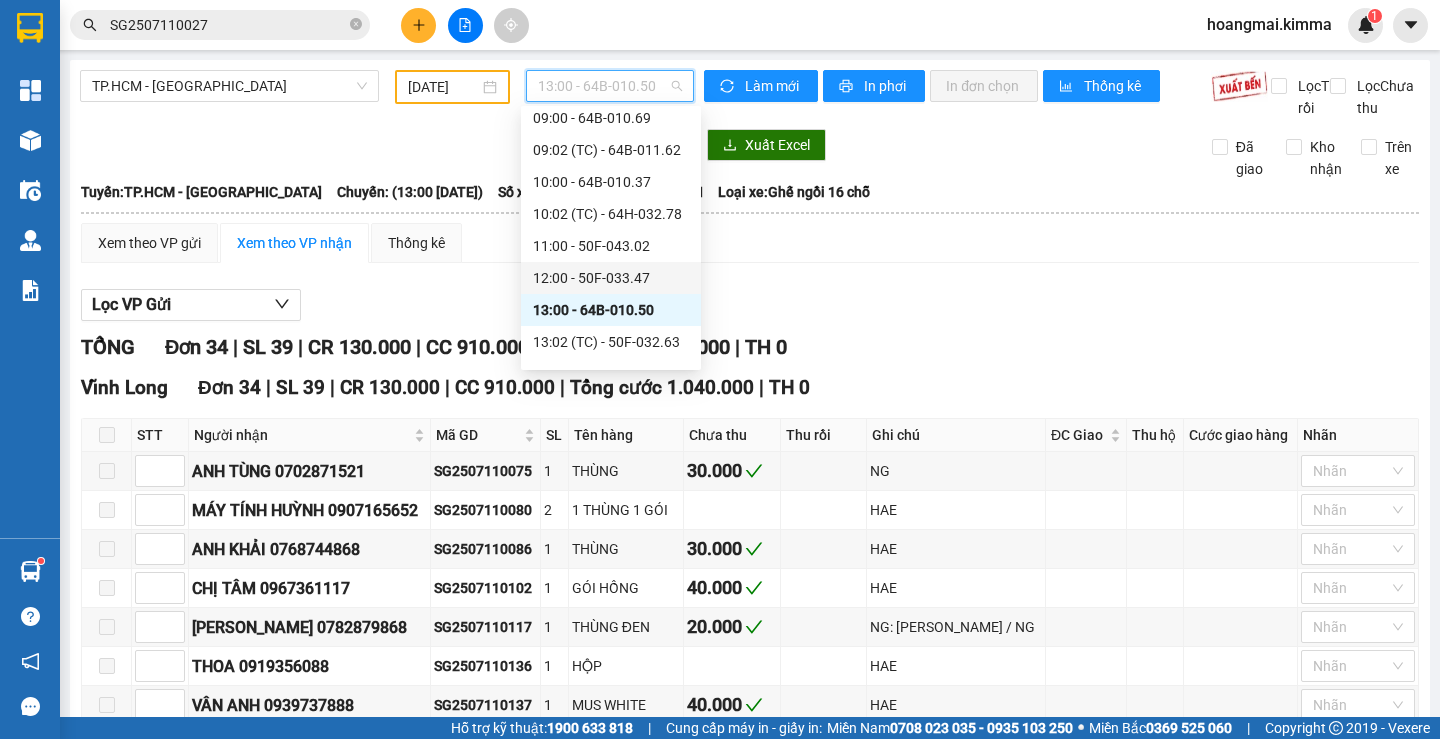 scroll, scrollTop: 300, scrollLeft: 0, axis: vertical 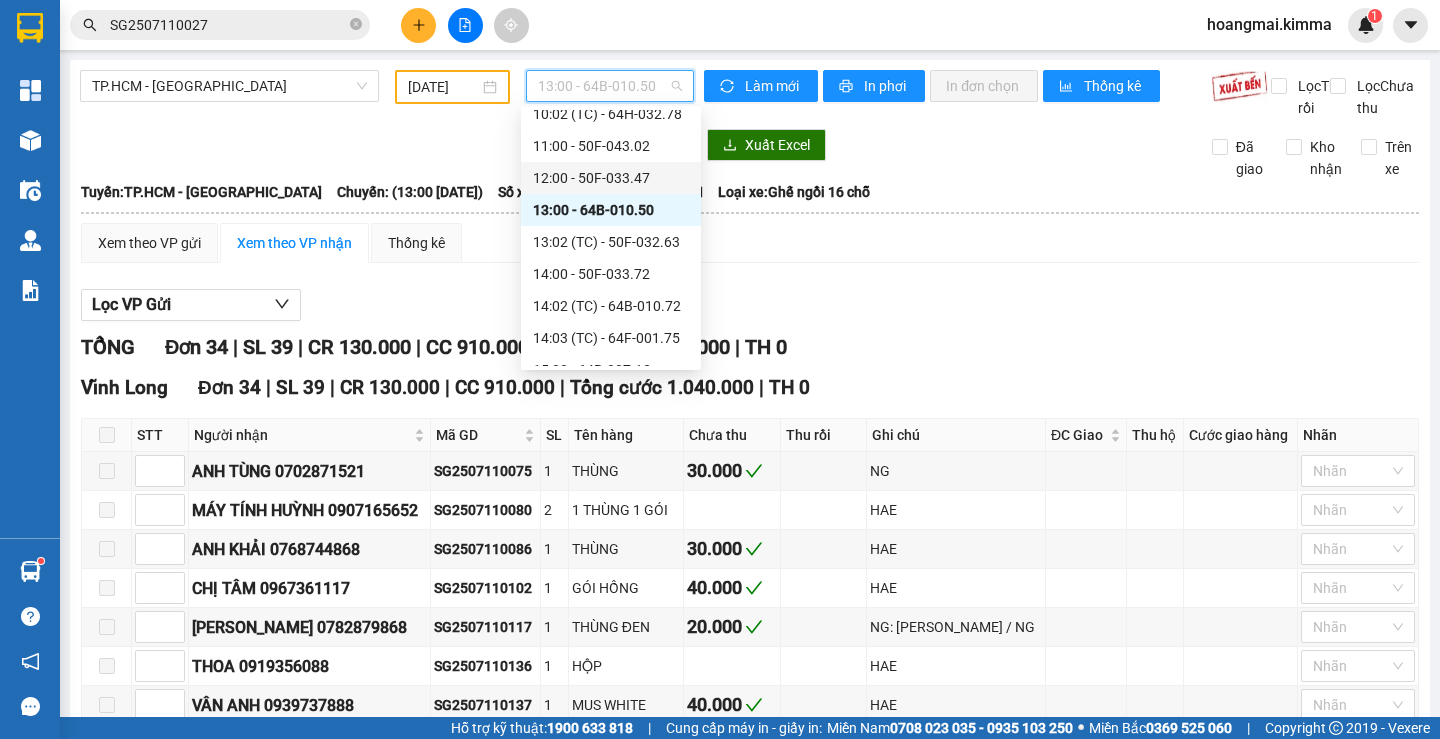 click on "14:00     - 50F-033.72" at bounding box center [611, 274] 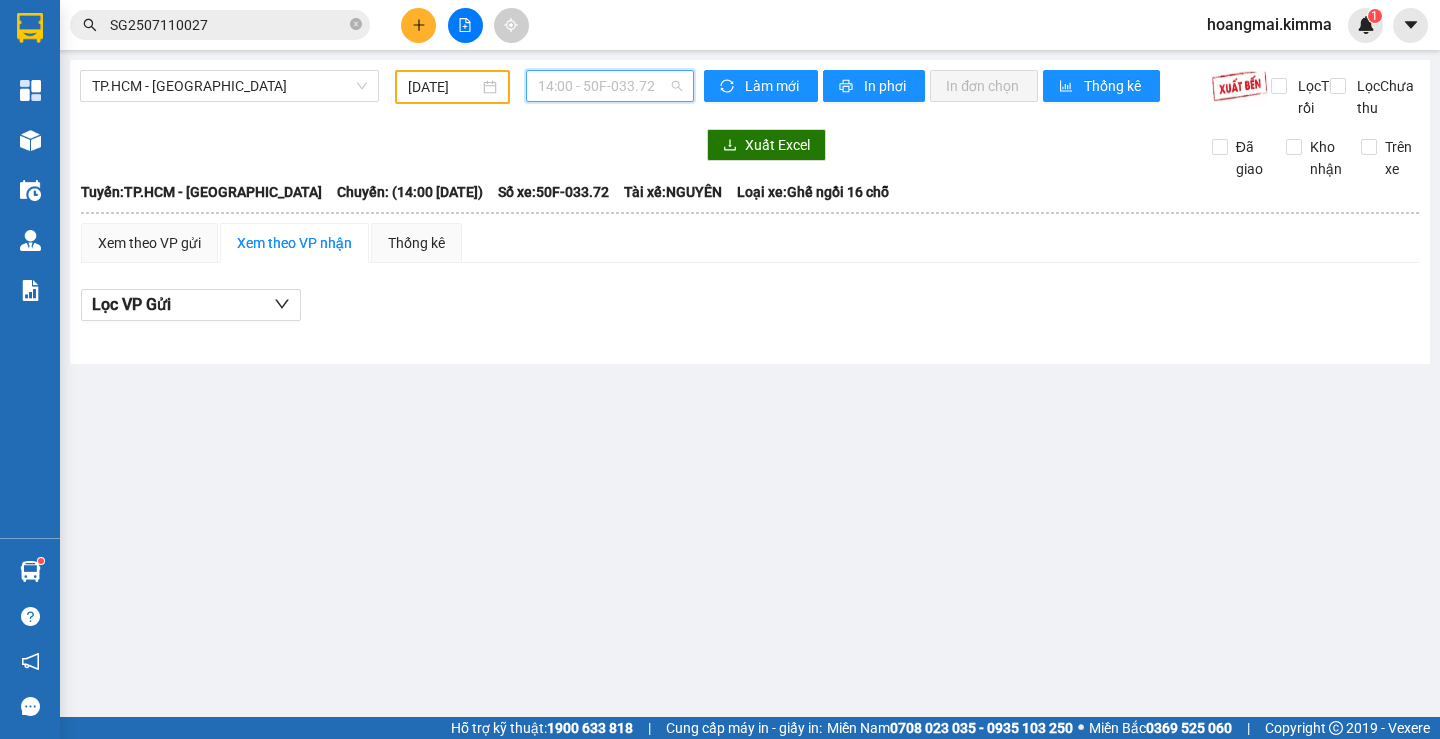 click on "14:00     - 50F-033.72" at bounding box center (610, 86) 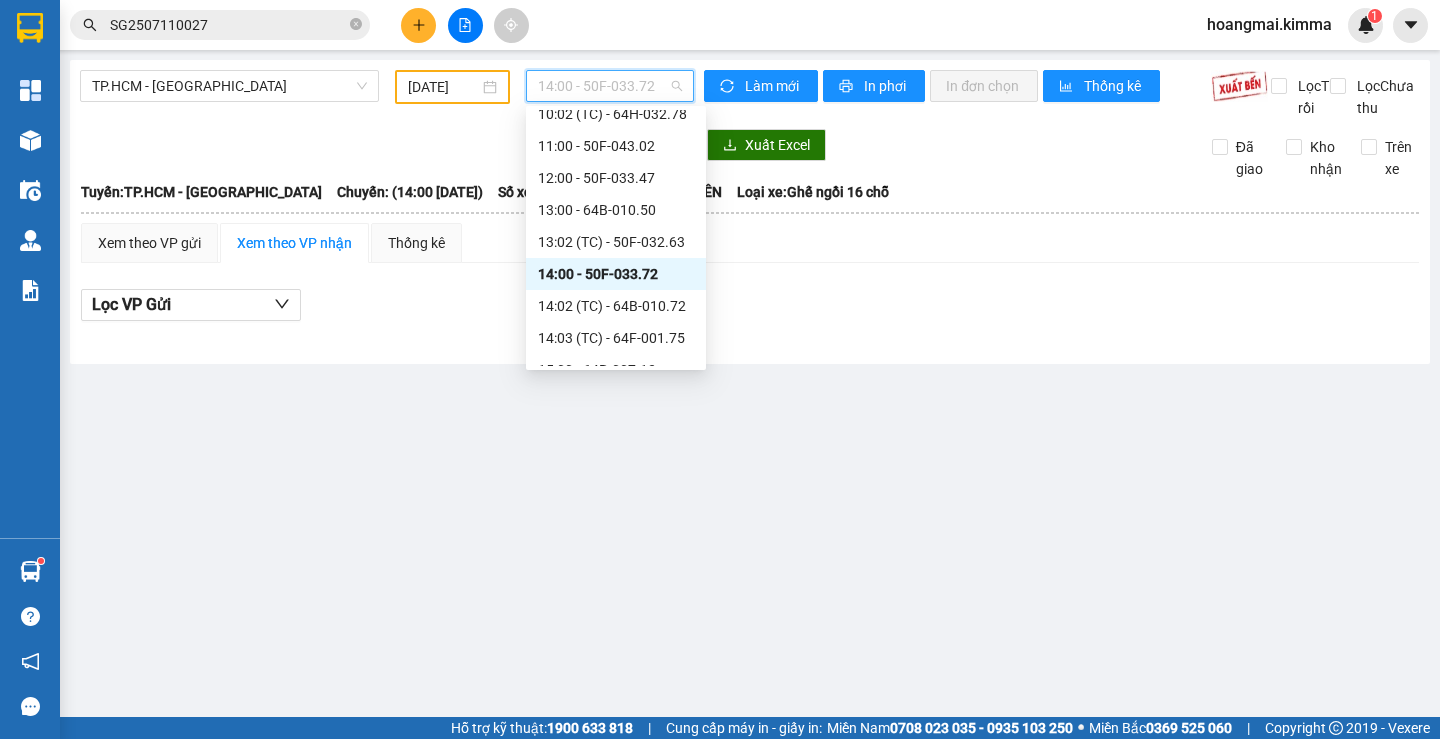 click on "14:00     - 50F-033.72" at bounding box center (616, 274) 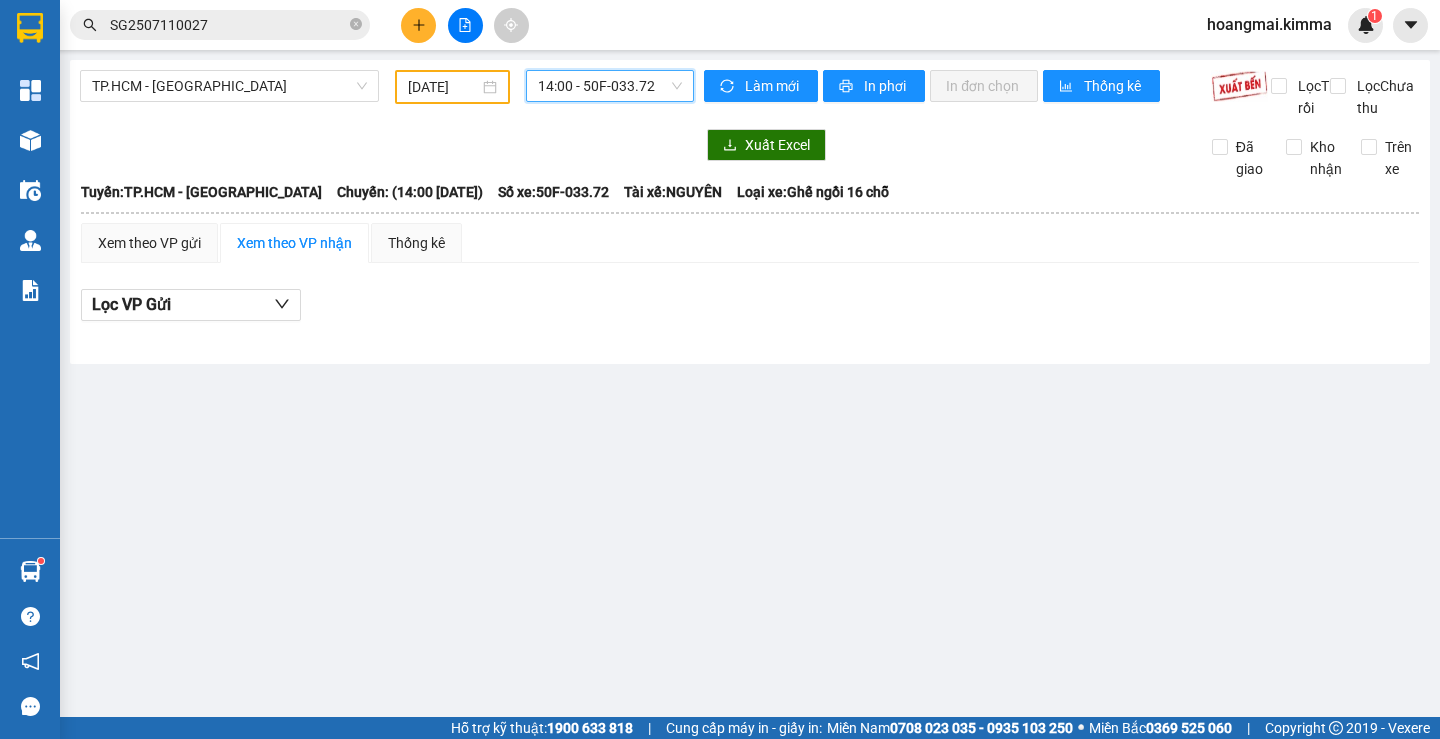 click on "14:00     - 50F-033.72" at bounding box center [610, 86] 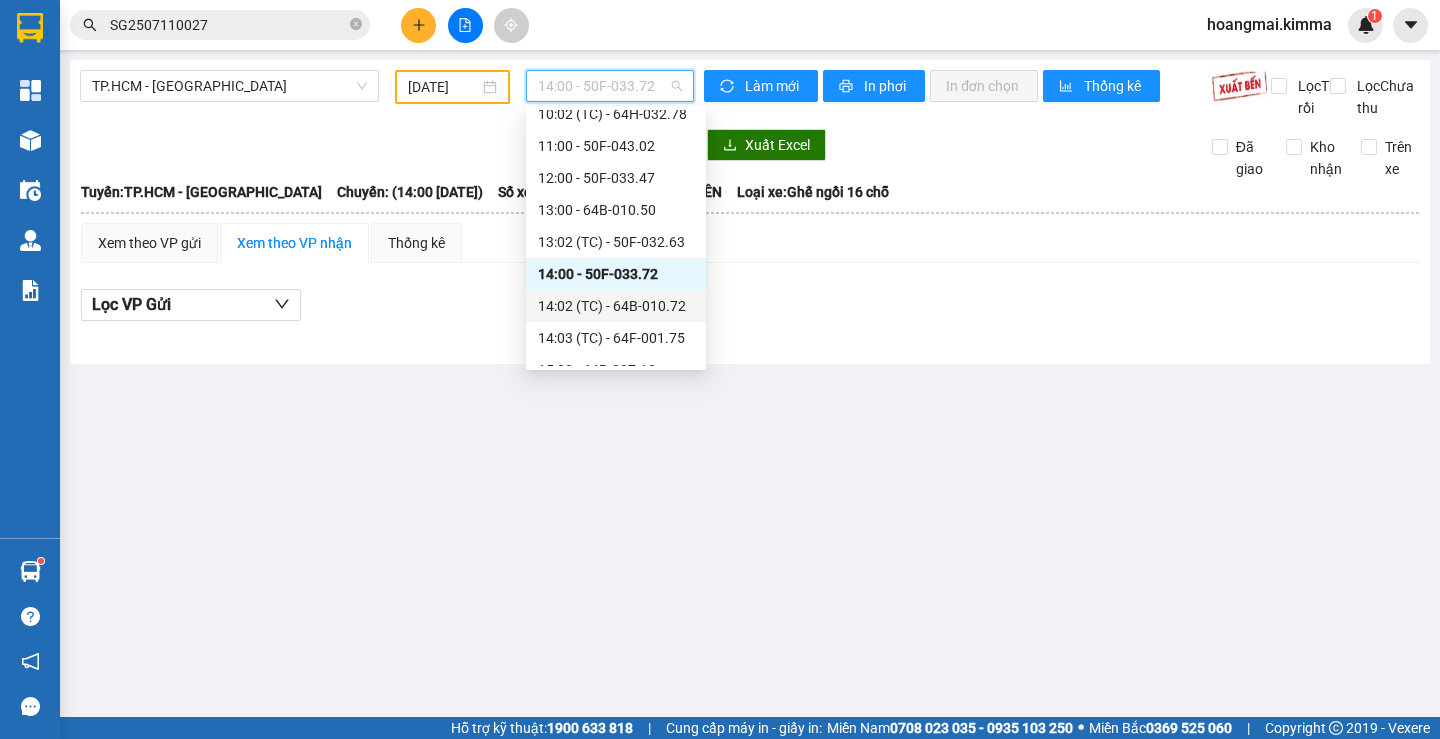 click on "14:02   (TC)   - 64B-010.72" at bounding box center (616, 306) 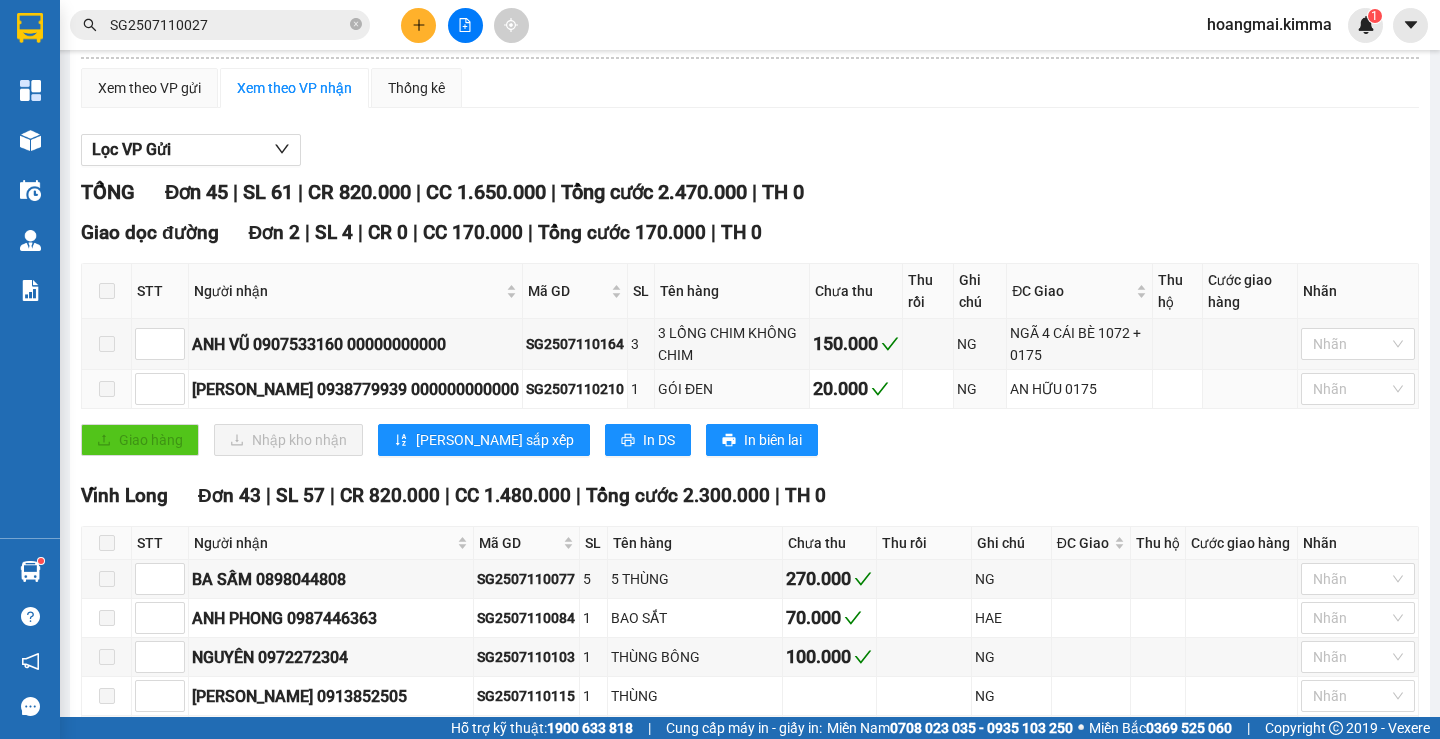 scroll, scrollTop: 0, scrollLeft: 0, axis: both 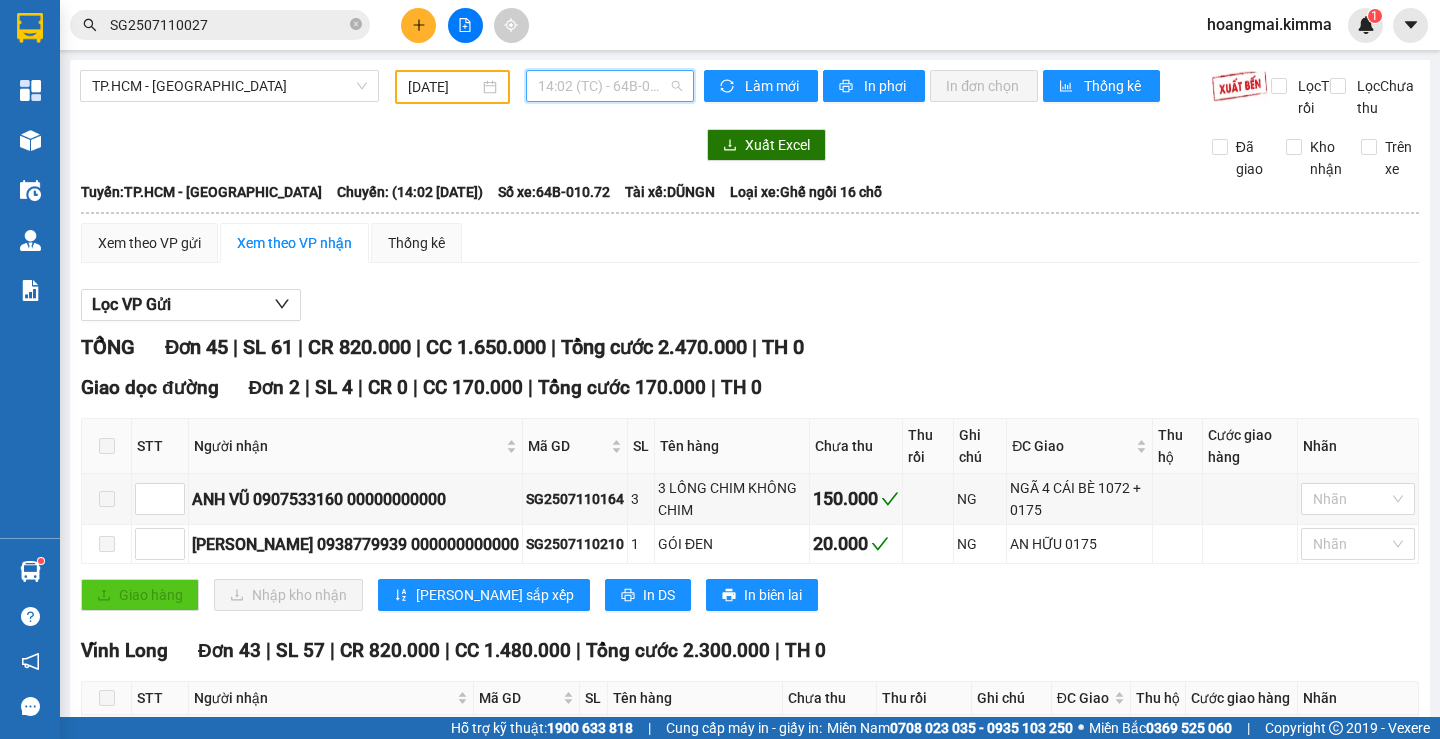 click on "14:02   (TC)   - 64B-010.72" at bounding box center (610, 86) 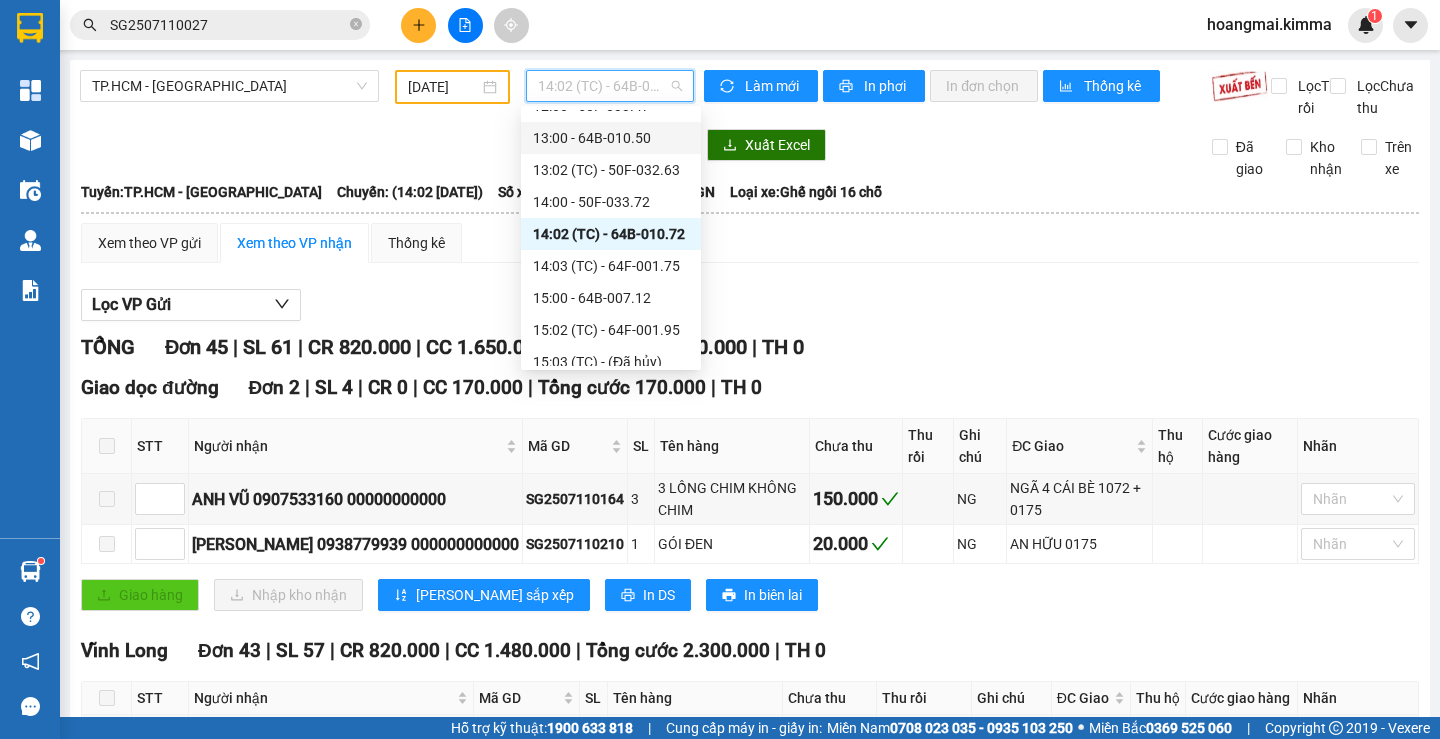 scroll, scrollTop: 400, scrollLeft: 0, axis: vertical 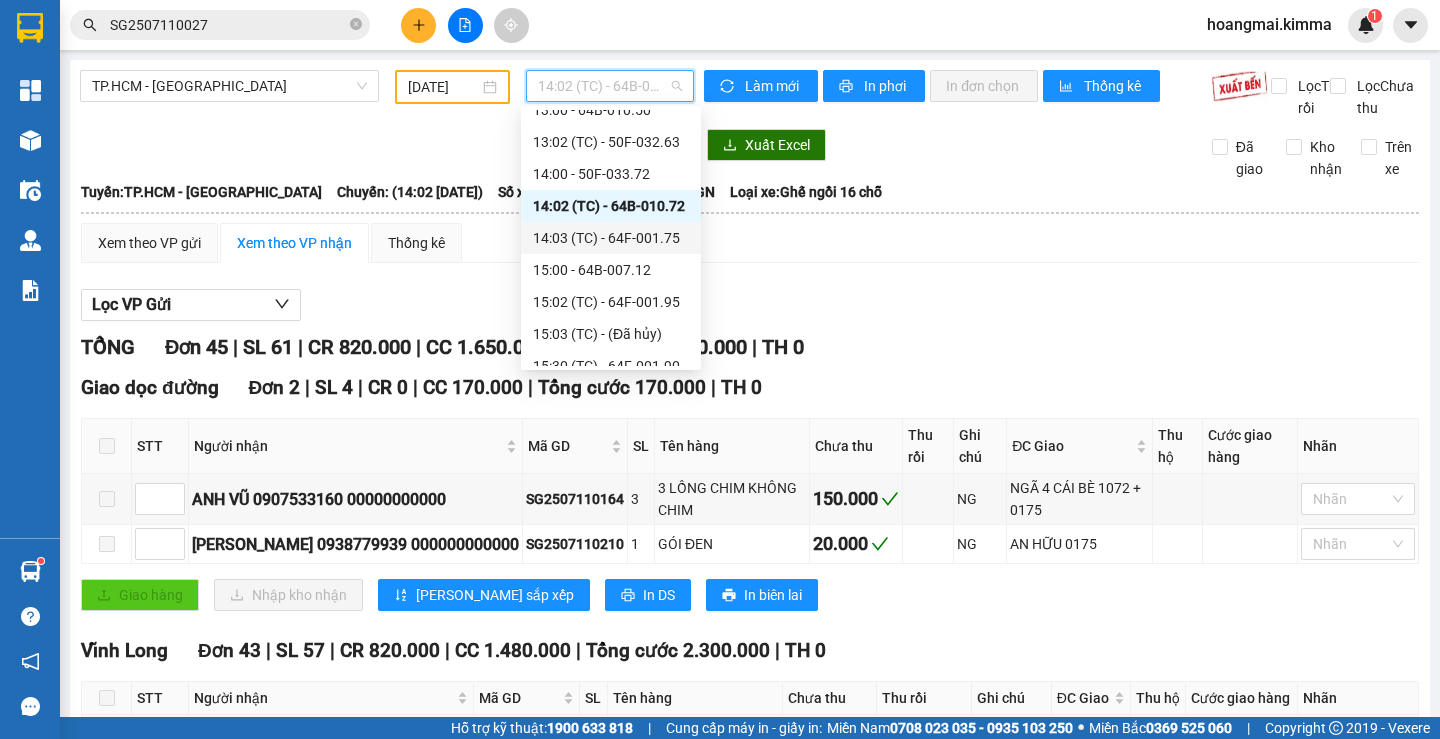click on "14:03   (TC)   - 64F-001.75" at bounding box center (611, 238) 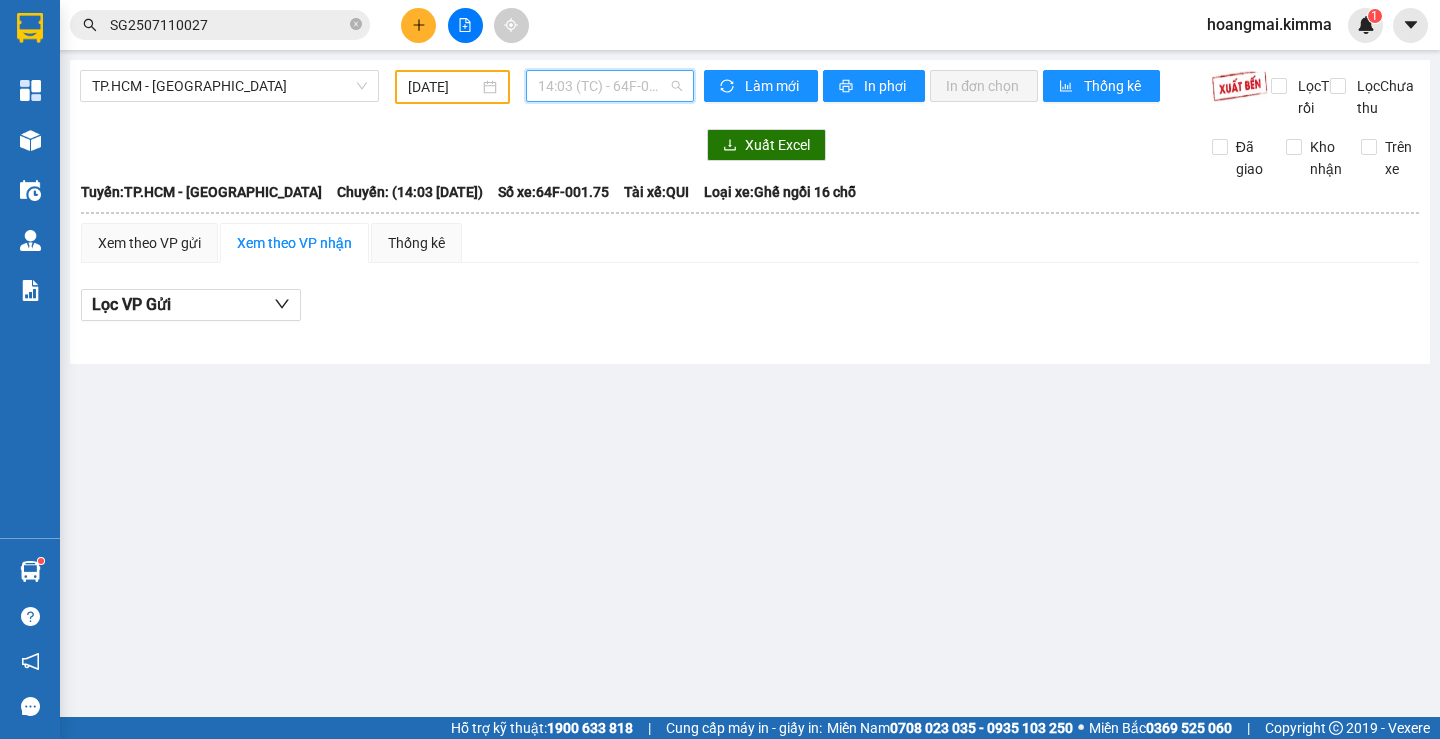 click on "14:03   (TC)   - 64F-001.75" at bounding box center [610, 86] 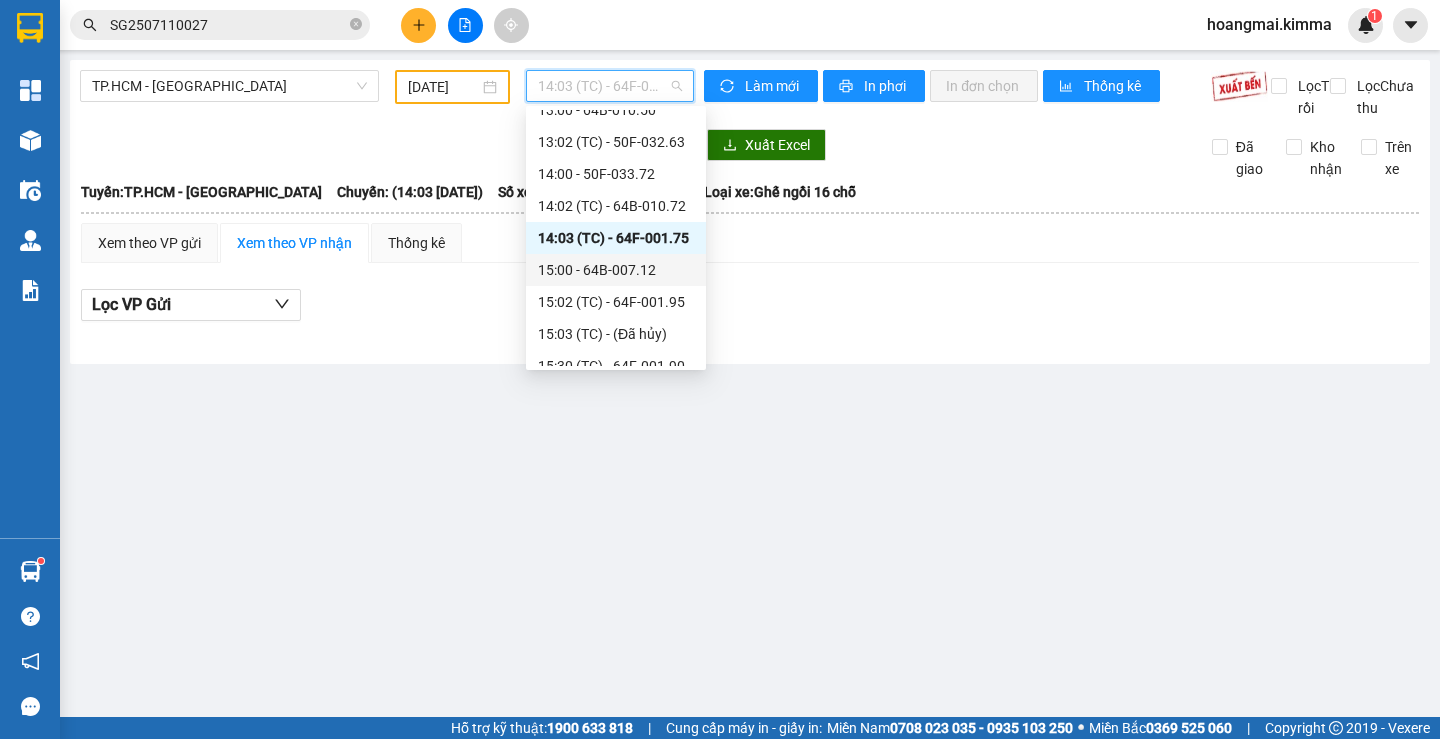 click on "15:00     - 64B-007.12" at bounding box center [616, 270] 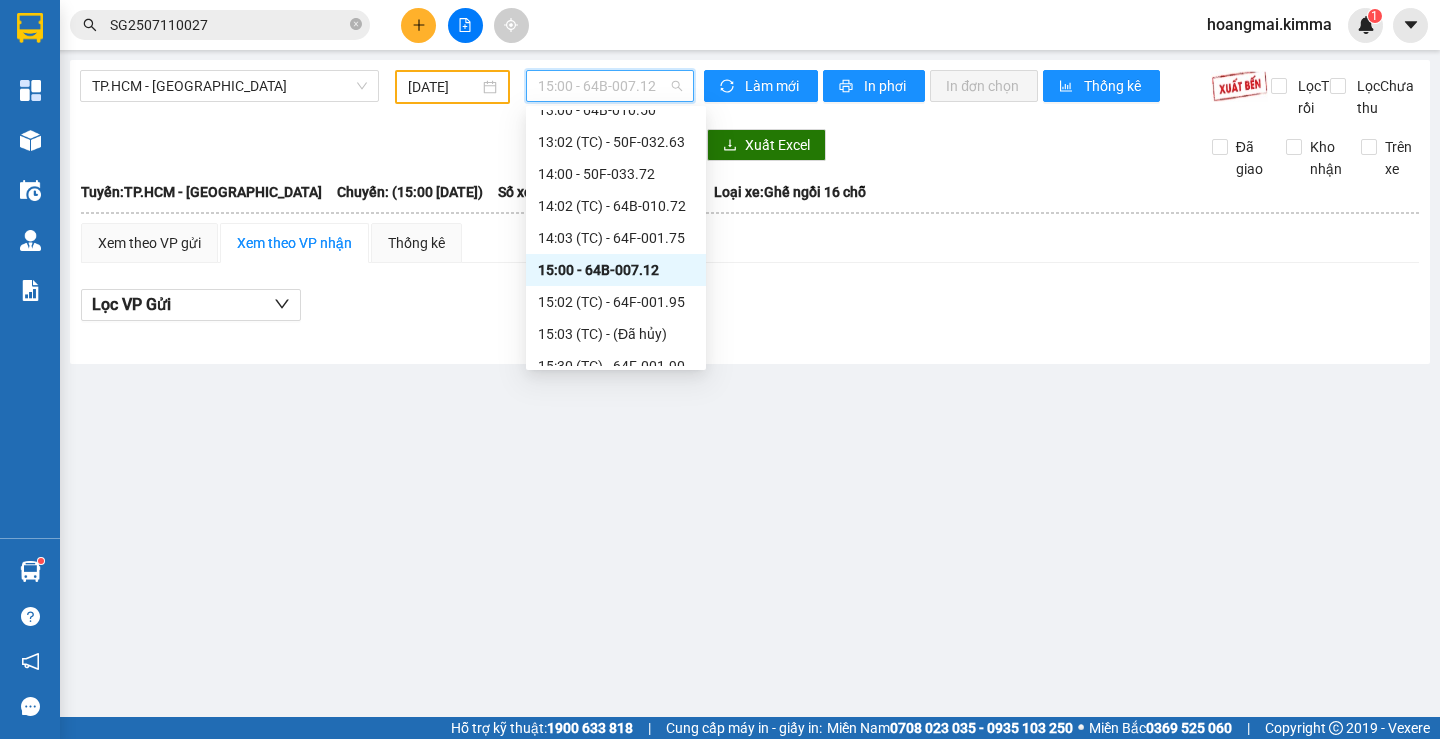 click on "15:00     - 64B-007.12" at bounding box center (610, 86) 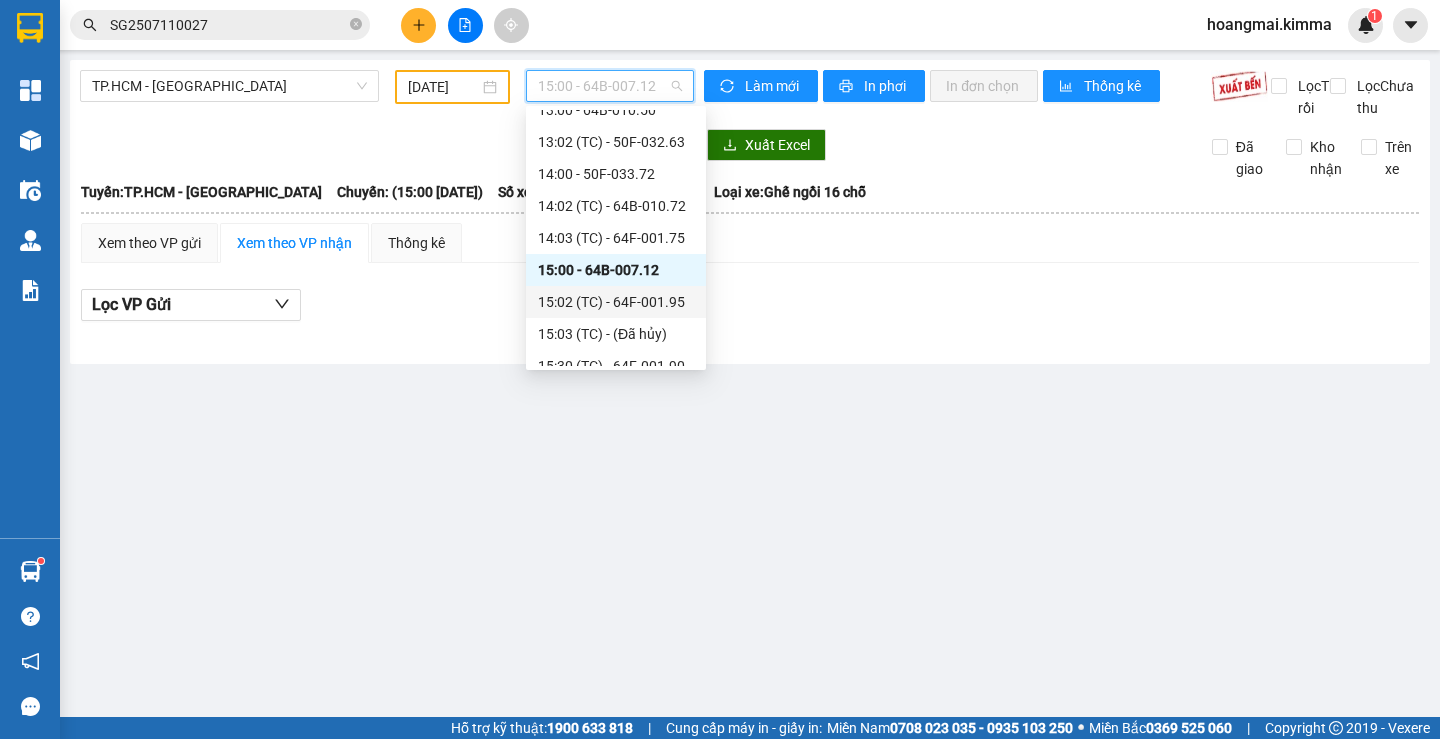 click on "15:02   (TC)   - 64F-001.95" at bounding box center (616, 302) 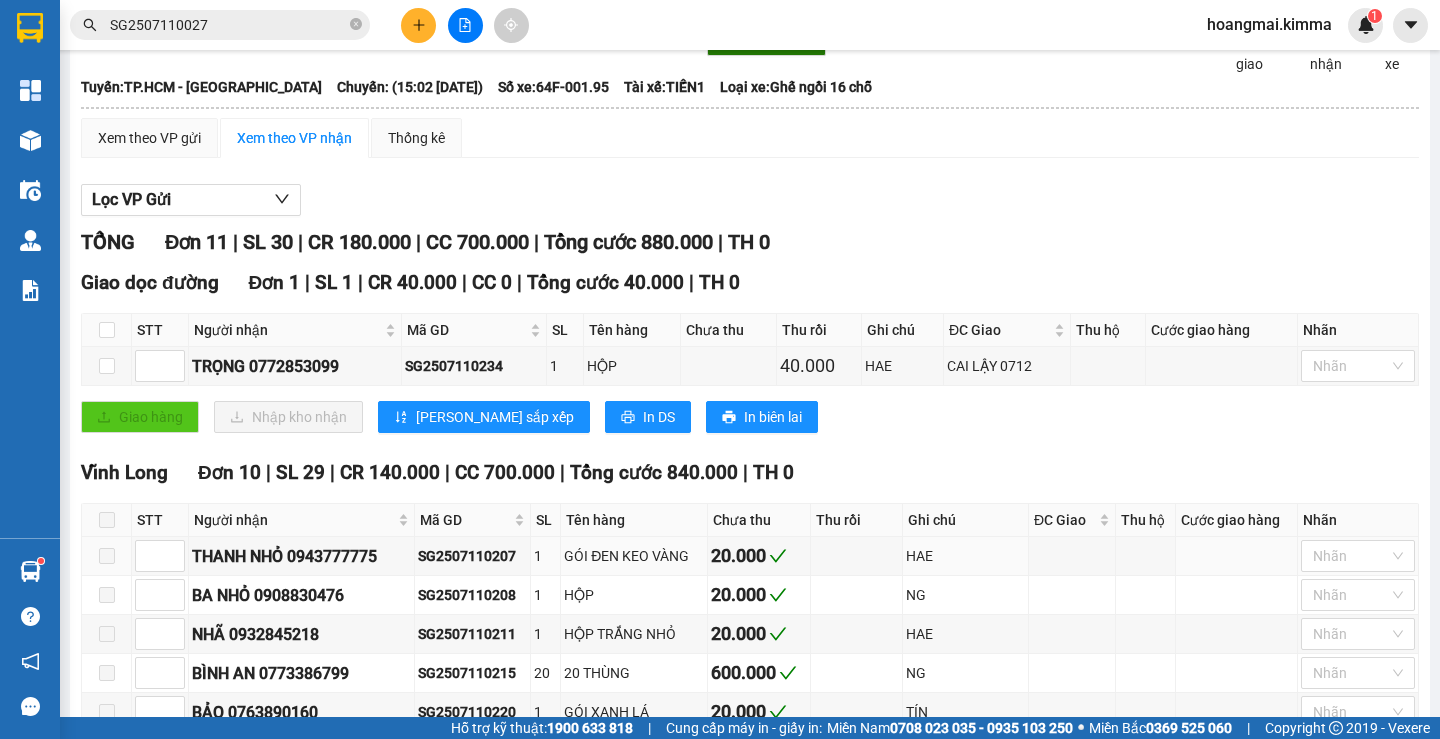 scroll, scrollTop: 0, scrollLeft: 0, axis: both 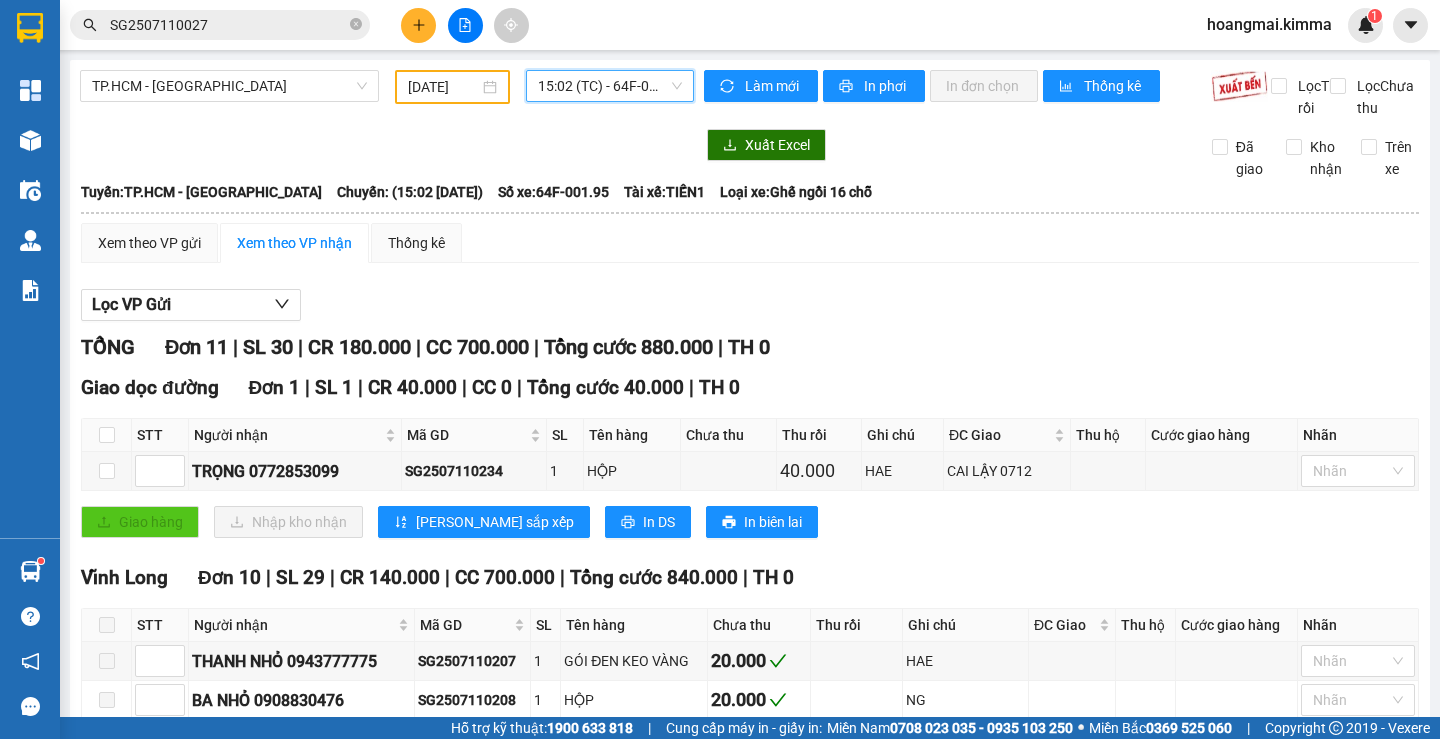 click on "15:02   (TC)   - 64F-001.95" at bounding box center [610, 86] 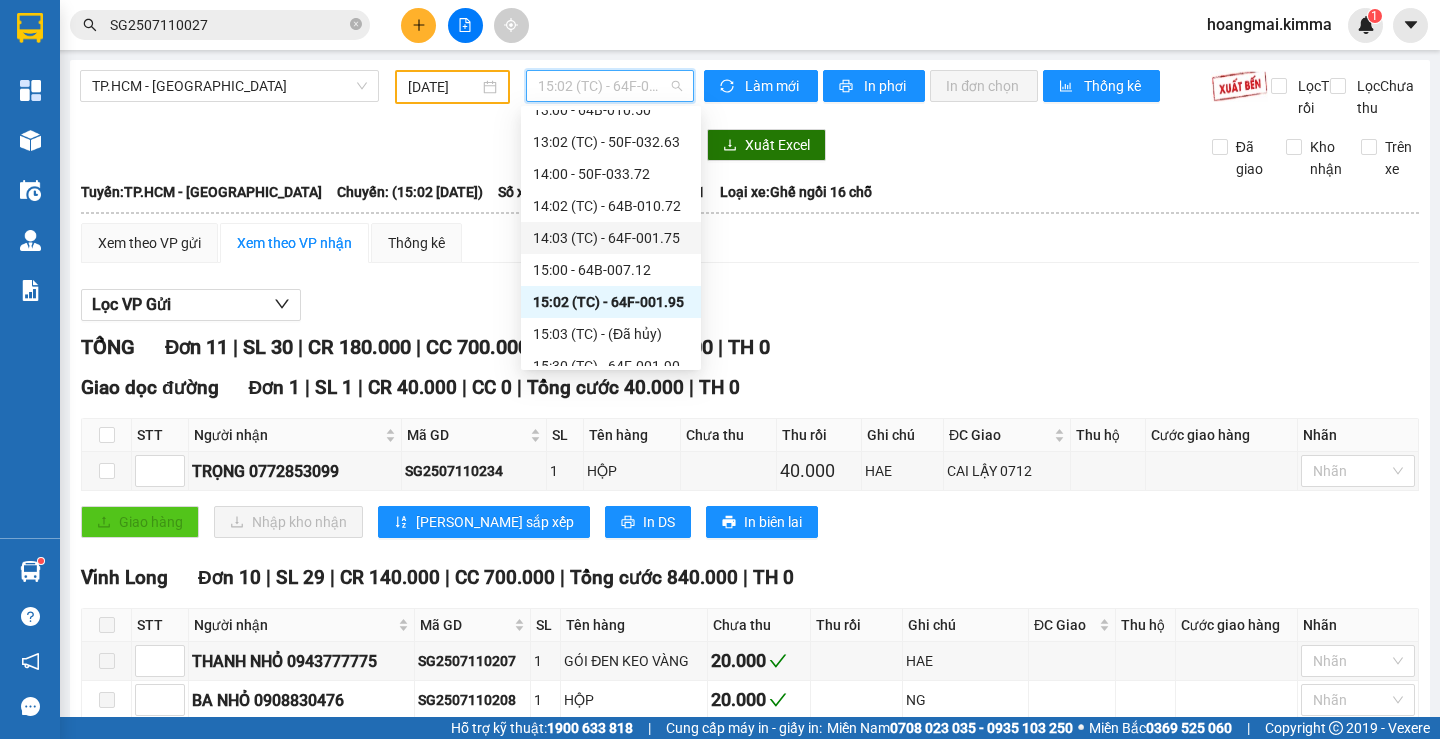 scroll, scrollTop: 500, scrollLeft: 0, axis: vertical 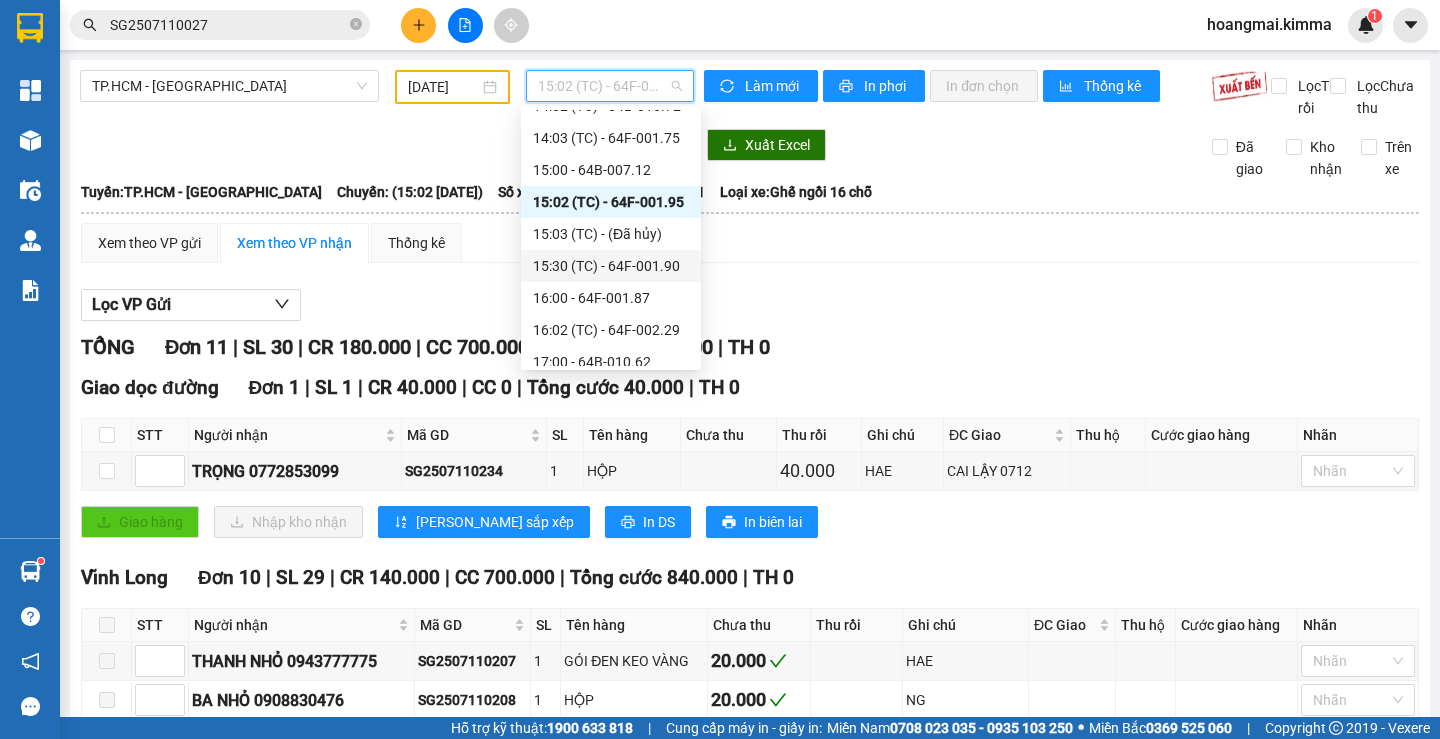 click on "15:30   (TC)   - 64F-001.90" at bounding box center (611, 266) 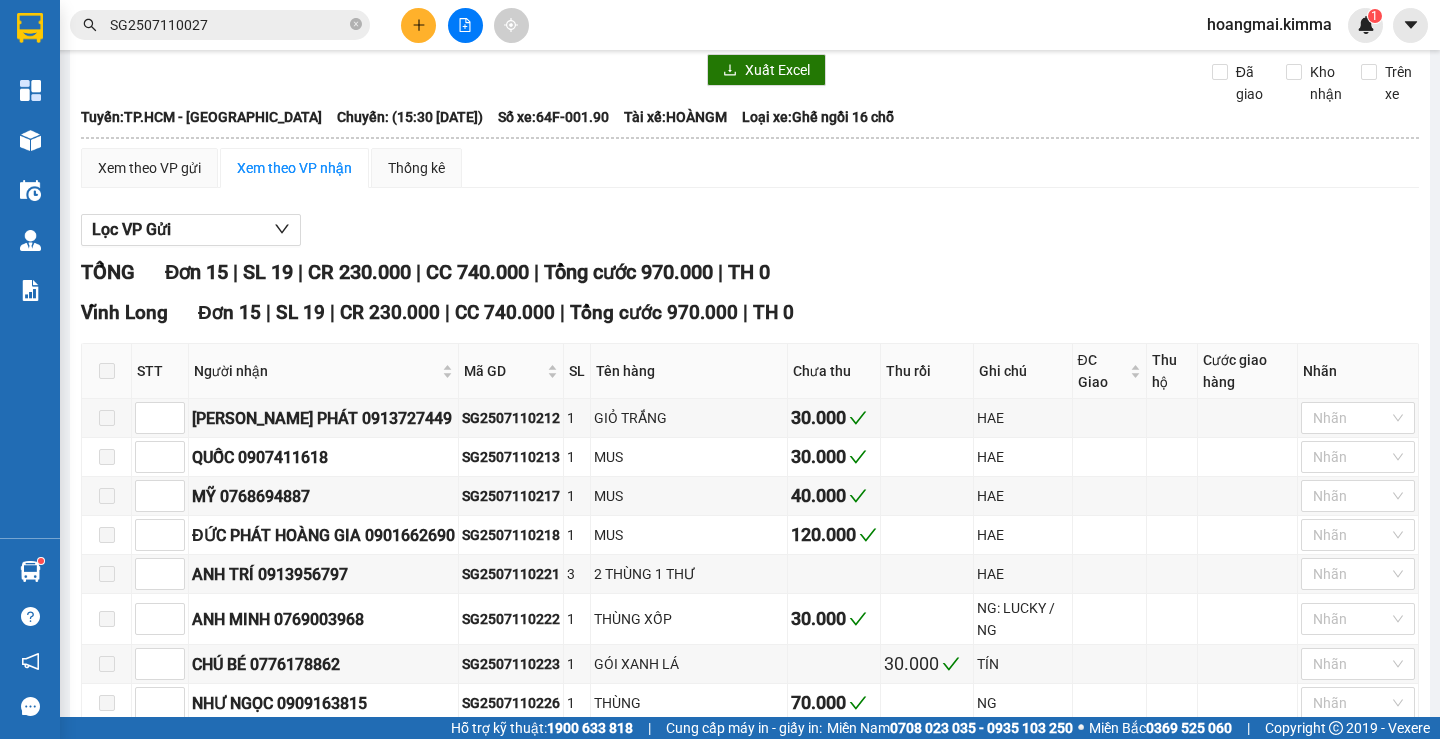 scroll, scrollTop: 0, scrollLeft: 0, axis: both 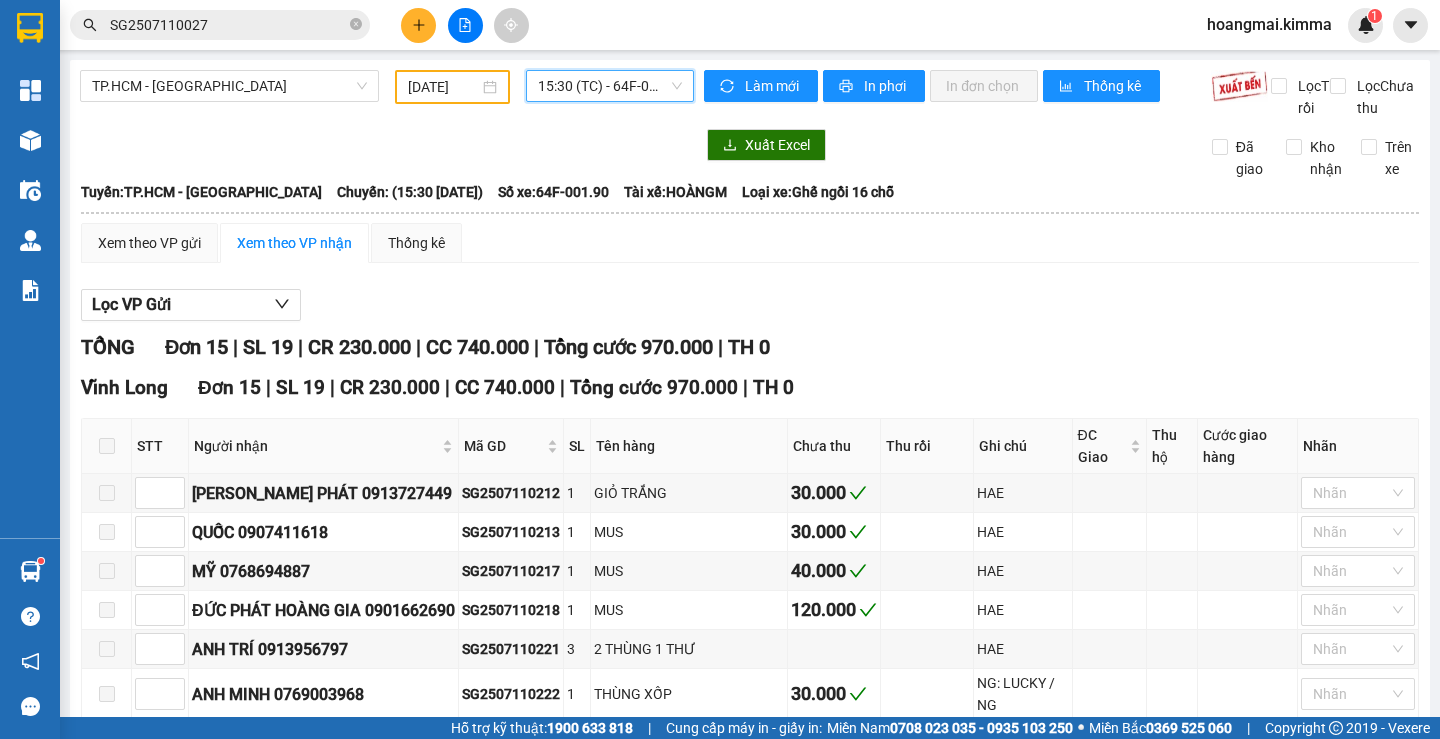 click on "15:30   (TC)   - 64F-001.90" at bounding box center [610, 86] 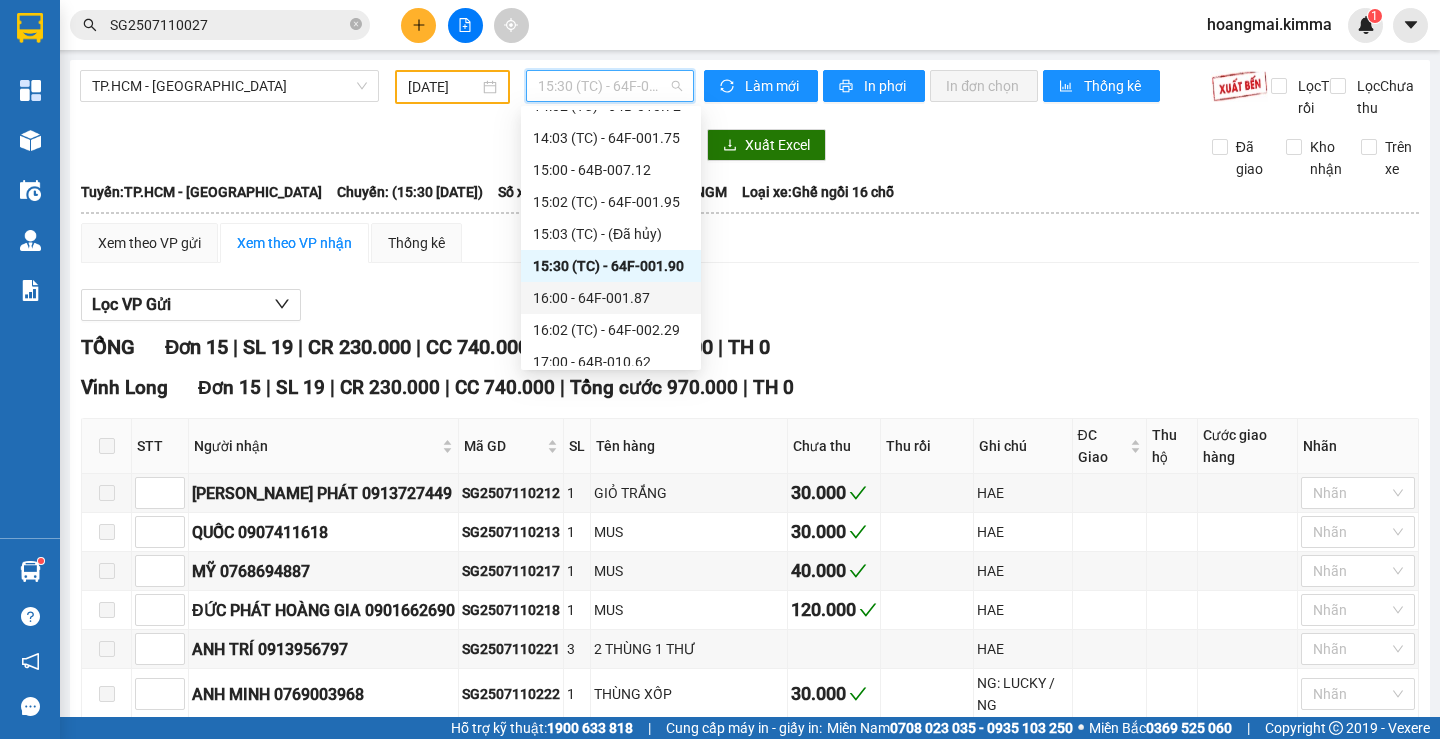 click on "16:00     - 64F-001.87" at bounding box center [611, 298] 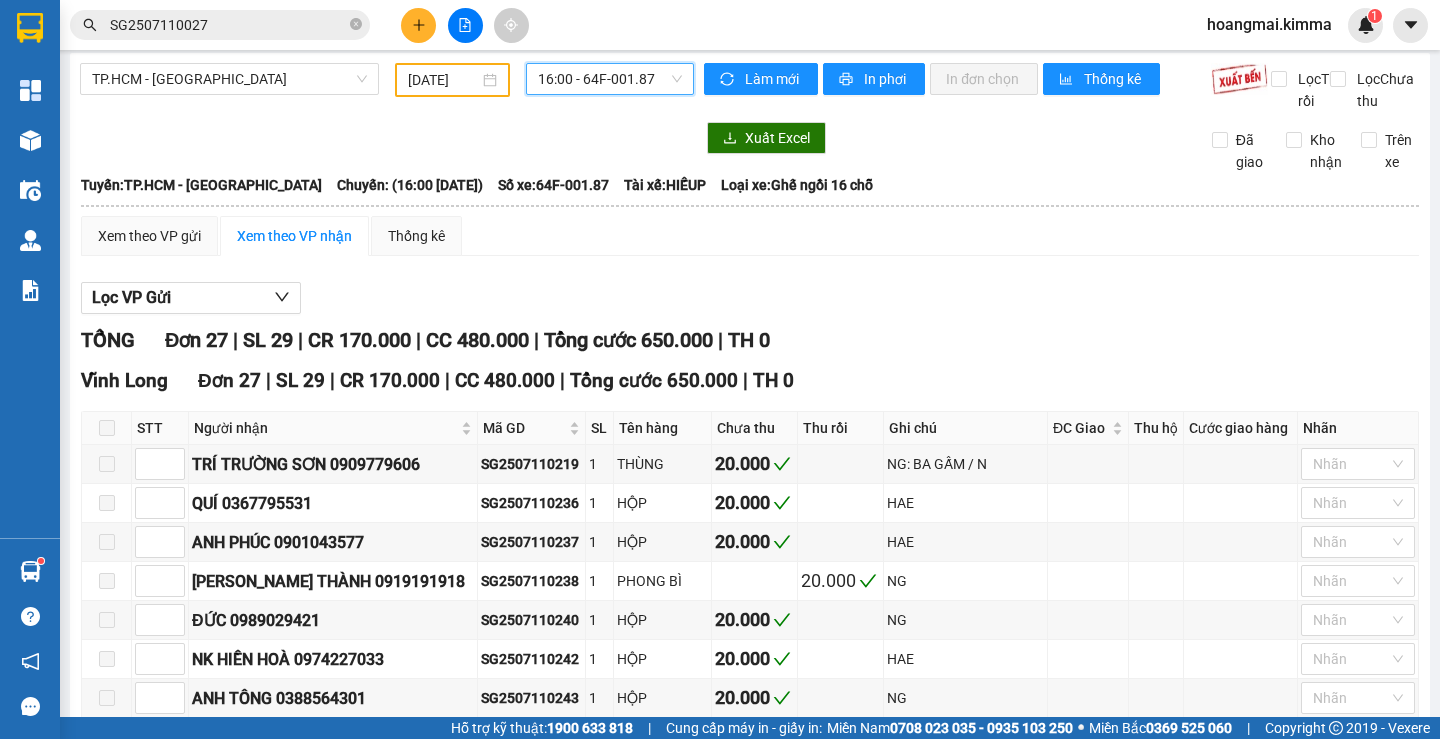 scroll, scrollTop: 0, scrollLeft: 0, axis: both 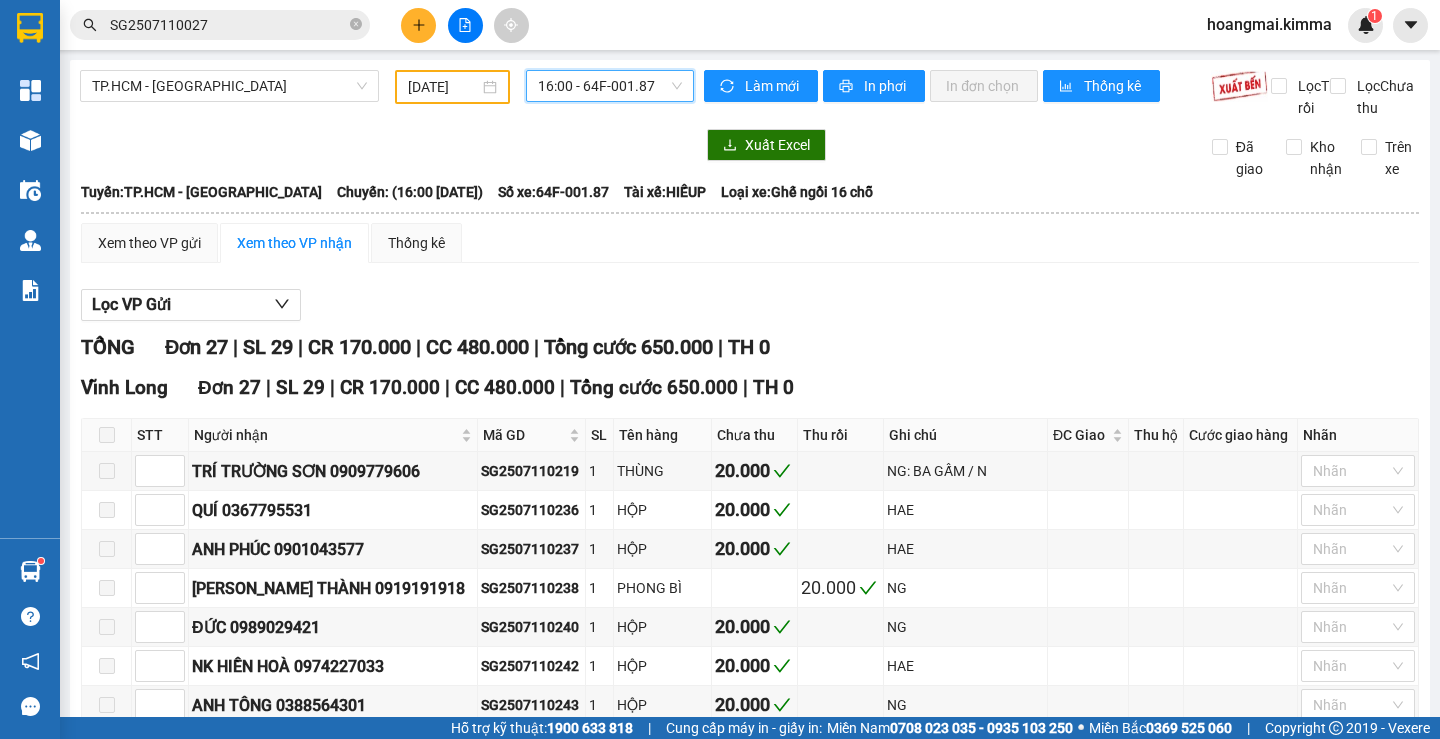 click on "16:00     - 64F-001.87" at bounding box center (610, 86) 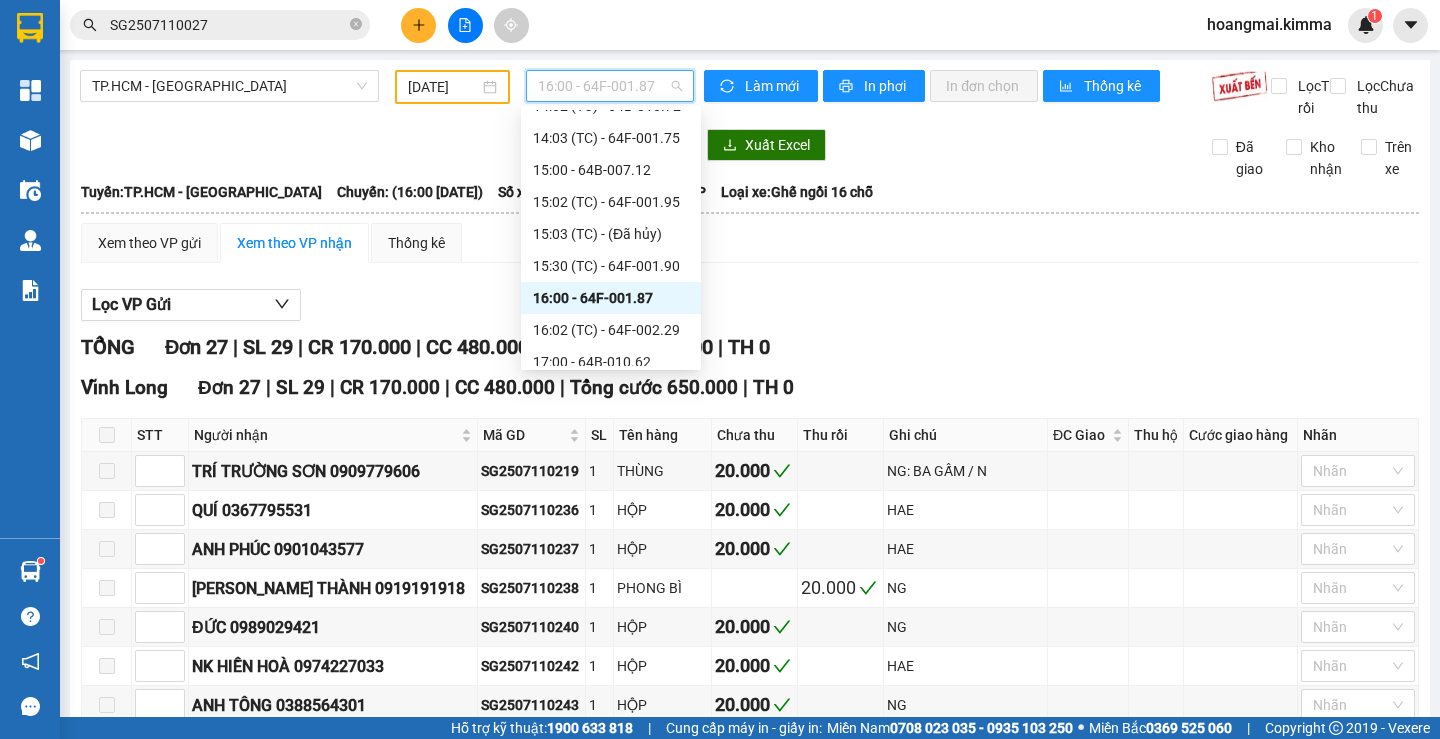 click on "16:00     - 64F-001.87" at bounding box center [611, 298] 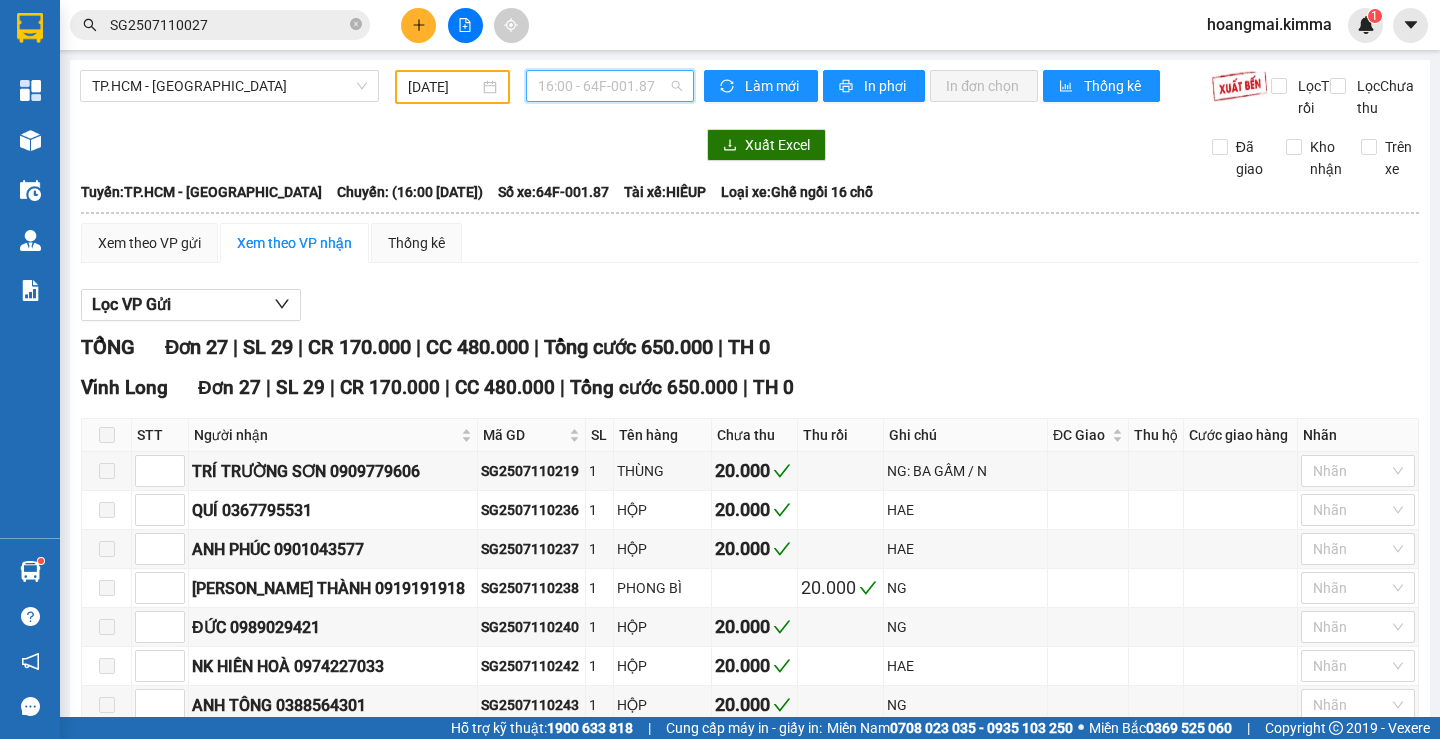 click on "16:00     - 64F-001.87" at bounding box center [610, 86] 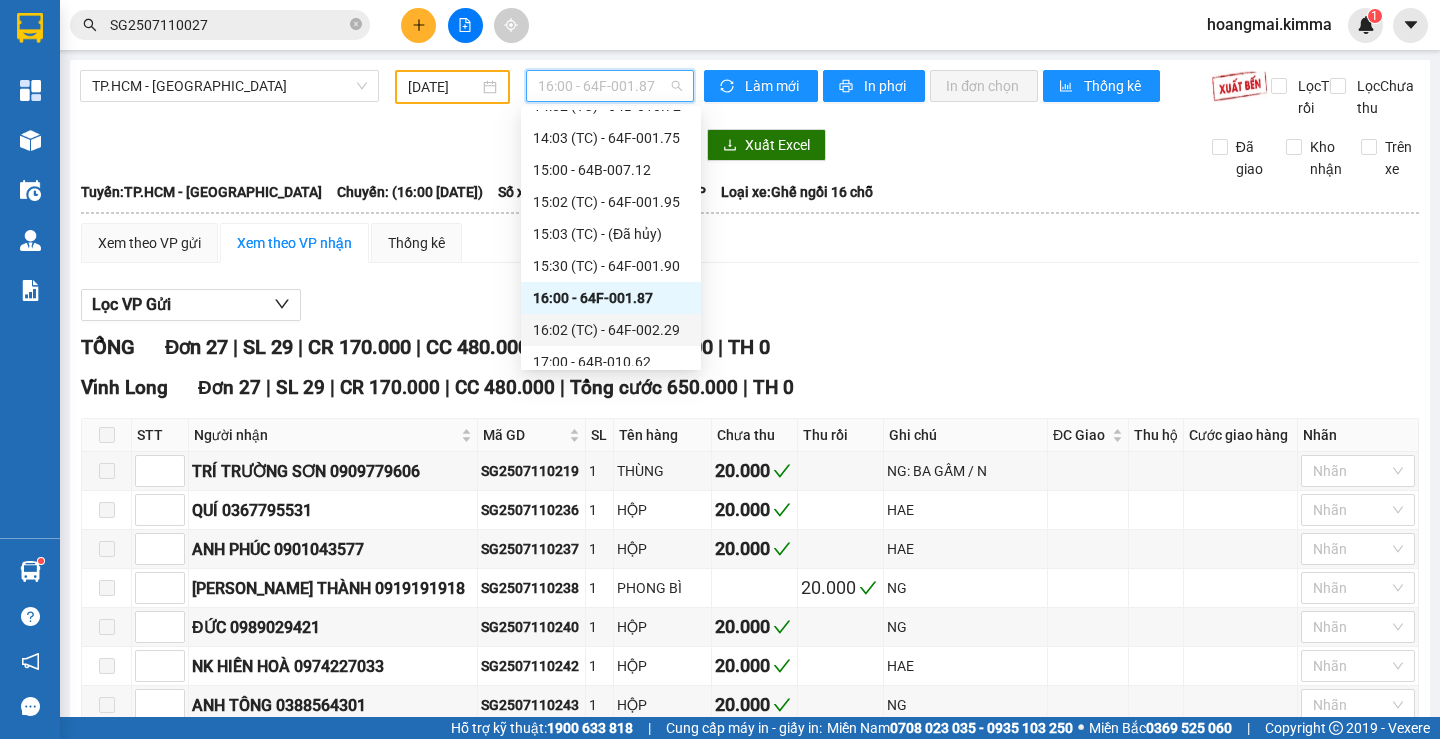 click on "16:02   (TC)   - 64F-002.29" at bounding box center [611, 330] 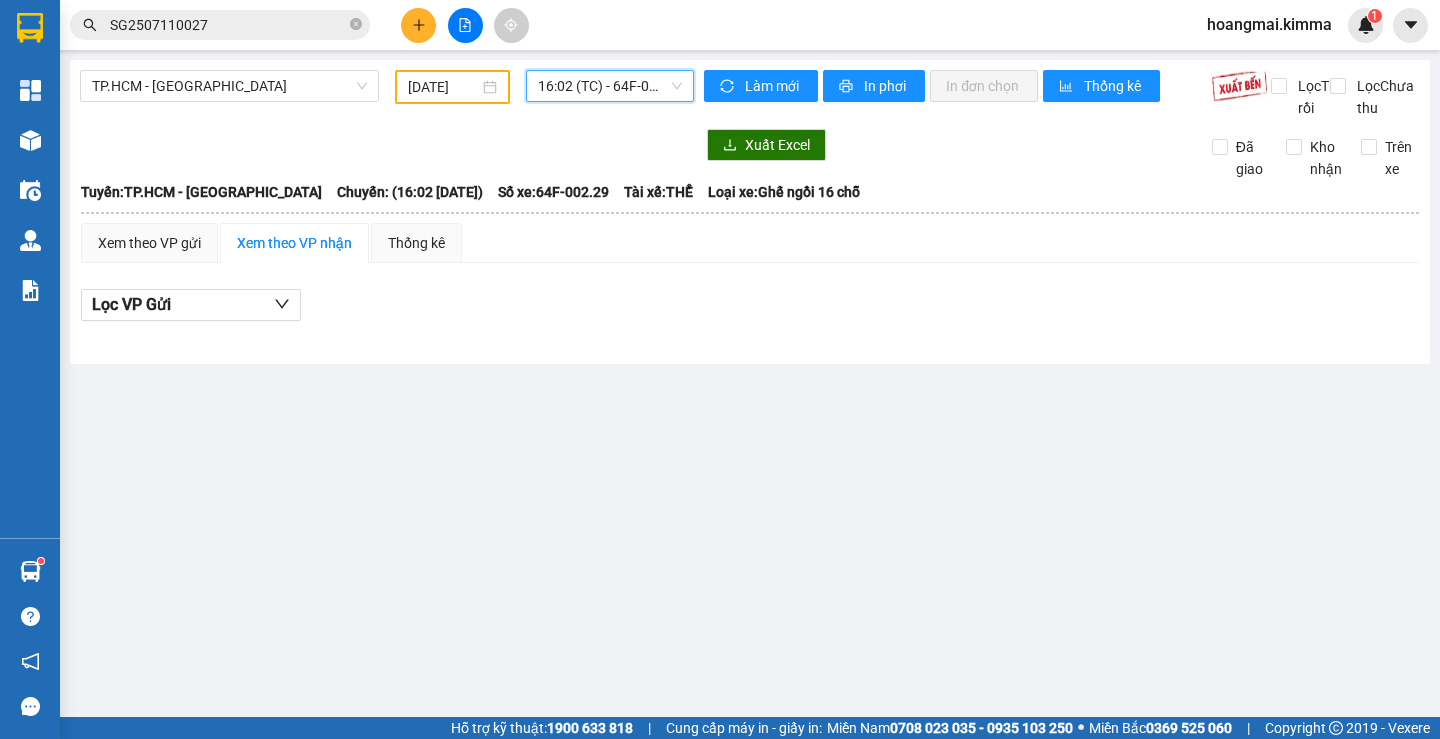 click on "16:02   (TC)   - 64F-002.29" at bounding box center (610, 86) 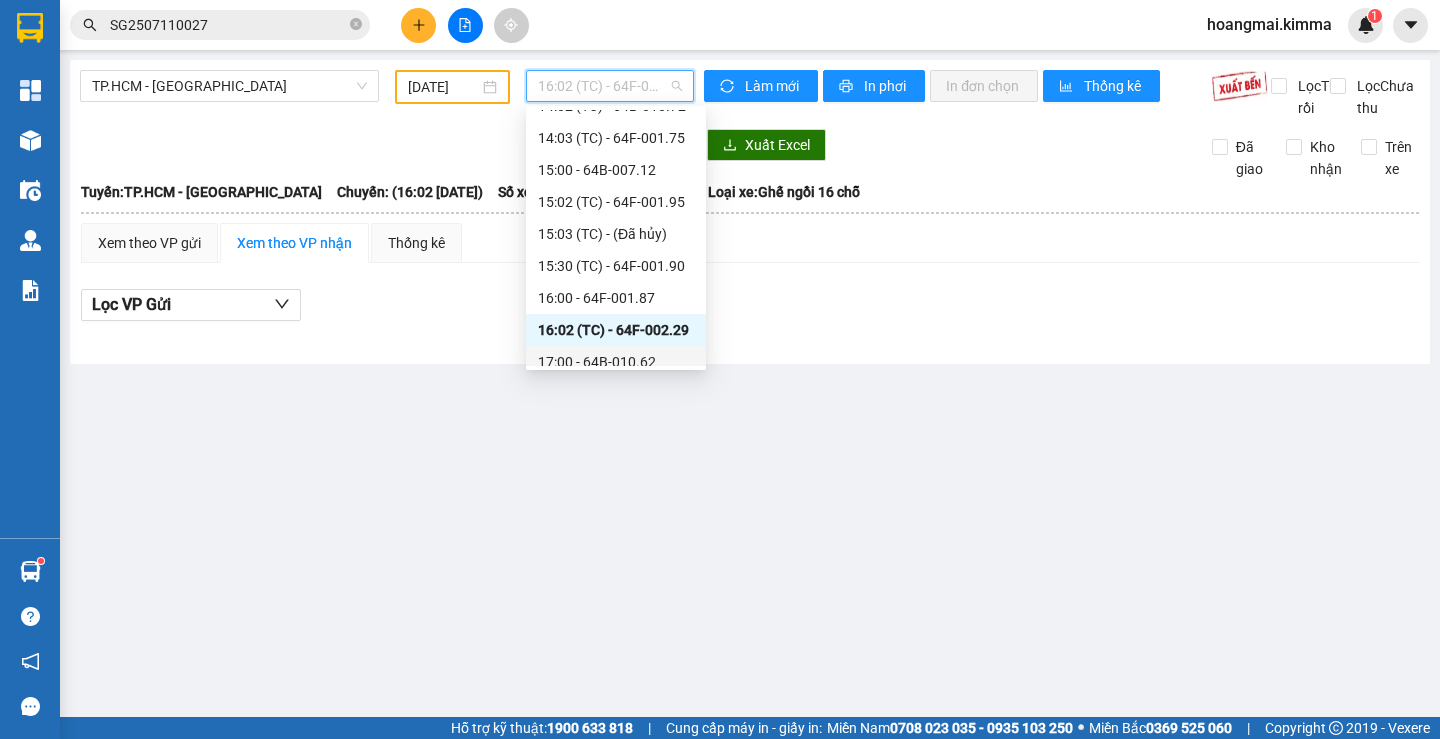click on "17:00     - 64B-010.62" at bounding box center [616, 362] 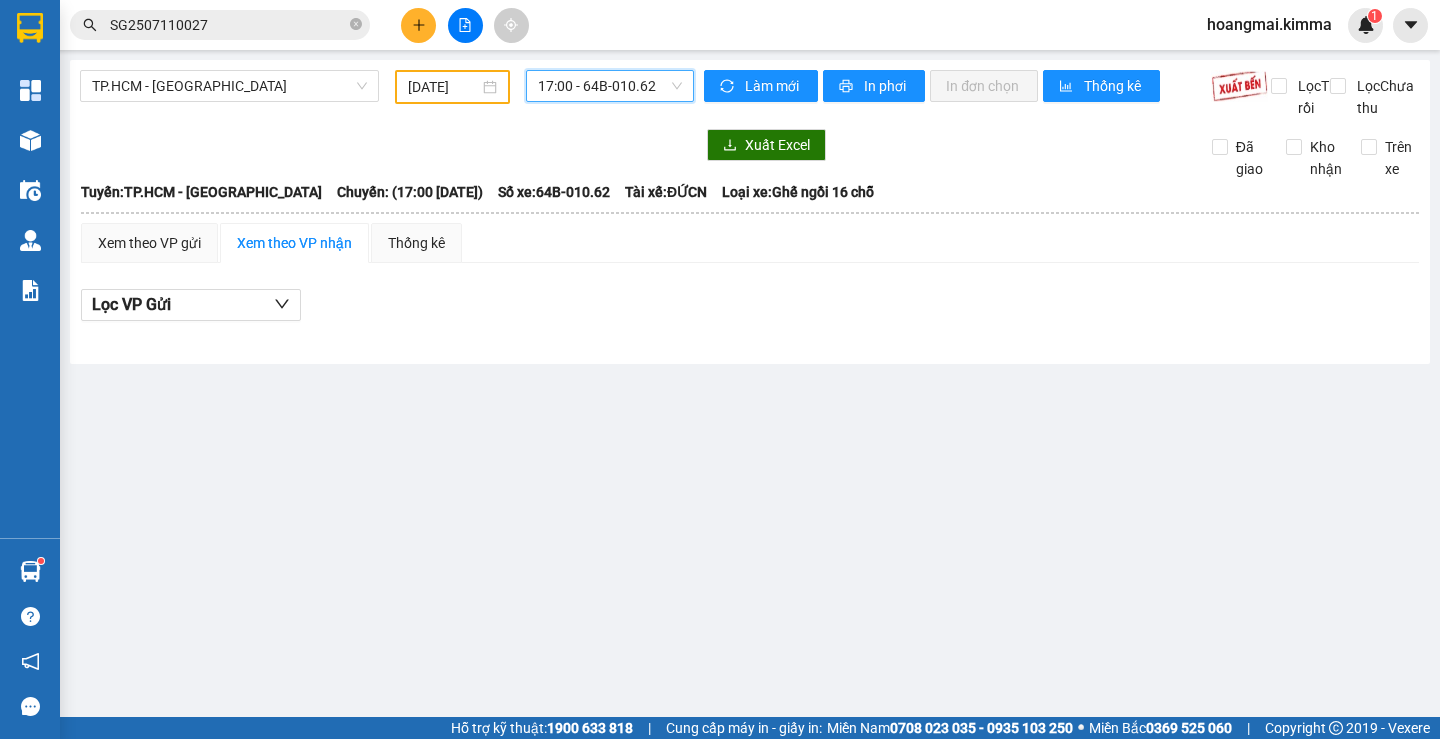 click on "17:00     - 64B-010.62" at bounding box center [610, 86] 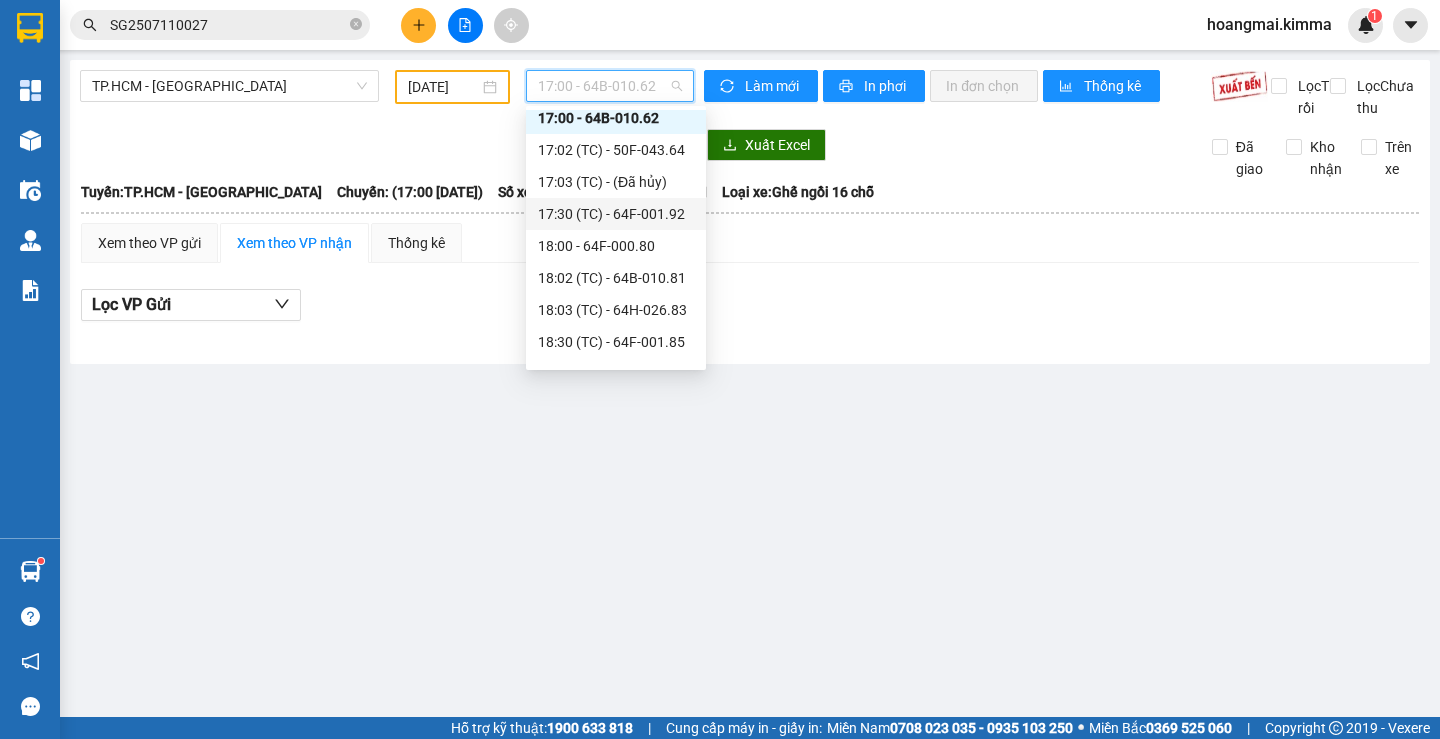 scroll, scrollTop: 712, scrollLeft: 0, axis: vertical 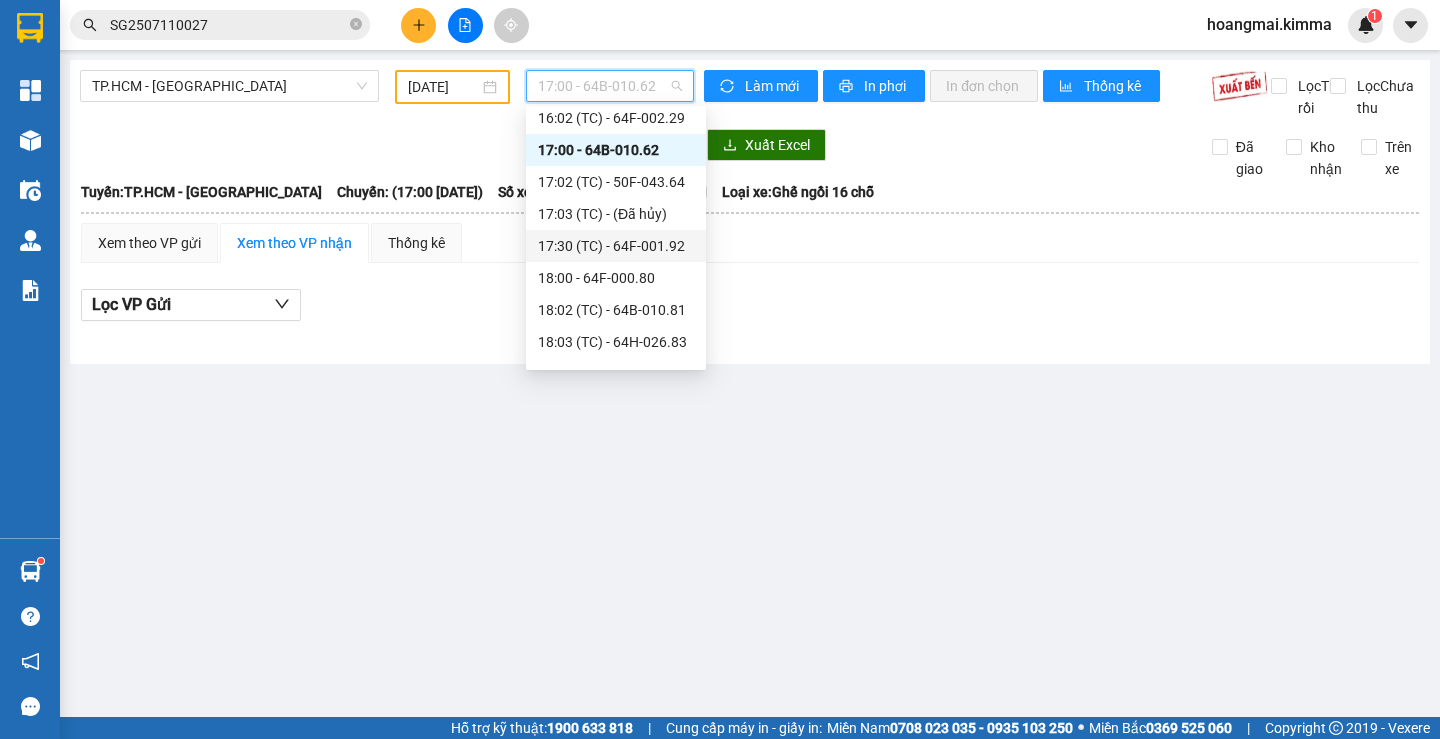 click on "17:30   (TC)   - 64F-001.92" at bounding box center [616, 246] 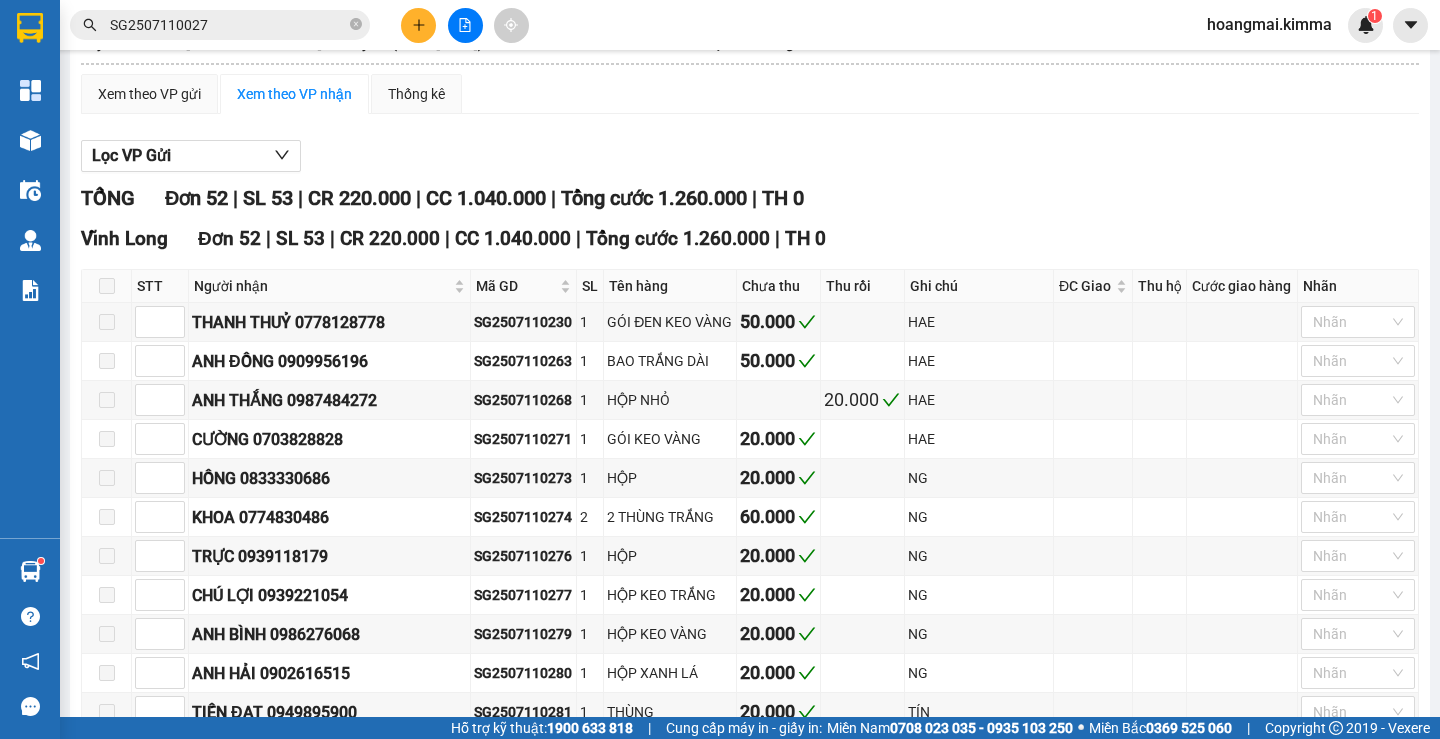 scroll, scrollTop: 0, scrollLeft: 0, axis: both 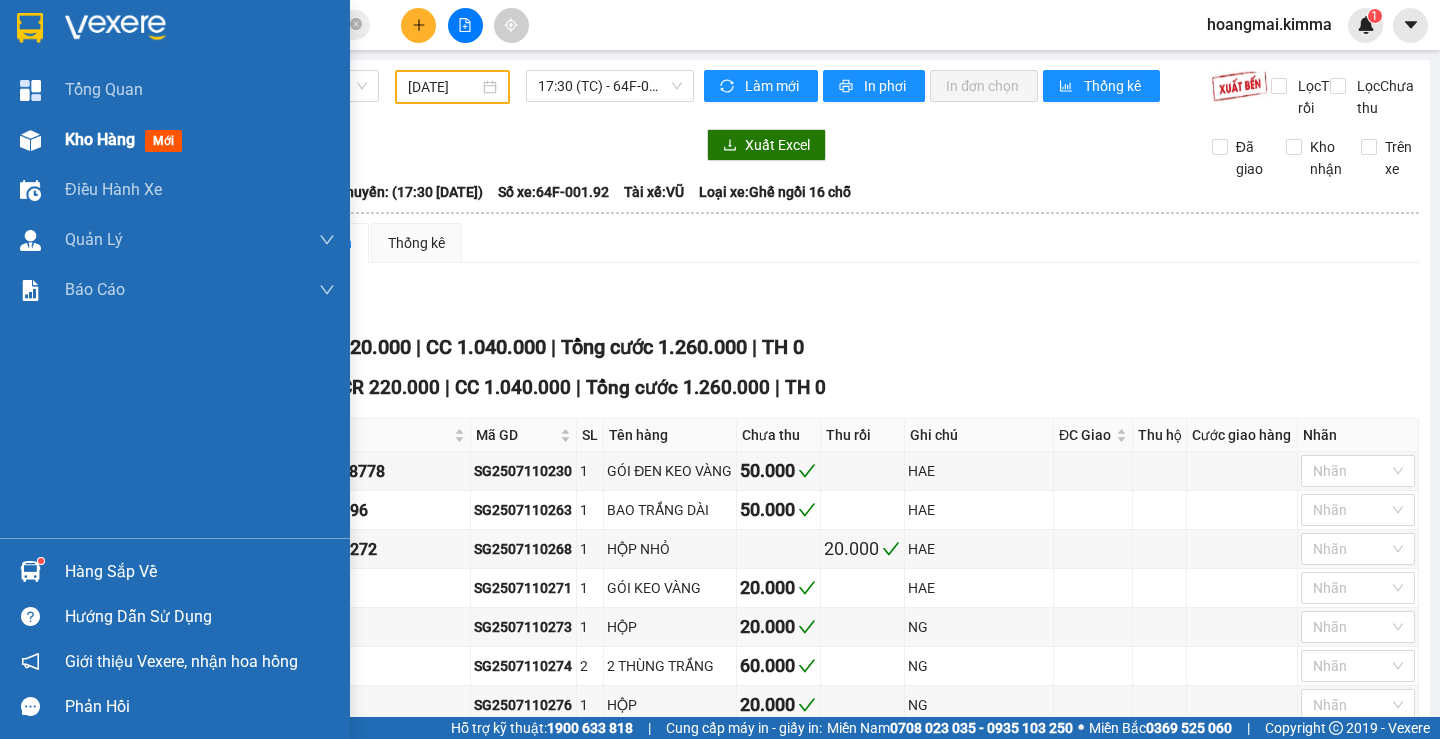 click on "Kho hàng" at bounding box center [100, 139] 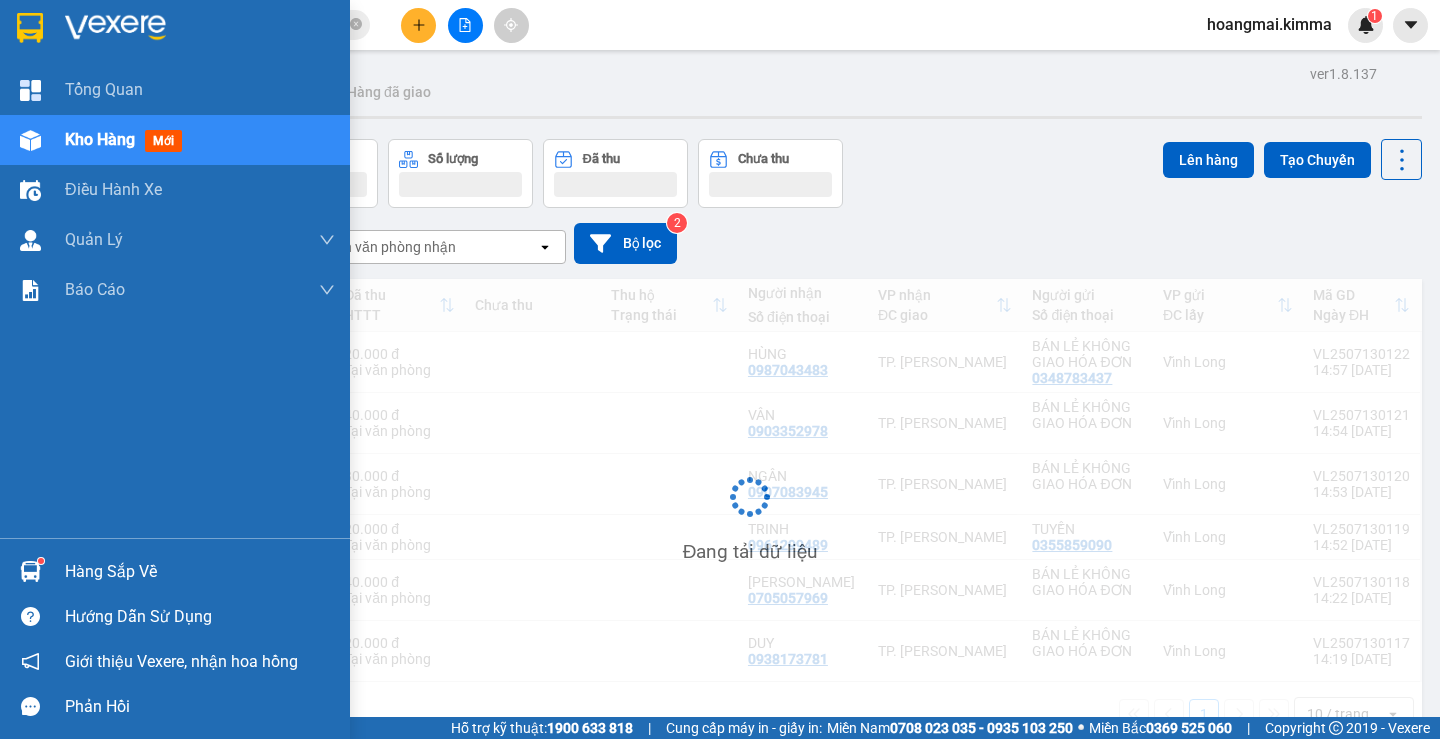 click on "Kho hàng" at bounding box center (100, 139) 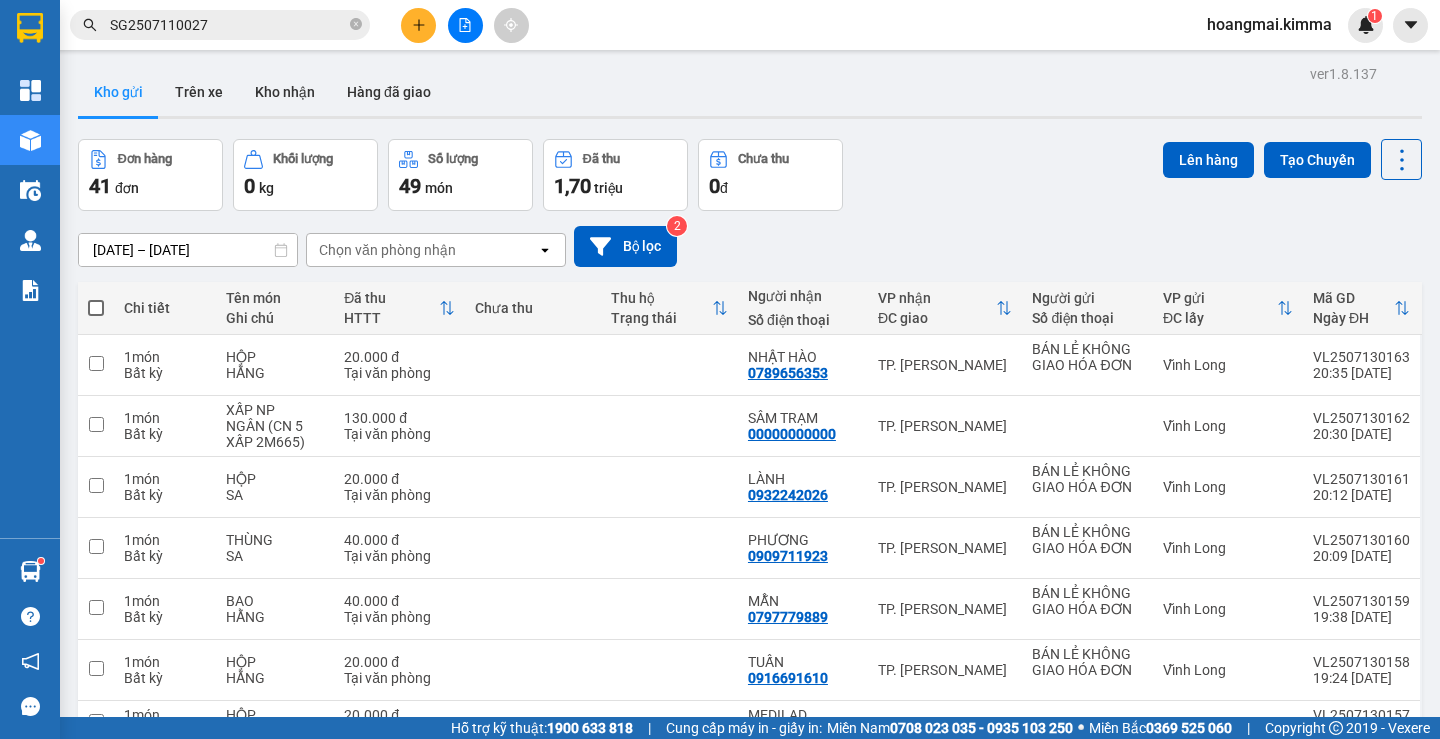 click on "[DATE] – [DATE]" at bounding box center (188, 250) 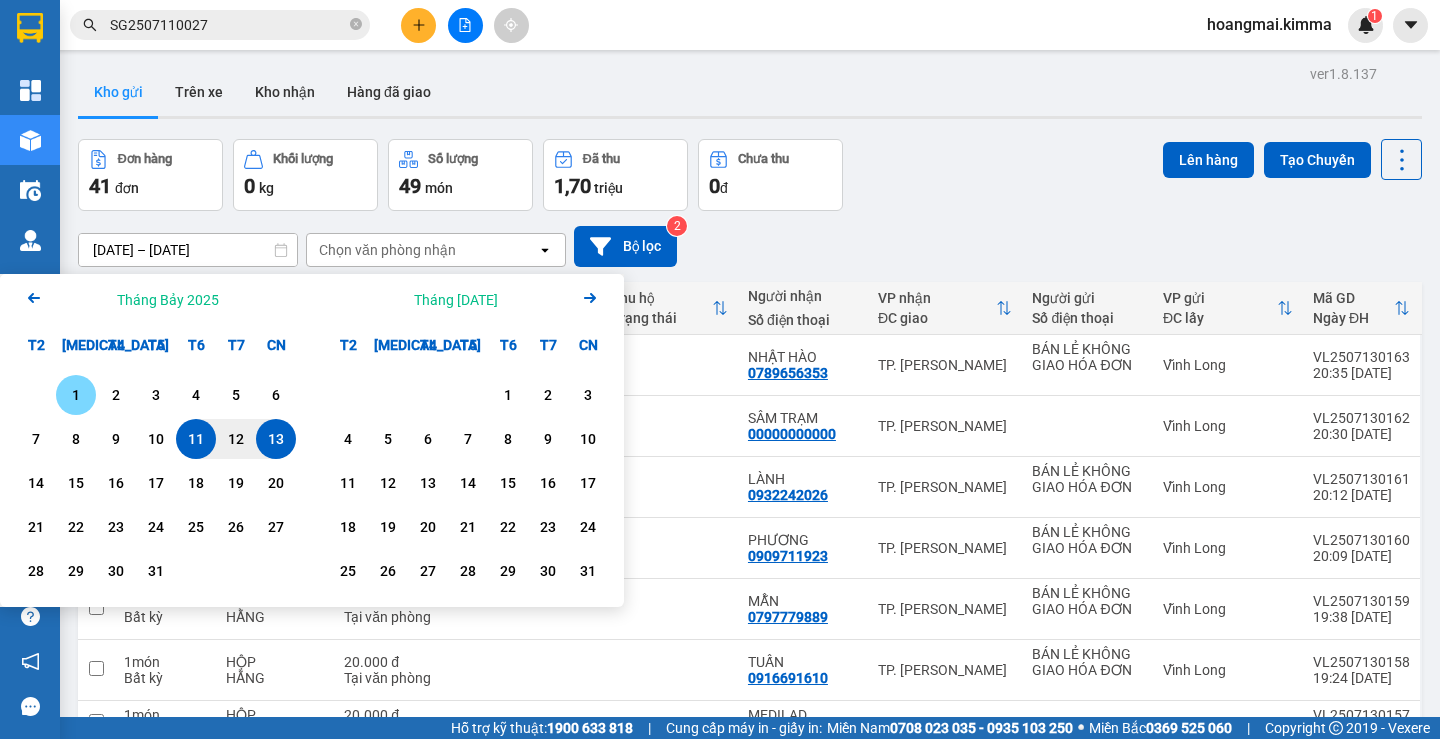 click on "1" at bounding box center [76, 395] 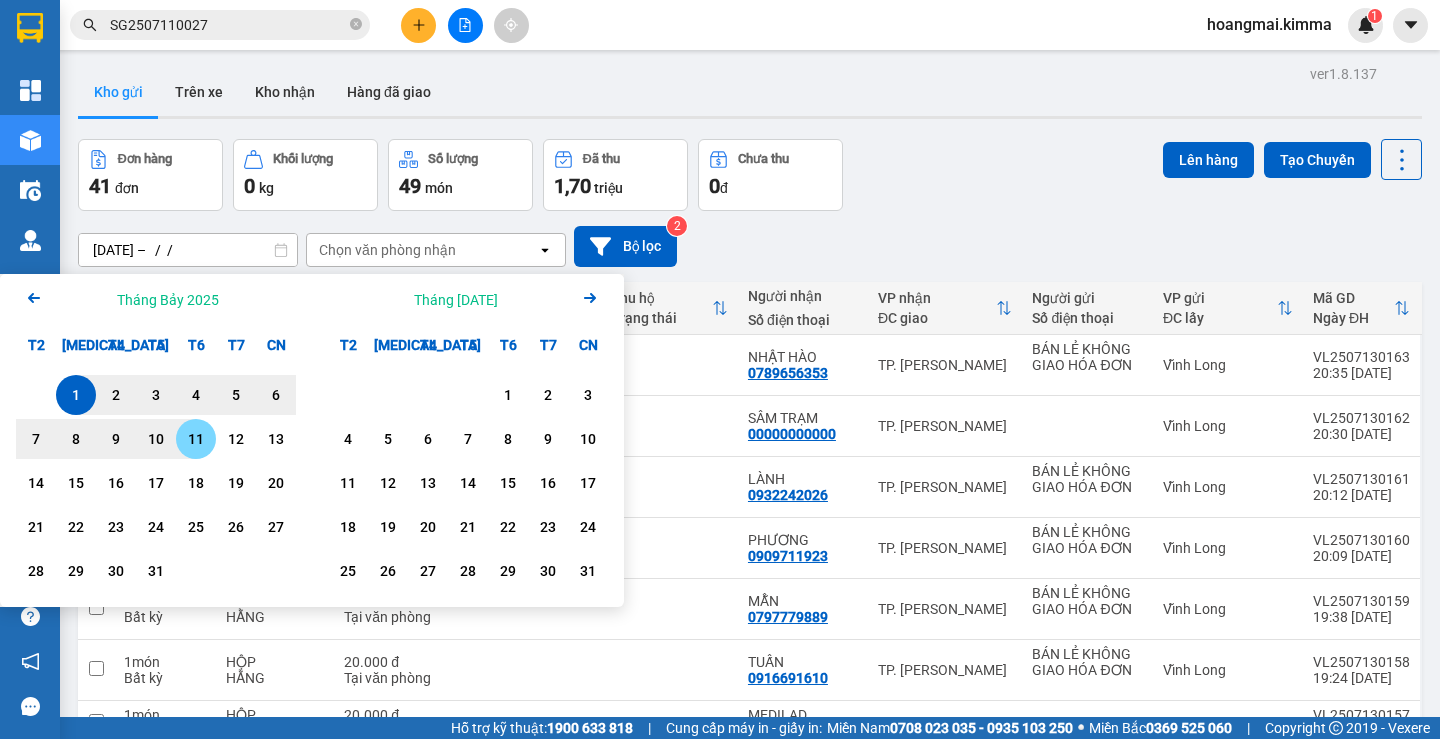 click on "11" at bounding box center (196, 439) 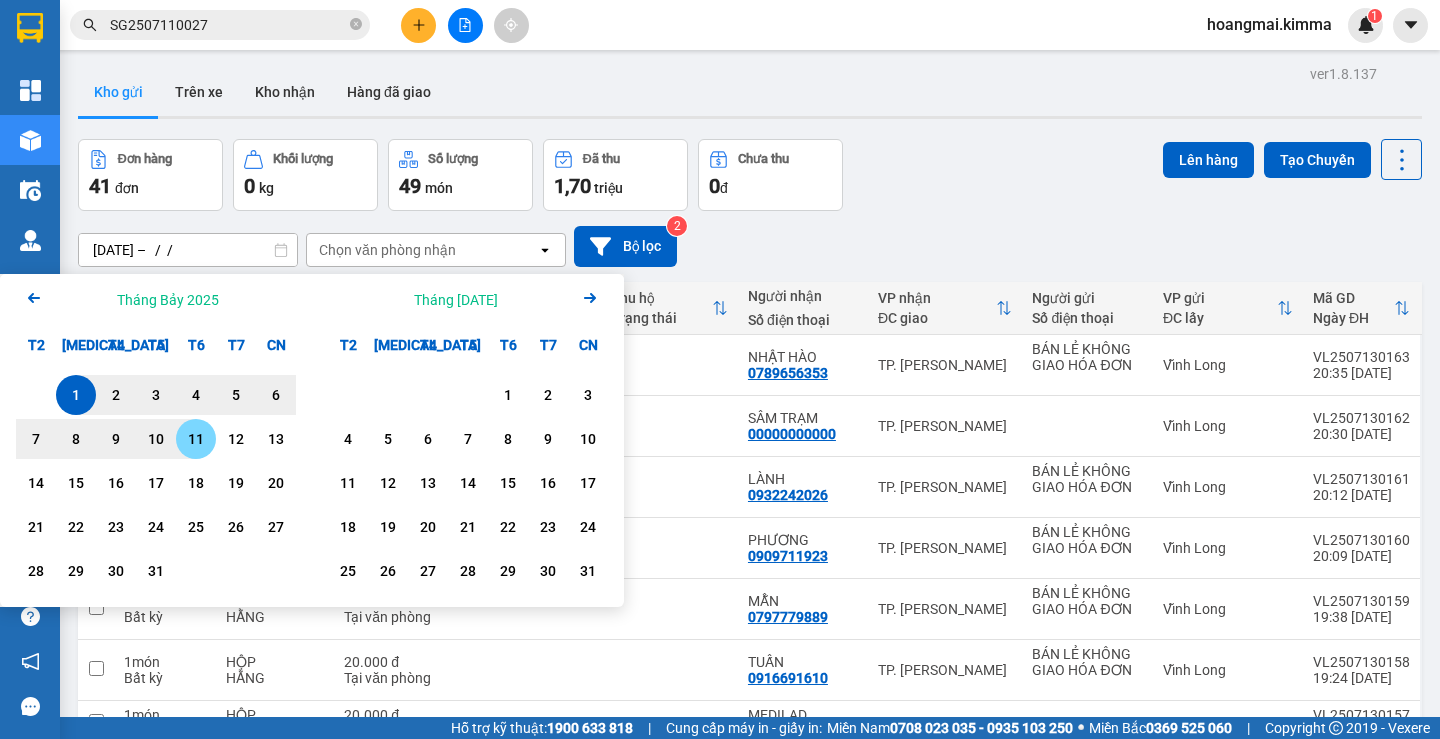 type on "[DATE] – [DATE]" 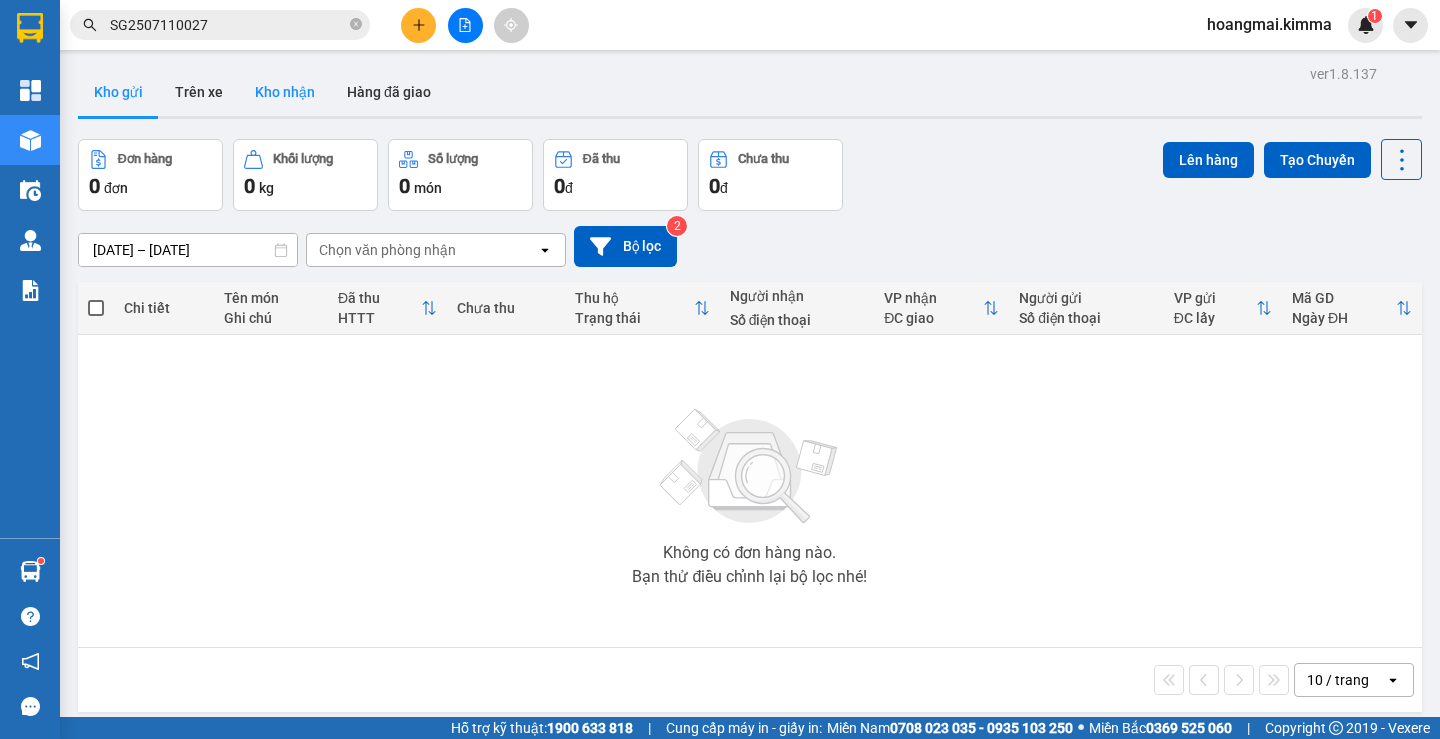 click on "Kho nhận" at bounding box center (285, 92) 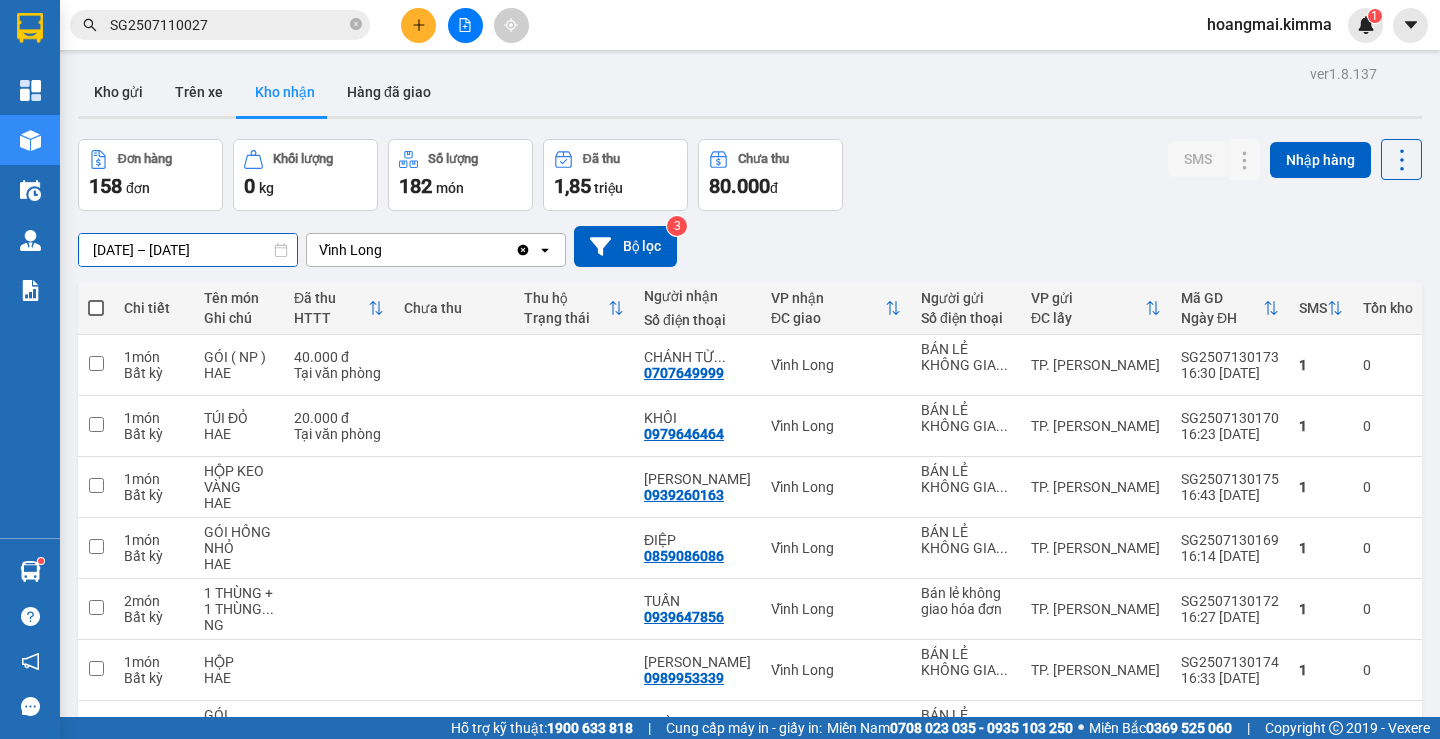 click on "[DATE] – [DATE]" at bounding box center (188, 250) 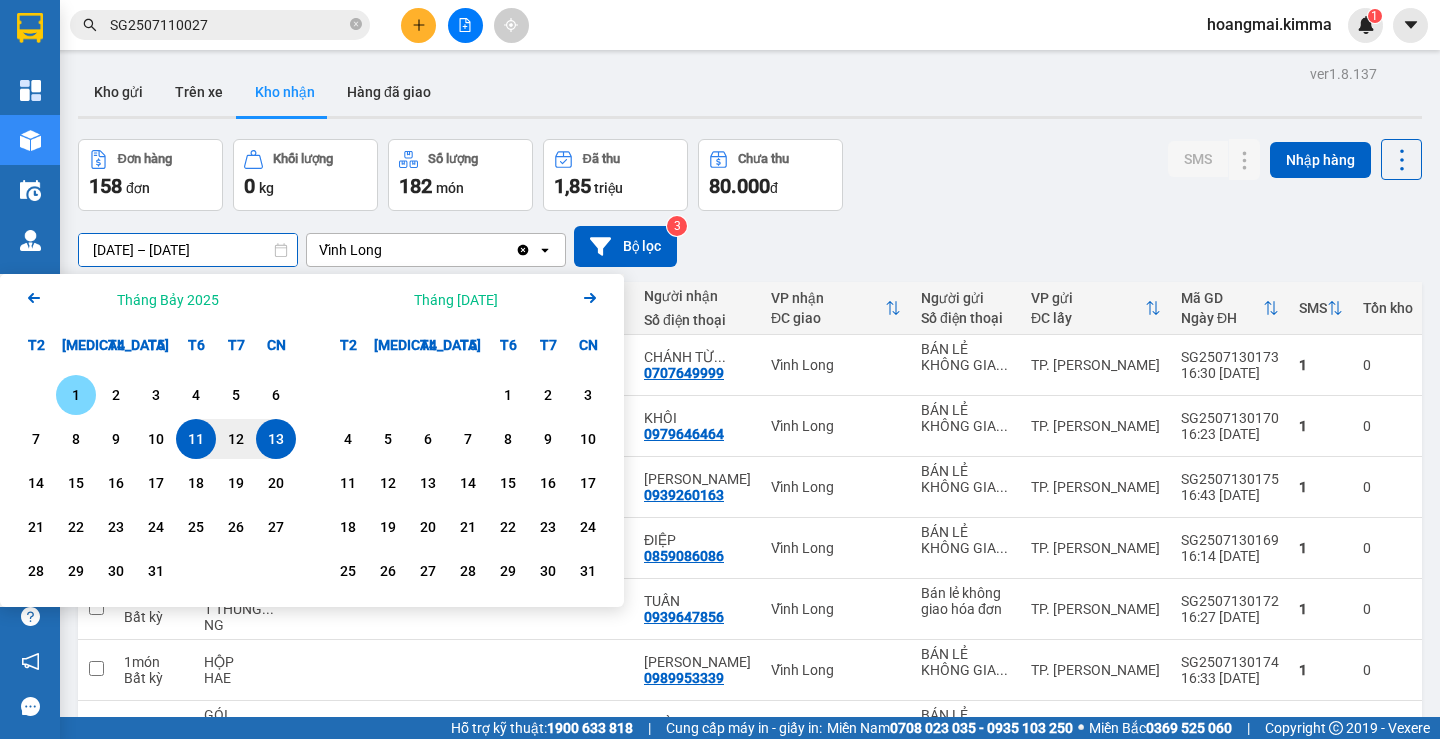 click on "1" at bounding box center [76, 395] 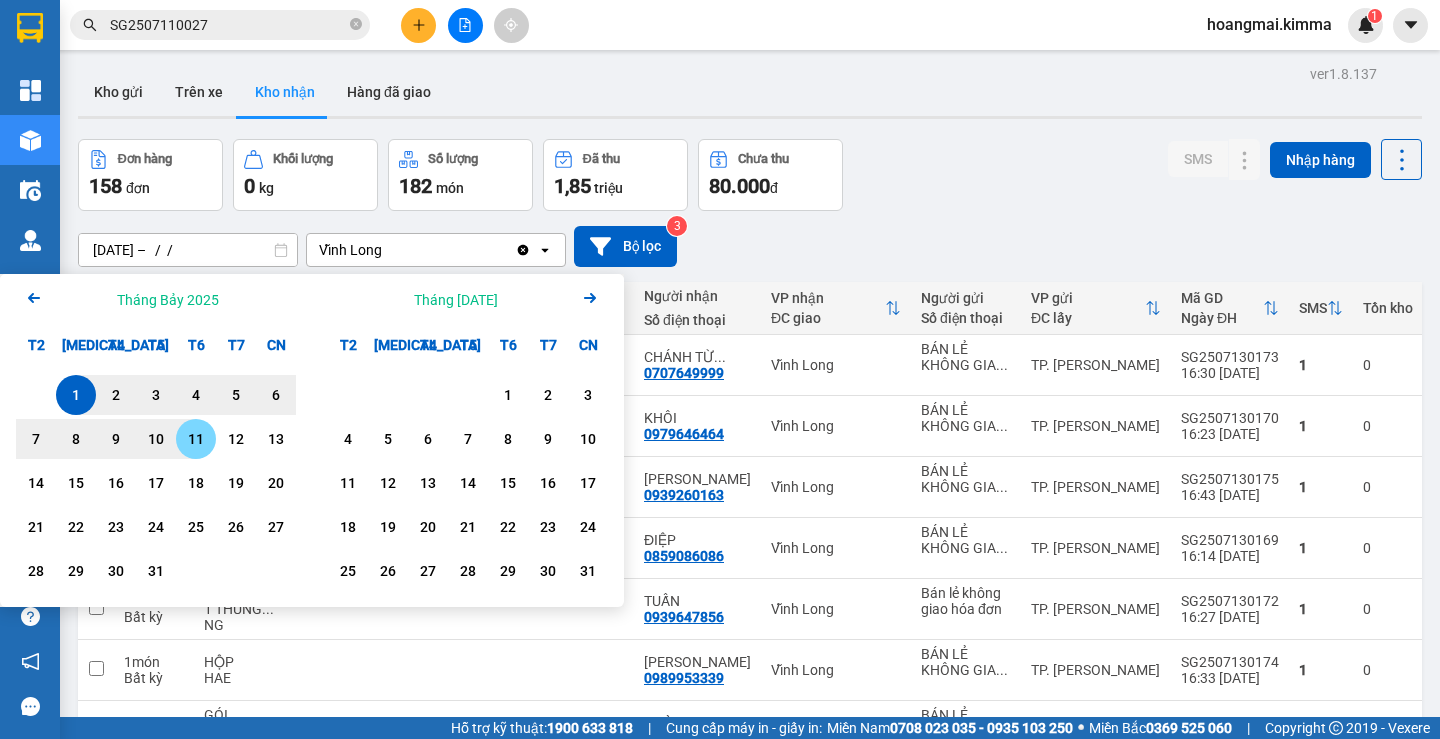 click on "11" at bounding box center [196, 439] 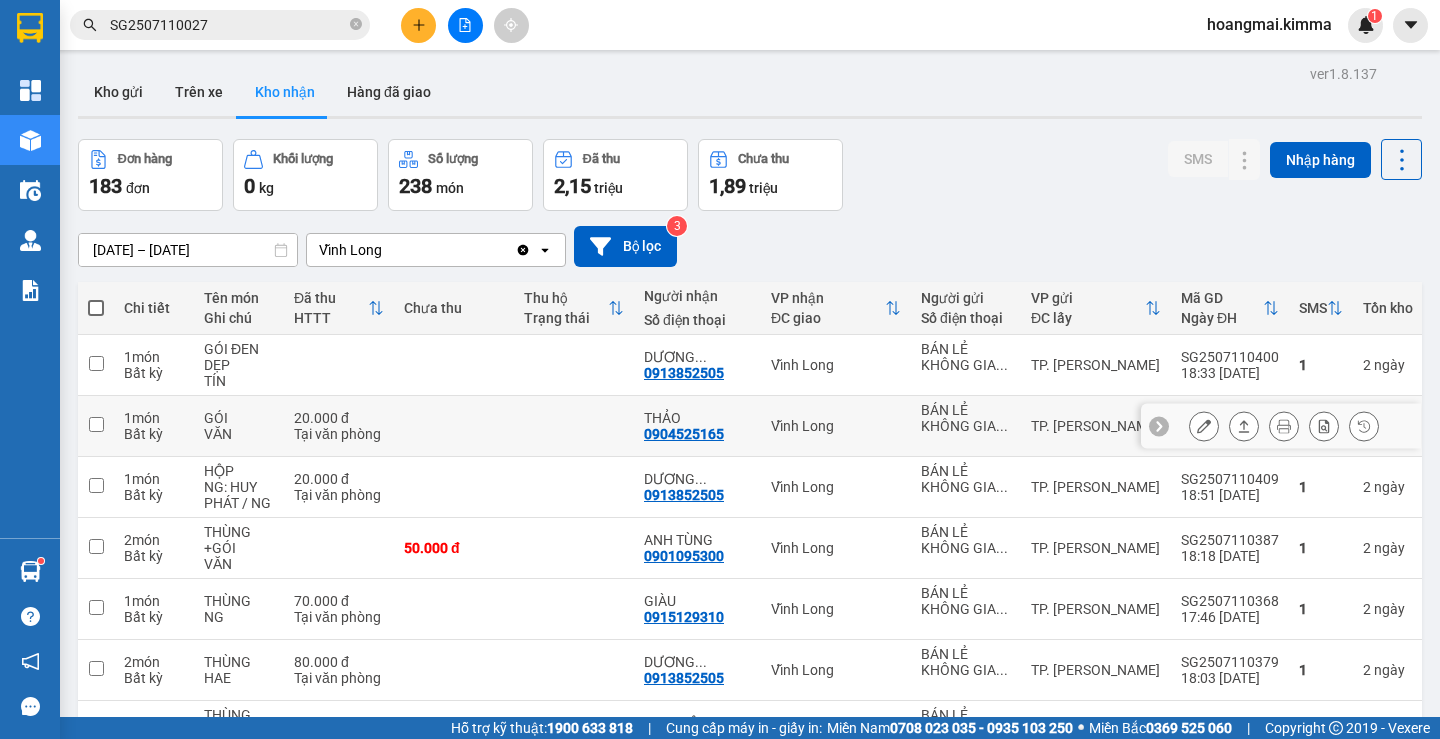 click on "0904525165" at bounding box center (684, 434) 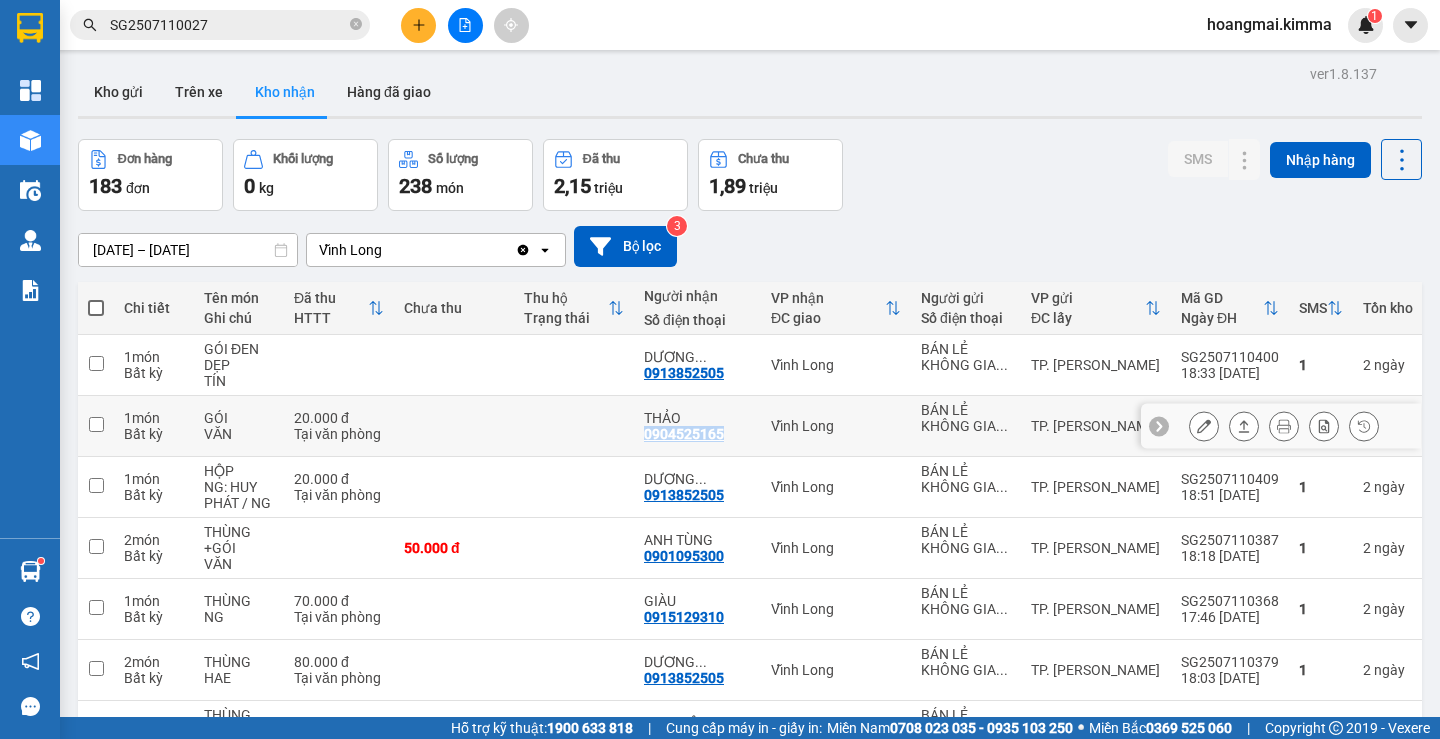 click on "0904525165" at bounding box center [684, 434] 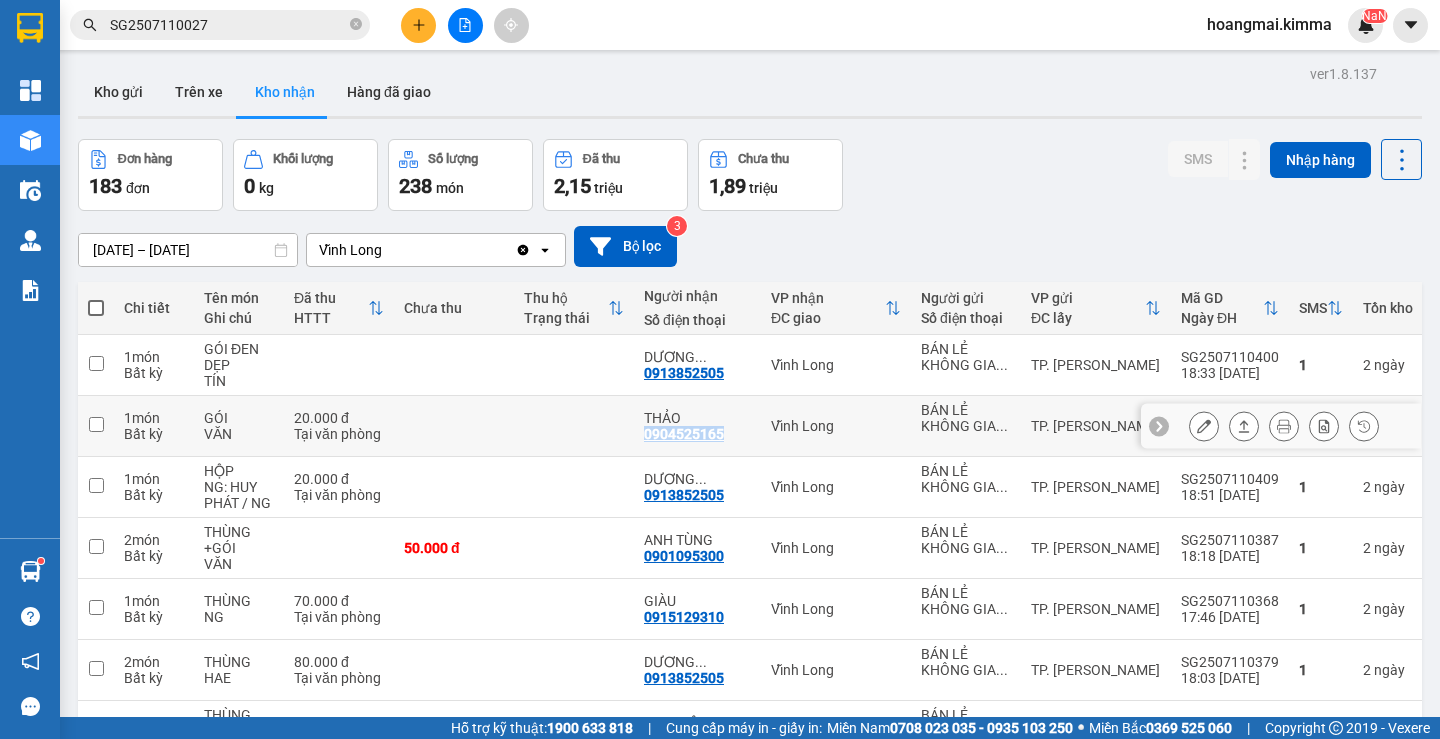 copy on "0904525165" 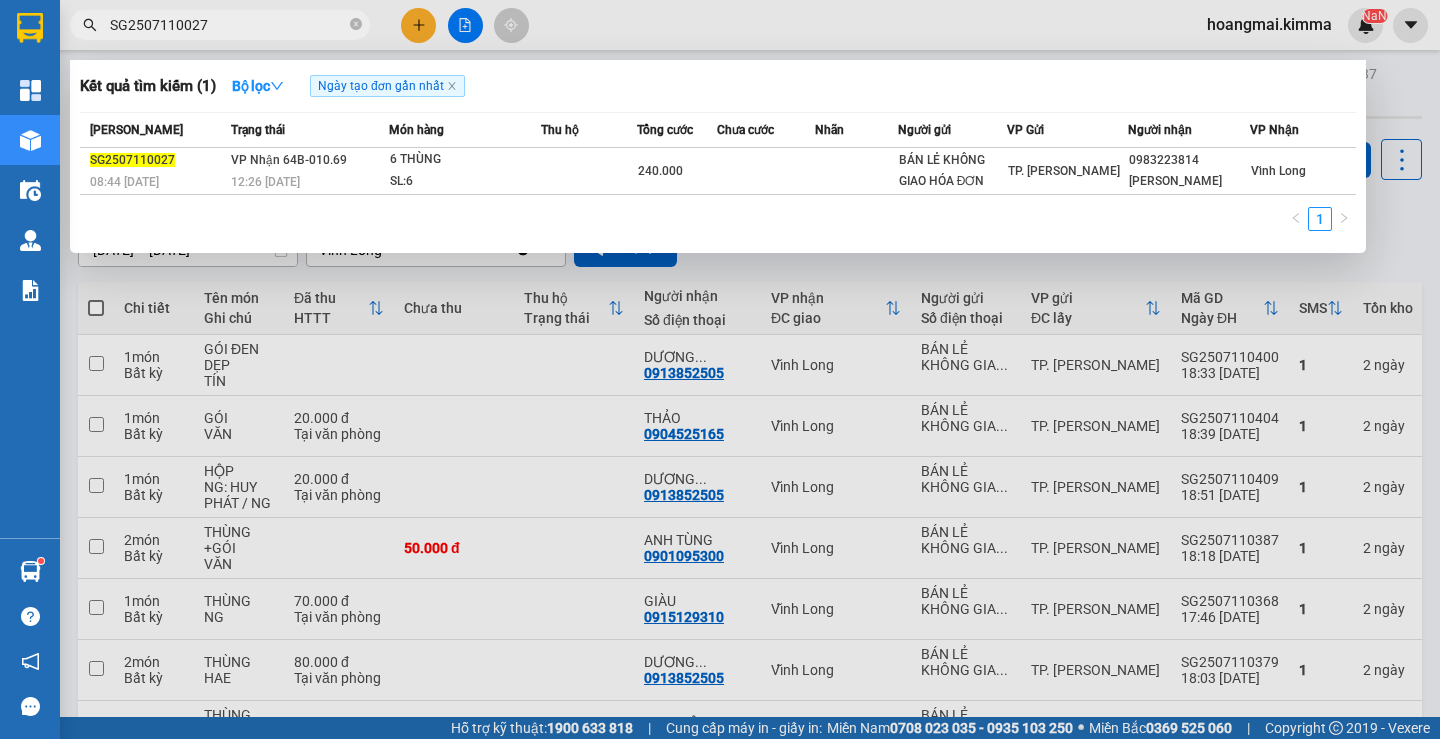 click on "SG2507110027" at bounding box center (228, 25) 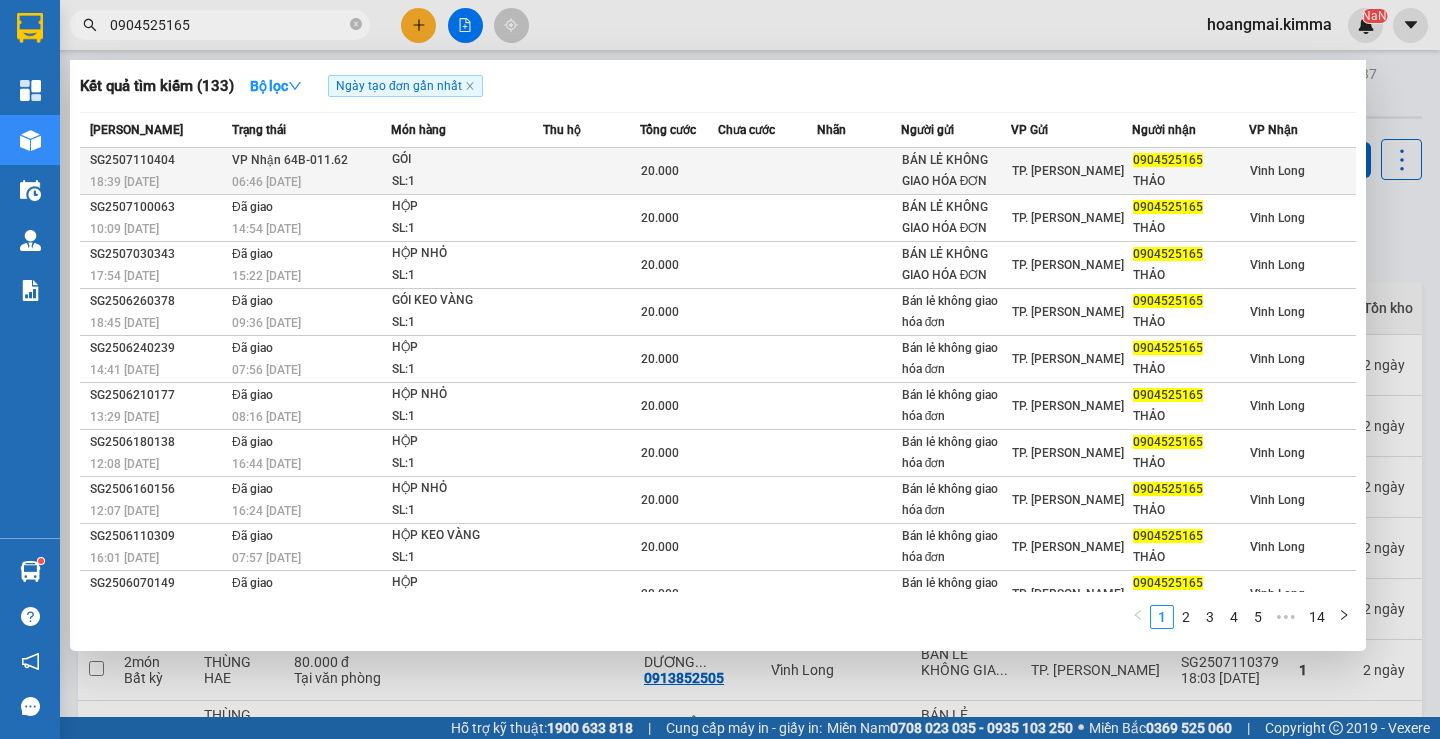 type on "0904525165" 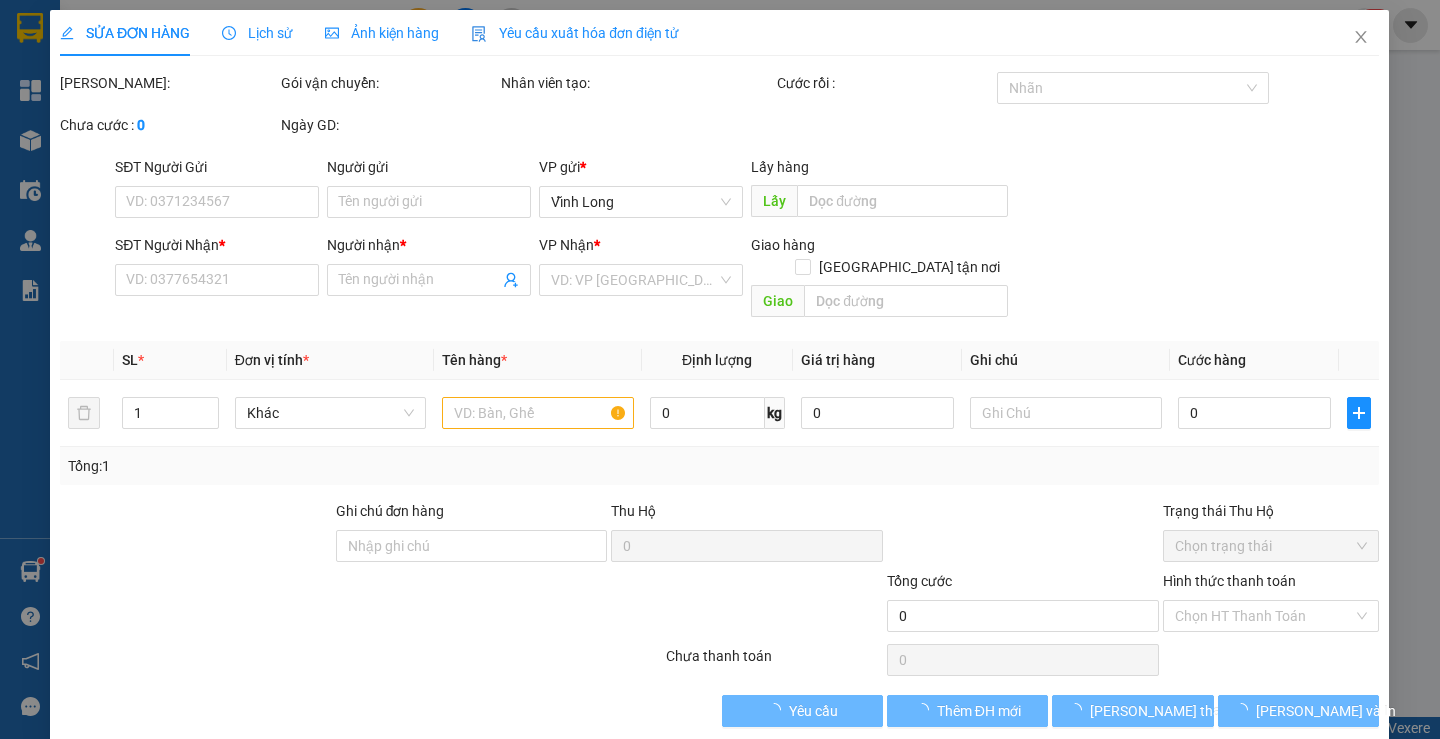 type on "BÁN LẺ KHÔNG GIAO HÓA ĐƠN" 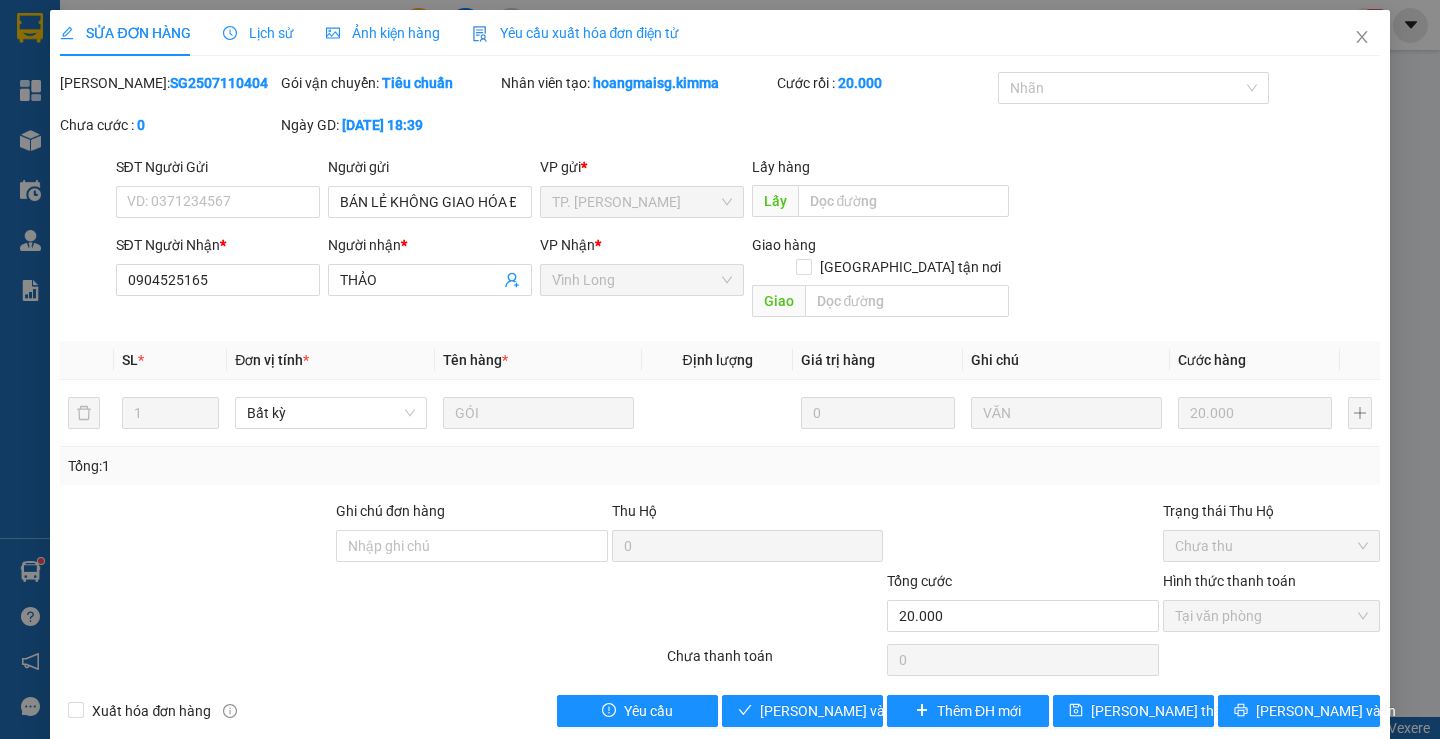click on "Lịch sử" at bounding box center (258, 33) 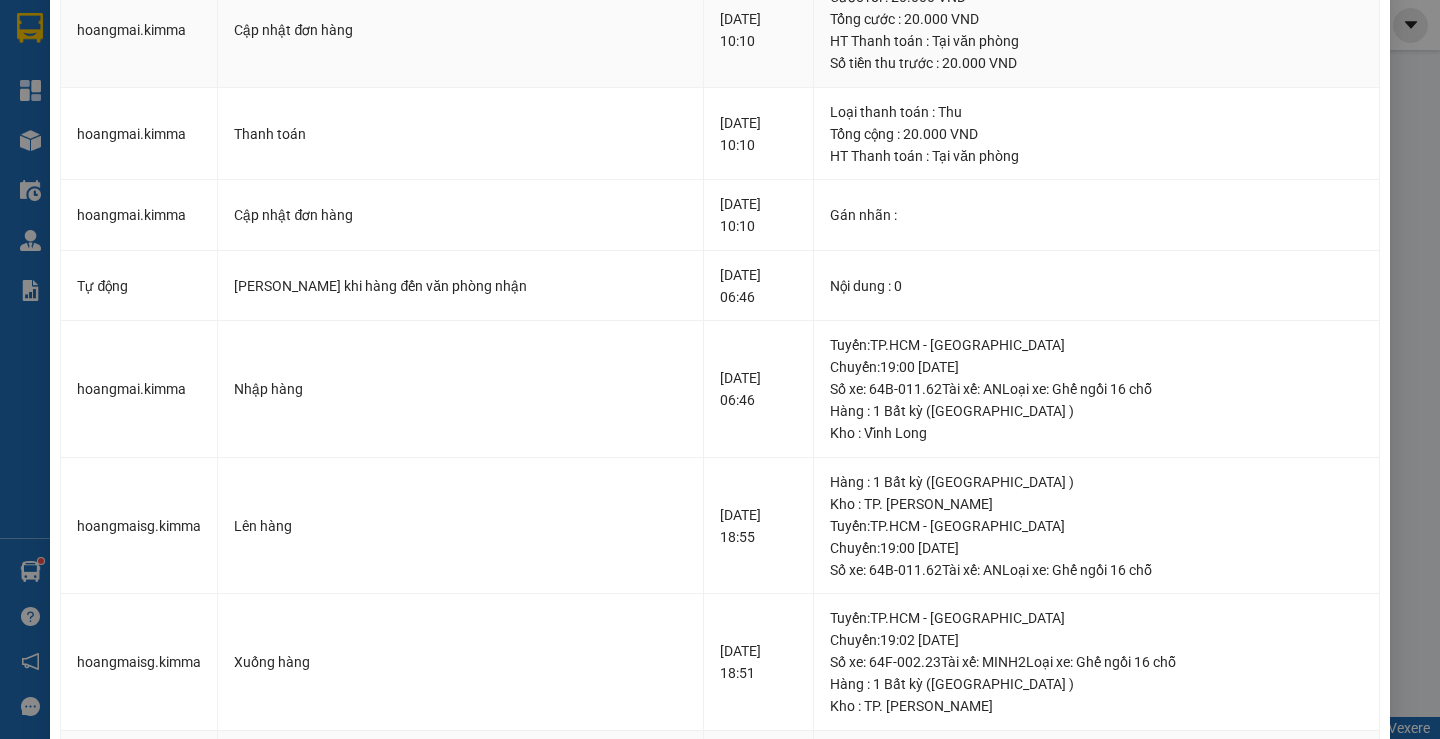 scroll, scrollTop: 0, scrollLeft: 0, axis: both 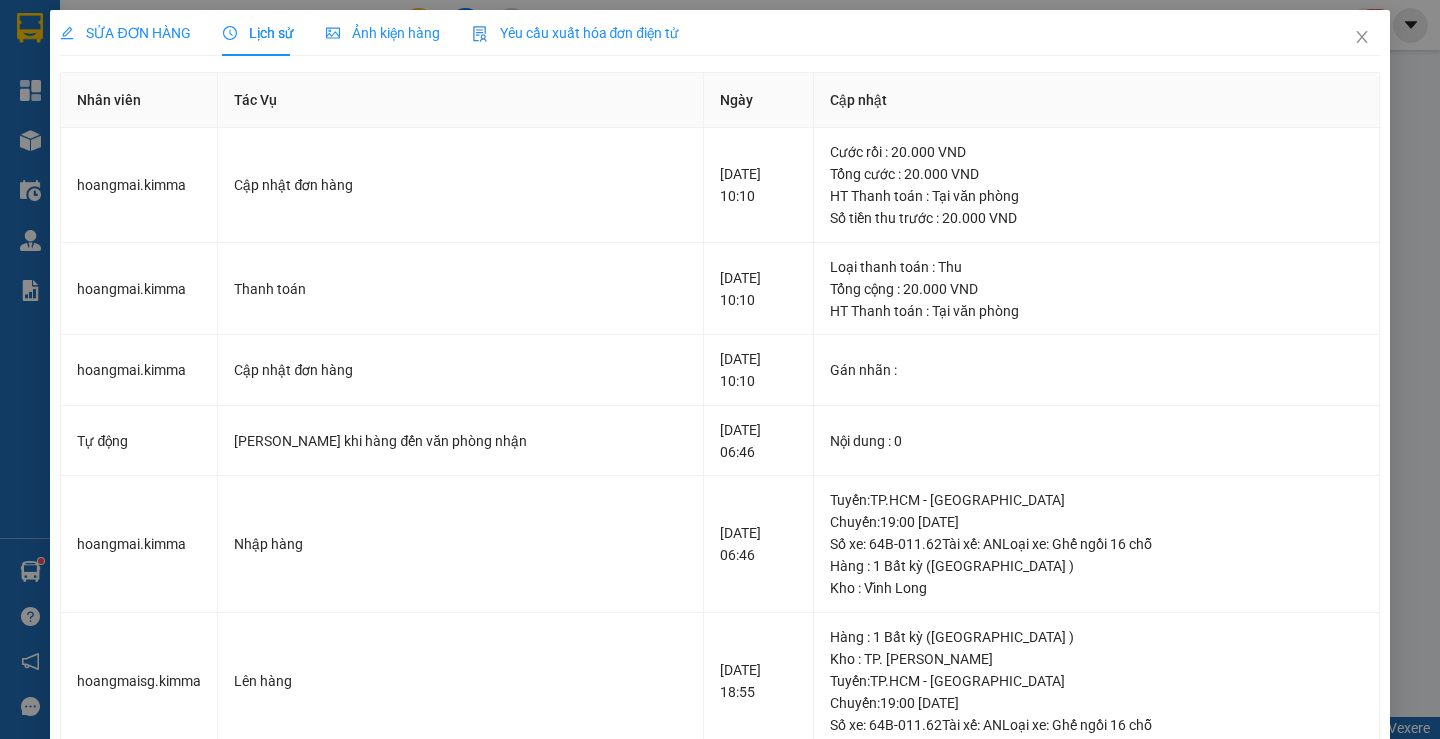 click on "SỬA ĐƠN HÀNG Lịch sử Ảnh kiện hàng Yêu cầu xuất hóa đơn điện tử Total Paid Fee 20.000 Total UnPaid Fee 0 Cash Collection Total Fee Mã ĐH:  SG2507110404 Gói vận chuyển:   Tiêu chuẩn Nhân viên tạo:   hoangmaisg.kimma Cước rồi :   20.000   Nhãn Chưa cước :   0 Ngày GD:   11-07-2025 lúc 18:39 SĐT Người Gửi VD: 0371234567 Người gửi BÁN LẺ KHÔNG GIAO HÓA ĐƠN VP gửi  * TP. Hồ Chí Minh Lấy hàng Lấy SĐT Người Nhận  * 0904525165 Người nhận  * THẢO VP Nhận  * Vĩnh Long Giao hàng Giao tận nơi Giao SL  * Đơn vị tính  * Tên hàng  * Định lượng Giá trị hàng Ghi chú Cước hàng                   1 Bất kỳ GÓI 0 VĂN 20.000 Tổng:  1 Ghi chú đơn hàng Thu Hộ 0 Trạng thái Thu Hộ   Chưa thu Tổng cước 20.000 Hình thức thanh toán Tại văn phòng Số tiền thu trước 20.000 Chọn HT Thanh Toán Chưa thanh toán 0 Chọn HT Thanh Toán Xuất hóa đơn hàng Yêu cầu" at bounding box center (720, 369) 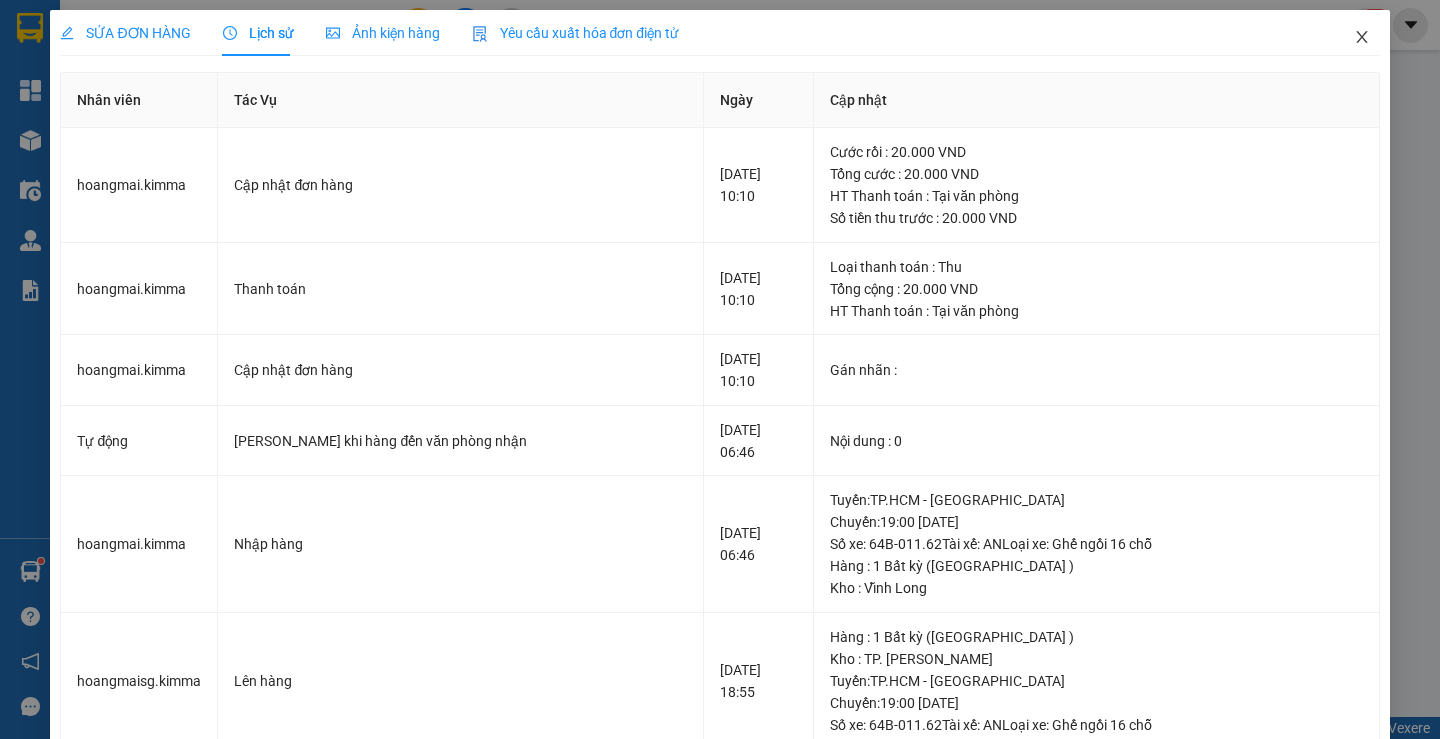 click at bounding box center [1362, 38] 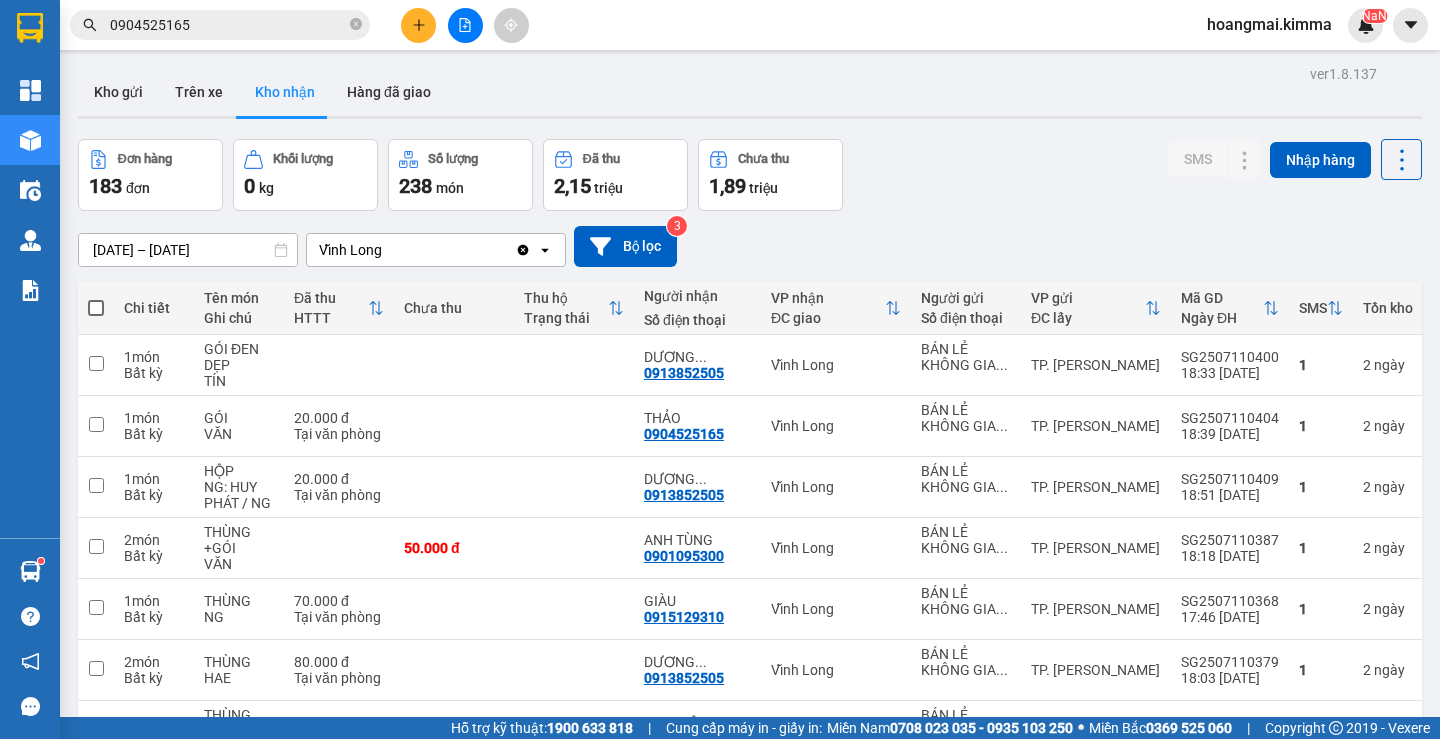 click on "0904525165" at bounding box center [220, 25] 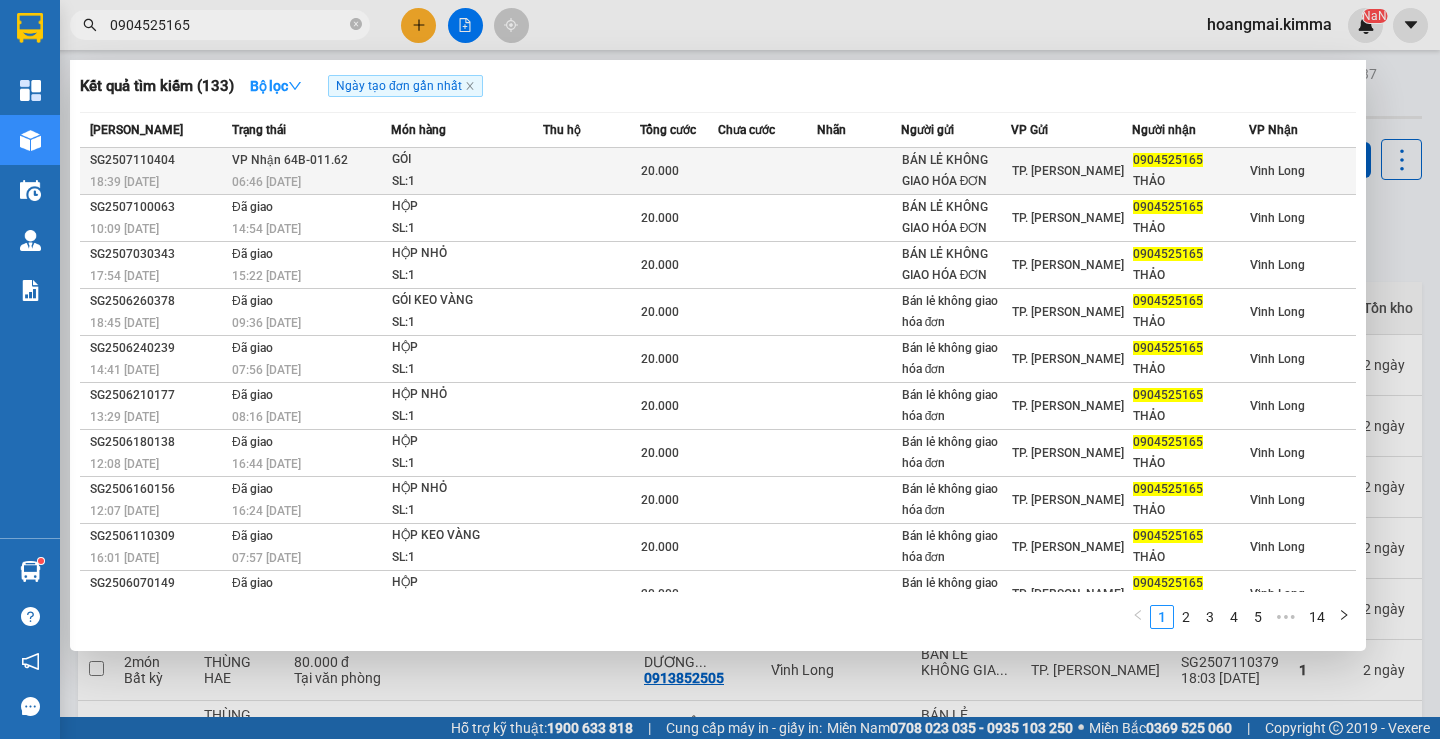 click on "BÁN LẺ KHÔNG GIAO HÓA ĐƠN" at bounding box center [956, 171] 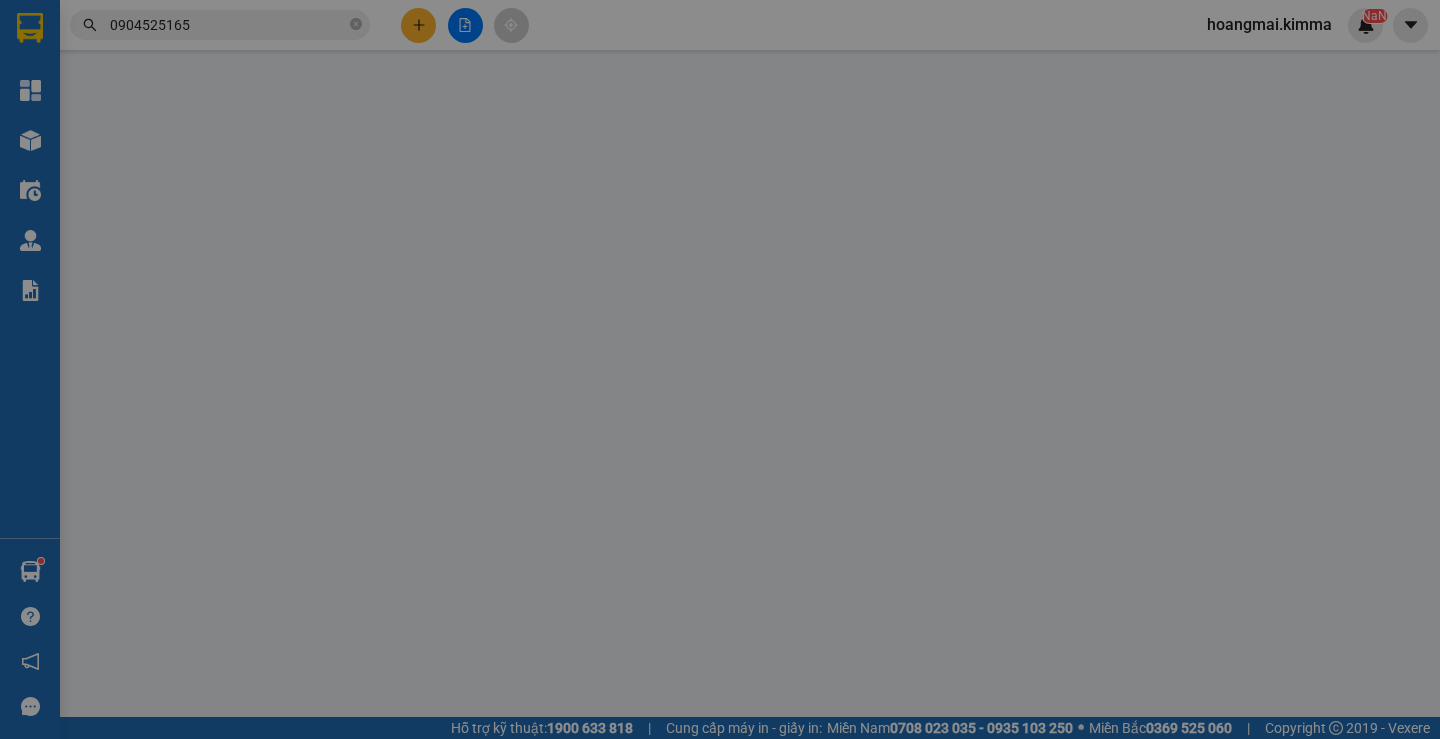 type on "BÁN LẺ KHÔNG GIAO HÓA ĐƠN" 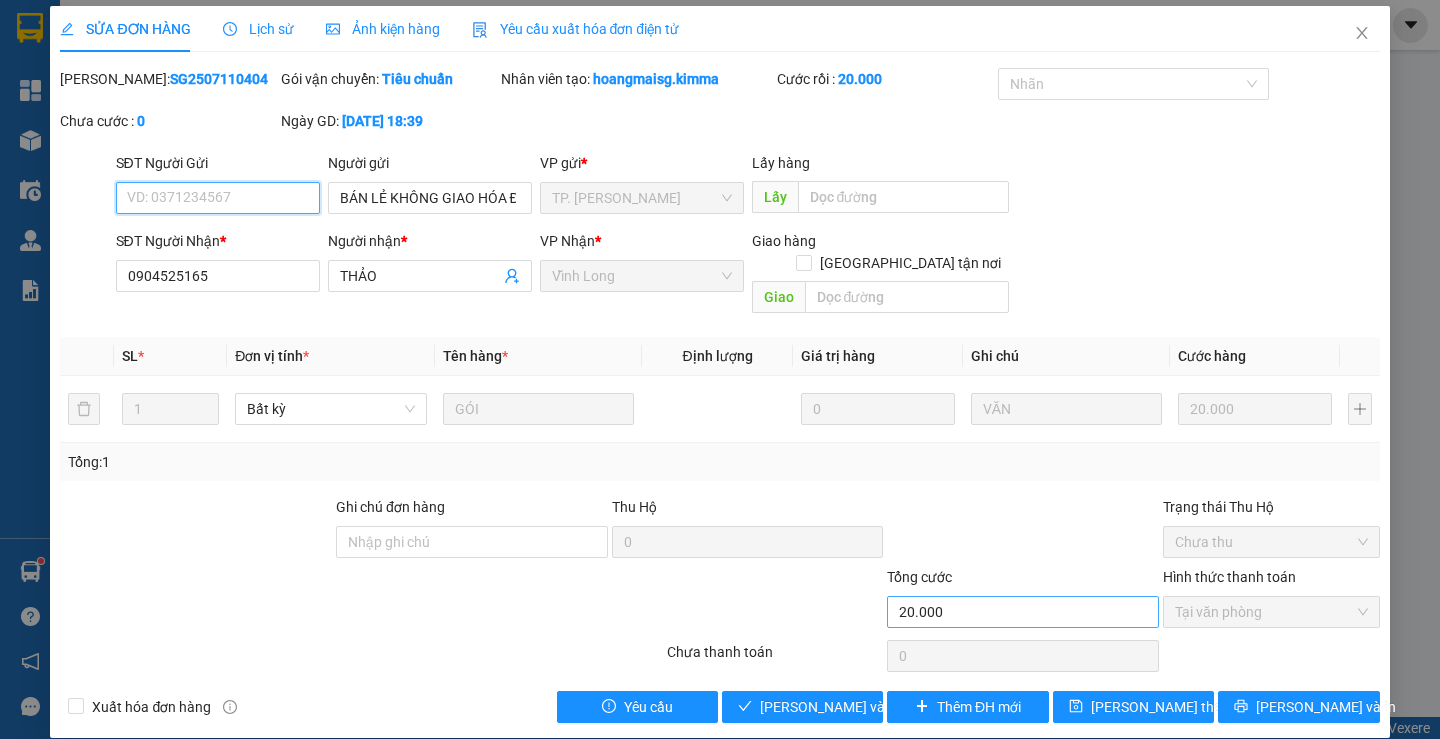 scroll, scrollTop: 5, scrollLeft: 0, axis: vertical 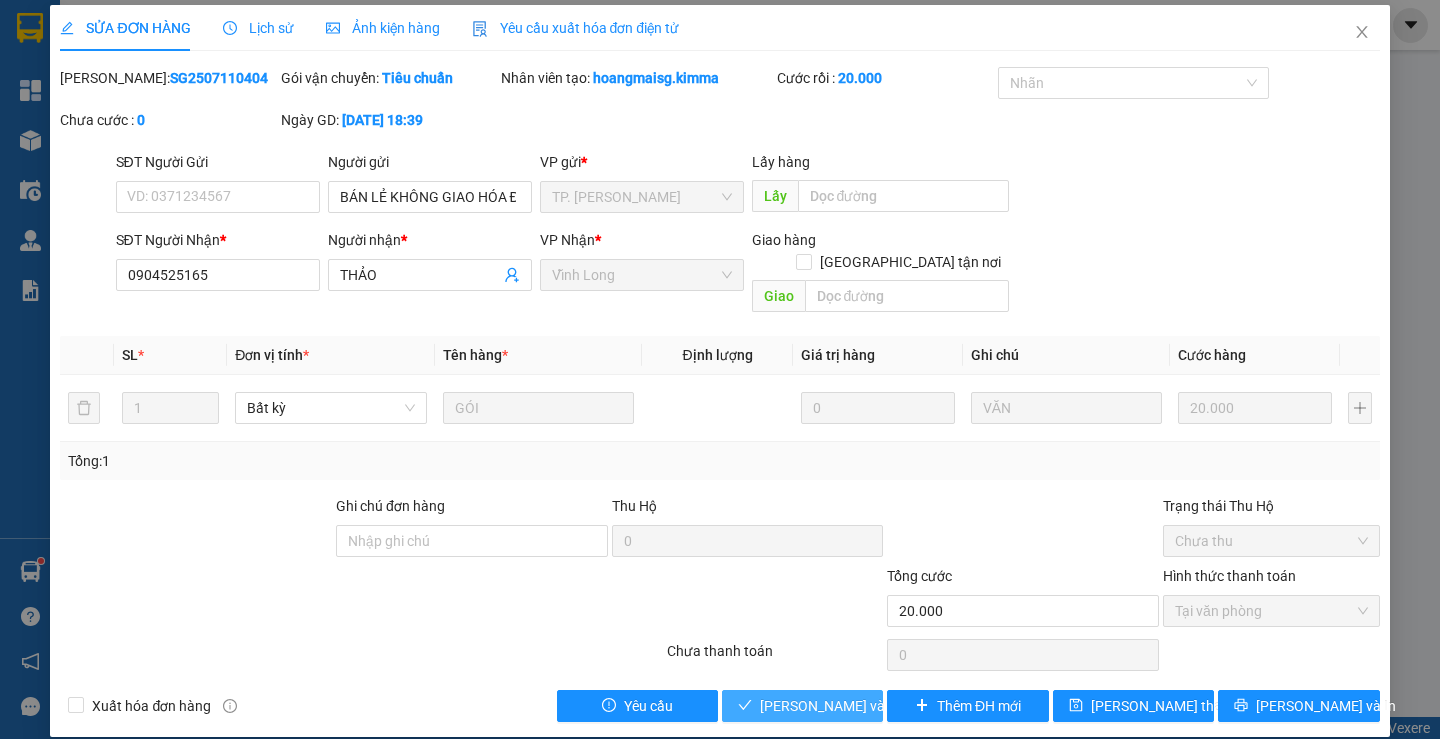 click on "[PERSON_NAME] và [PERSON_NAME] hàng" at bounding box center [802, 706] 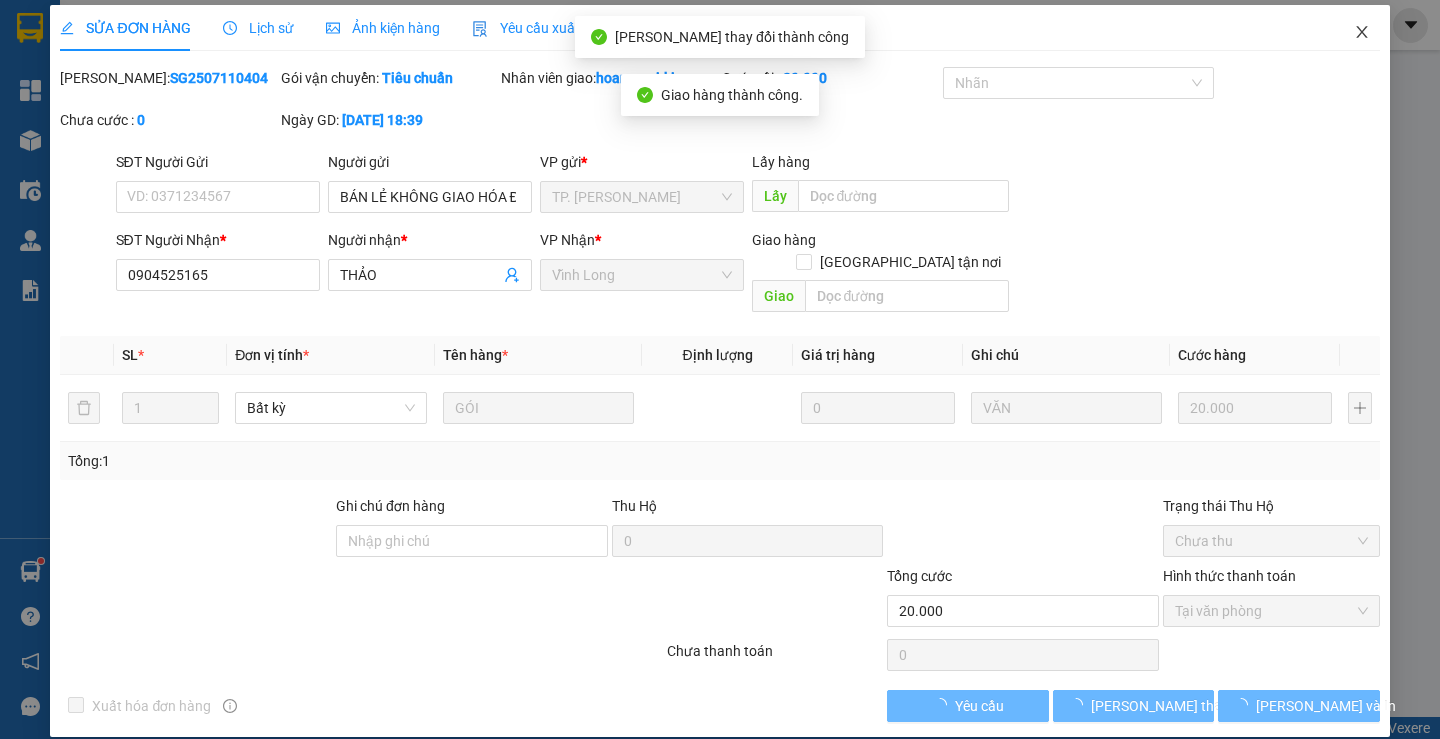 scroll, scrollTop: 0, scrollLeft: 0, axis: both 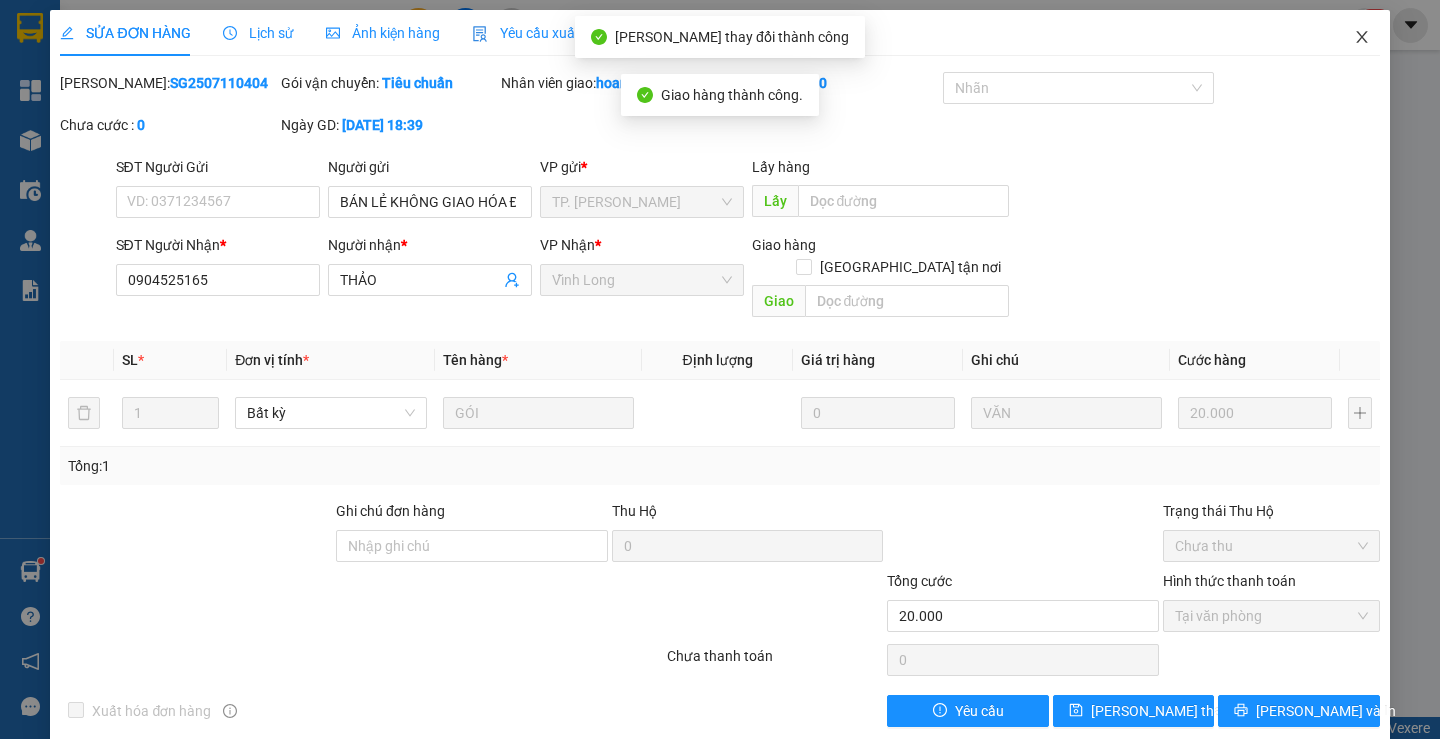 click 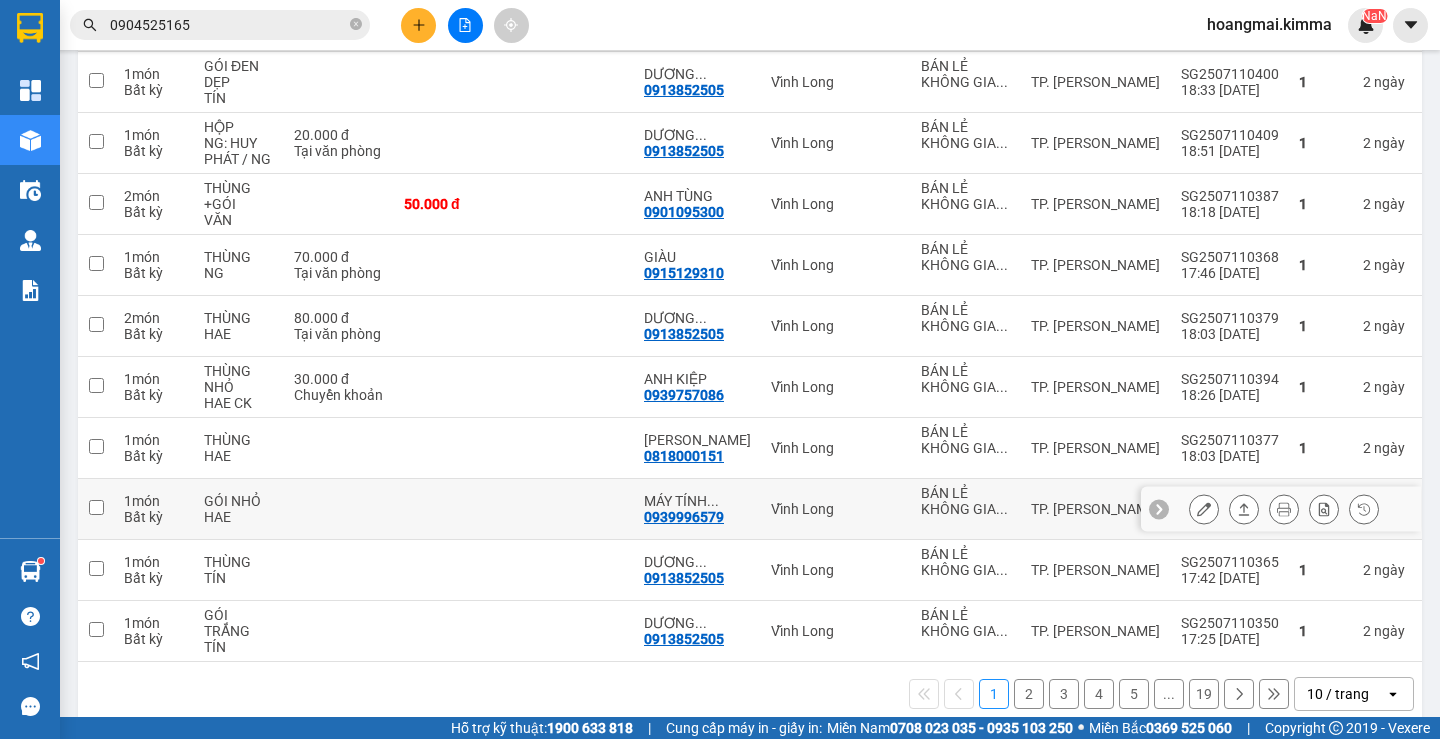 scroll, scrollTop: 310, scrollLeft: 0, axis: vertical 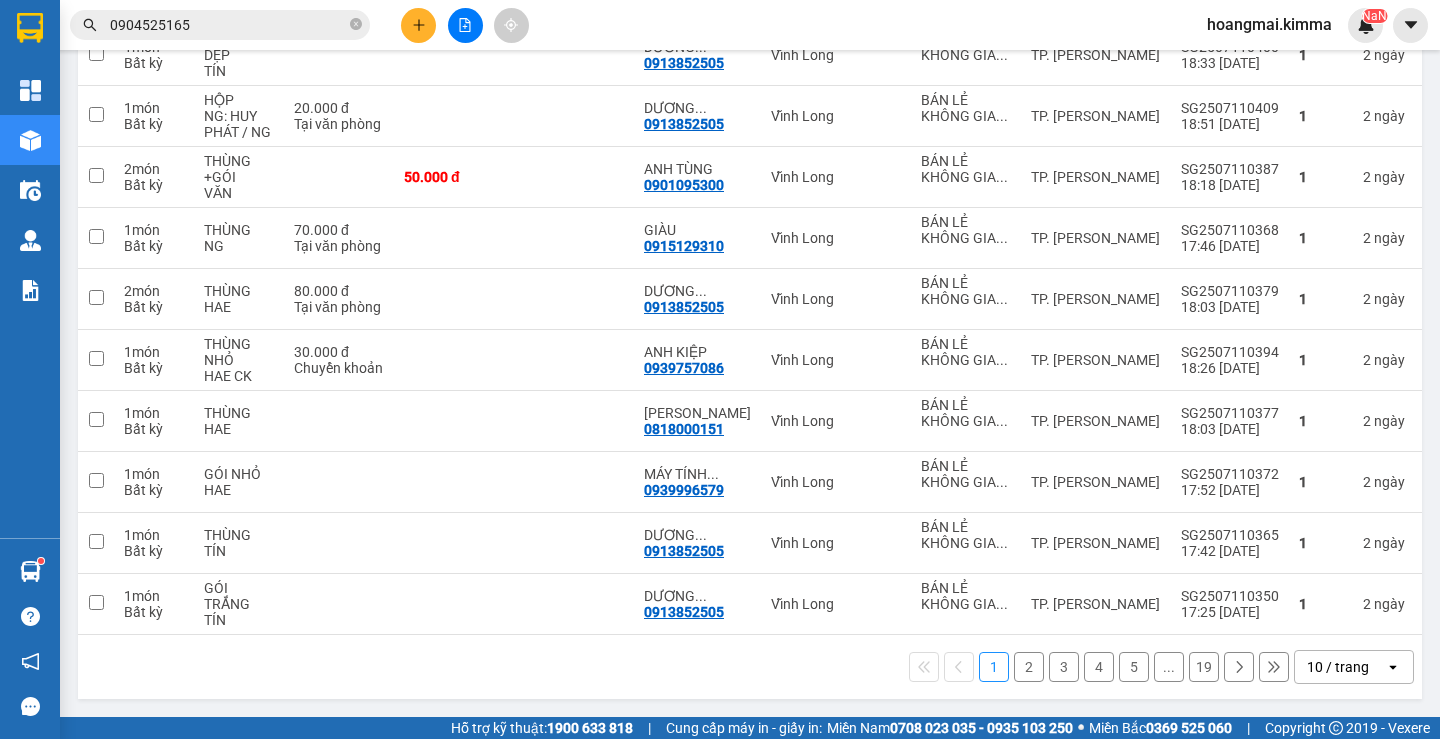 click on "10 / trang" at bounding box center (1340, 667) 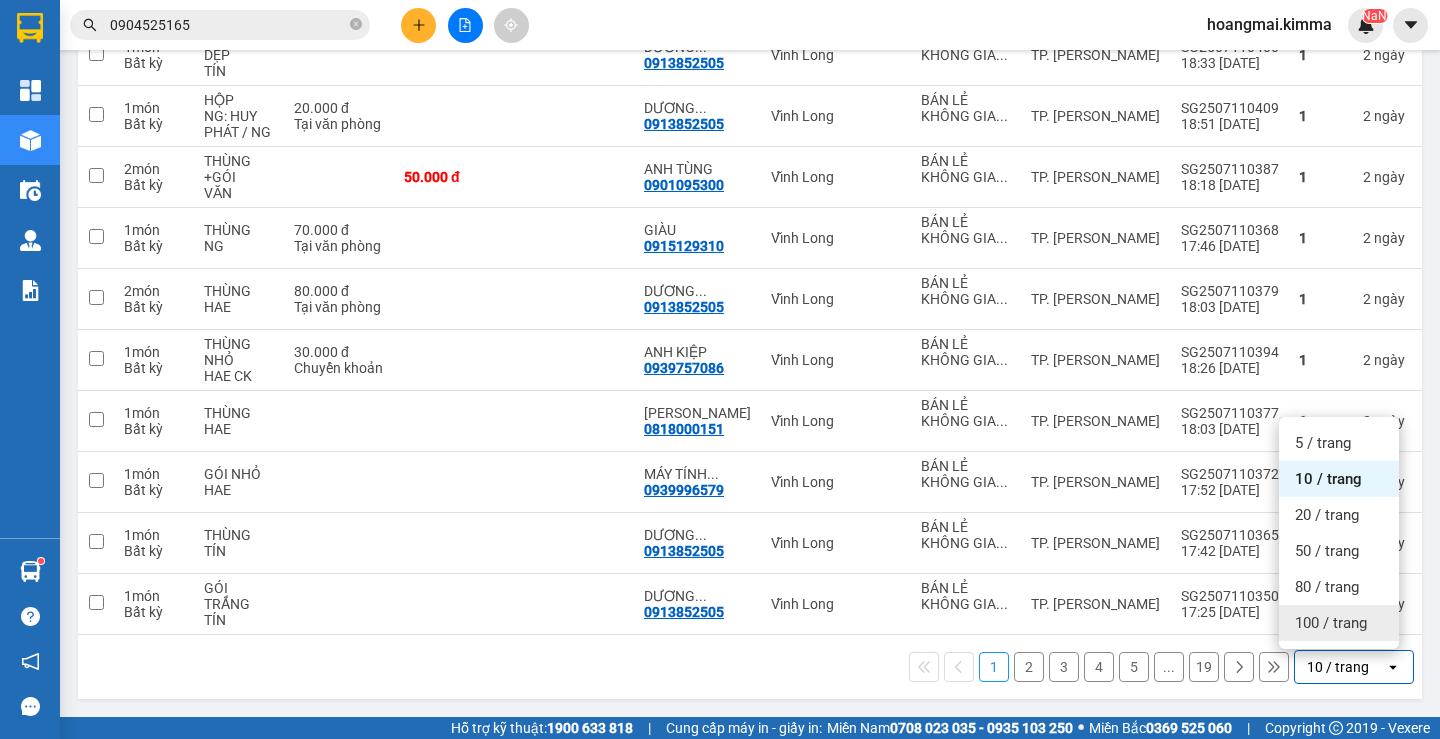 click on "100 / trang" at bounding box center (1331, 623) 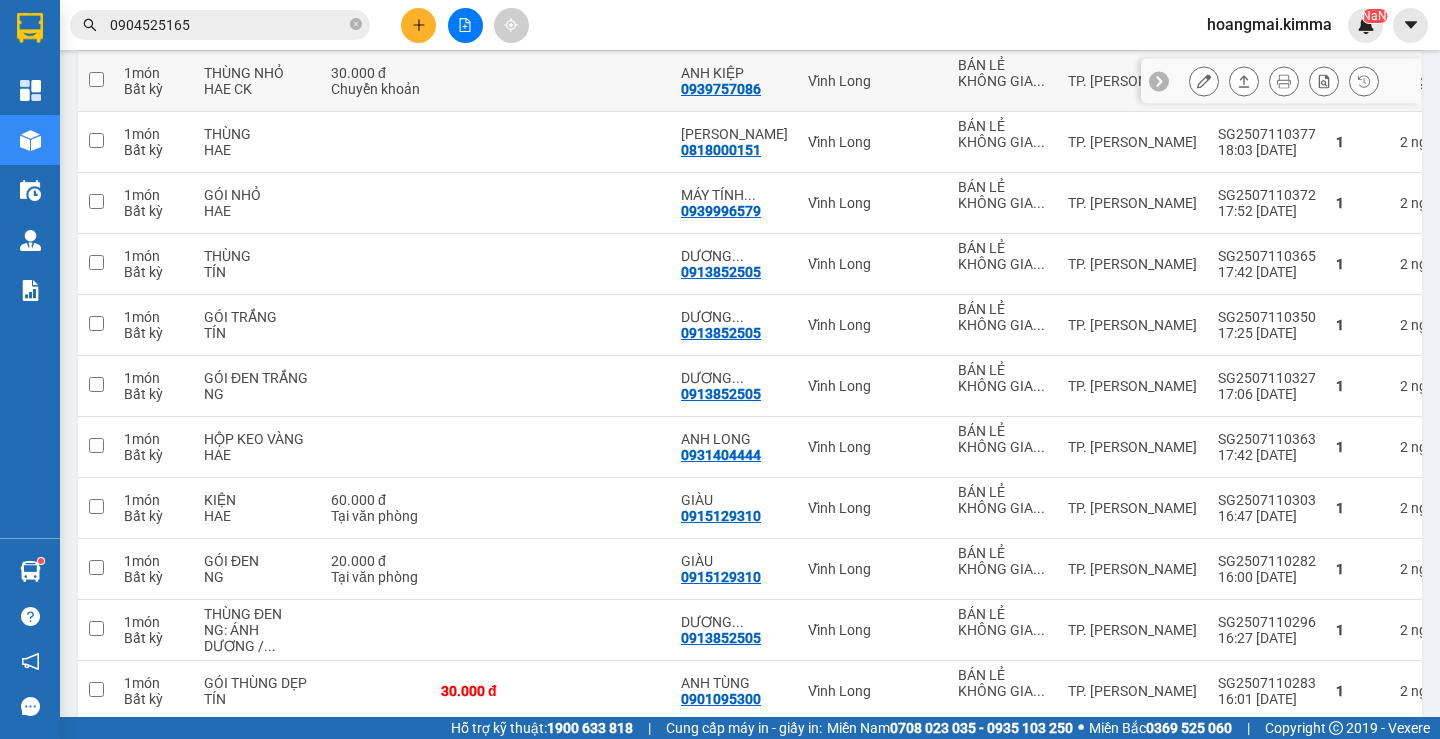 scroll, scrollTop: 610, scrollLeft: 0, axis: vertical 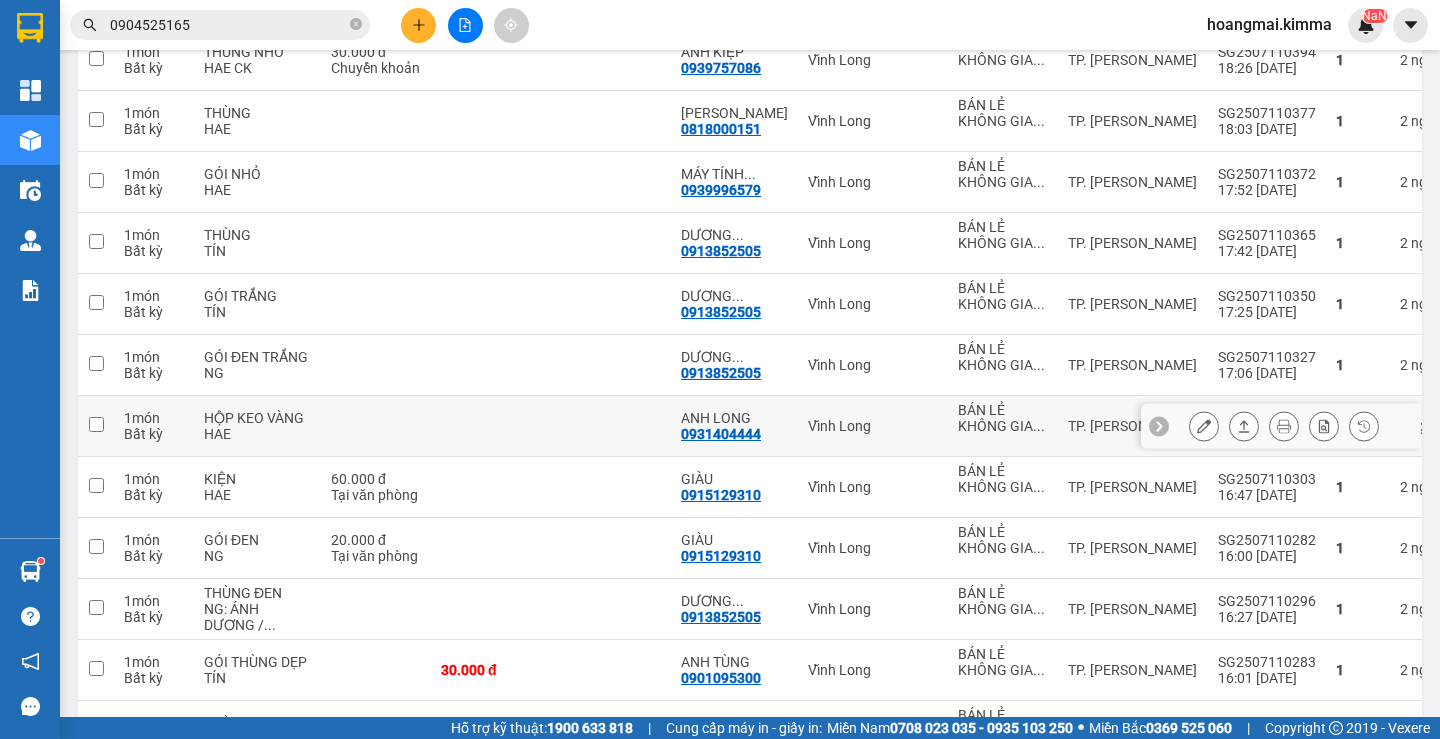 click on "0931404444" at bounding box center [721, 434] 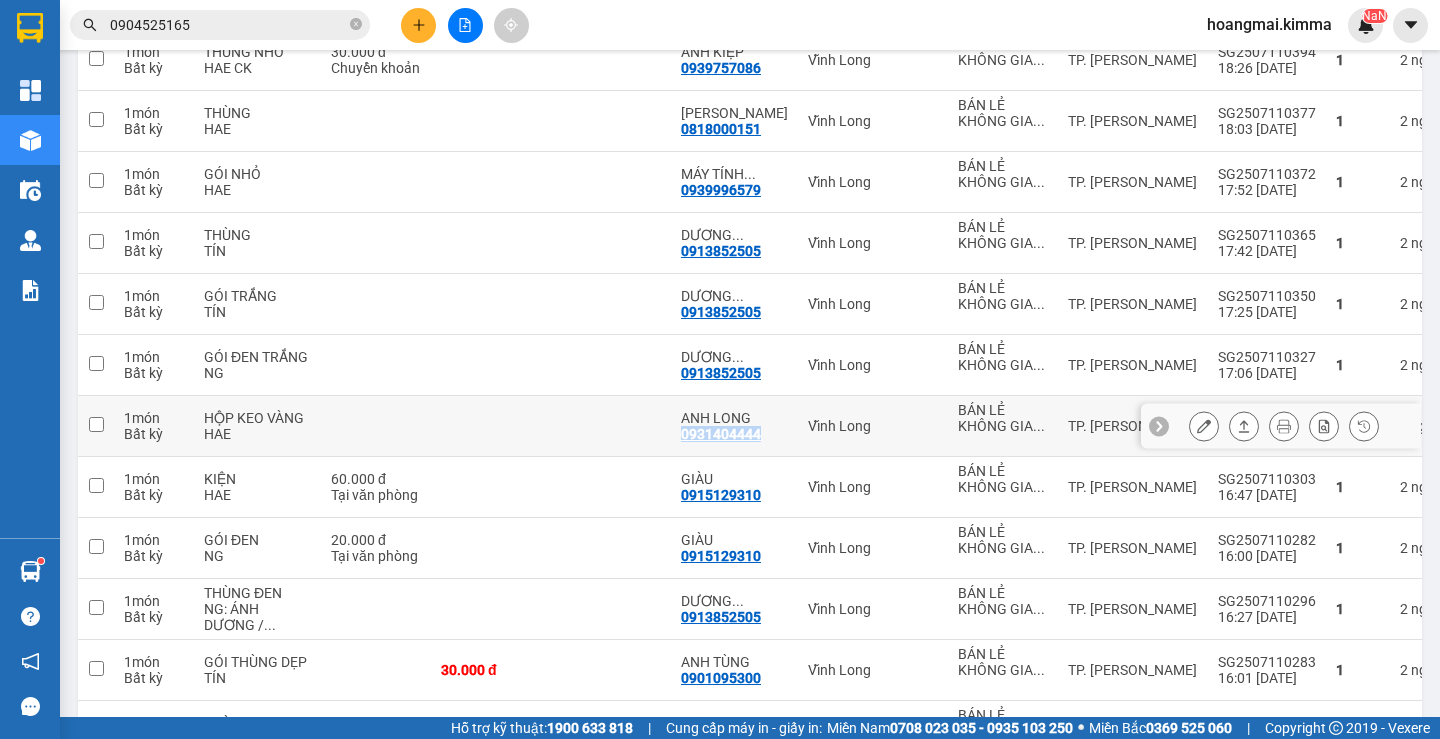 copy on "0931404444" 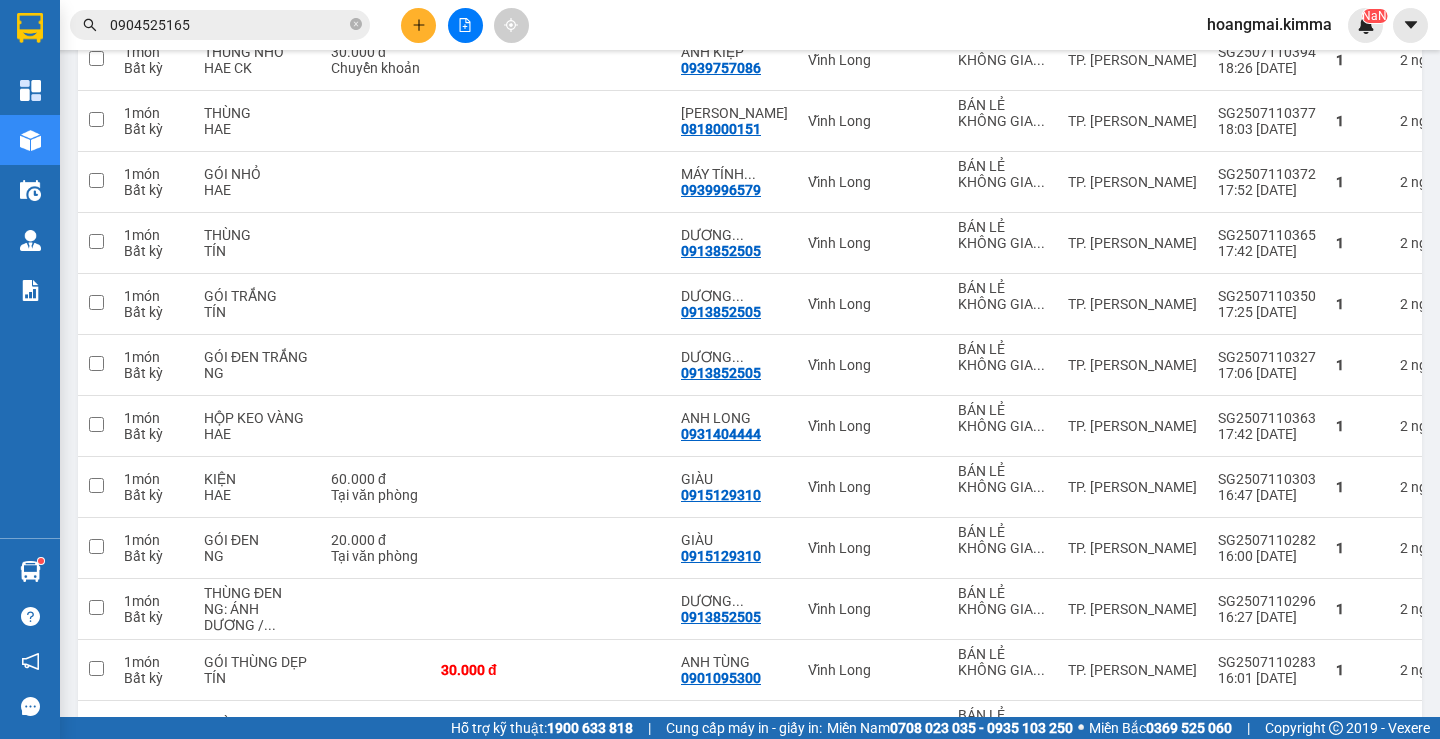 click on "0904525165" at bounding box center [220, 25] 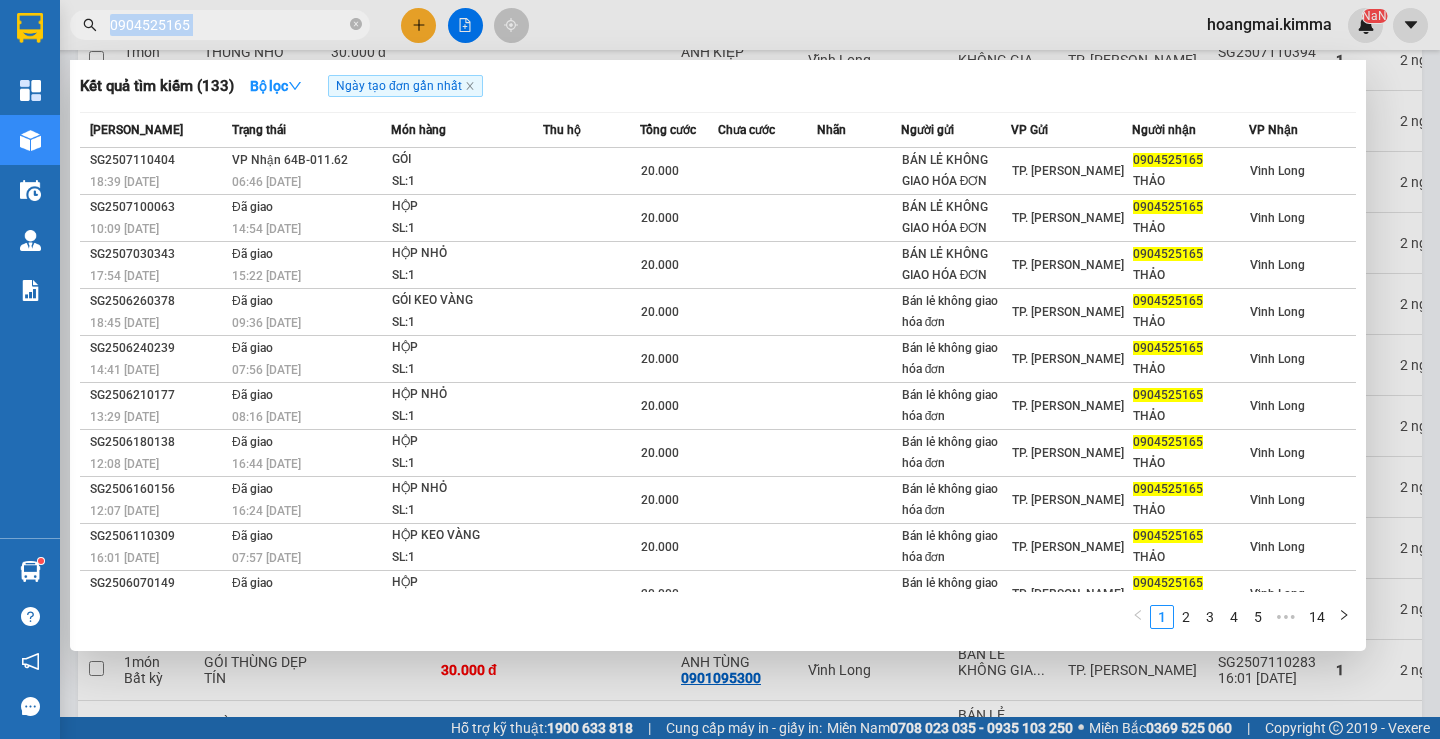 click on "0904525165" at bounding box center (220, 25) 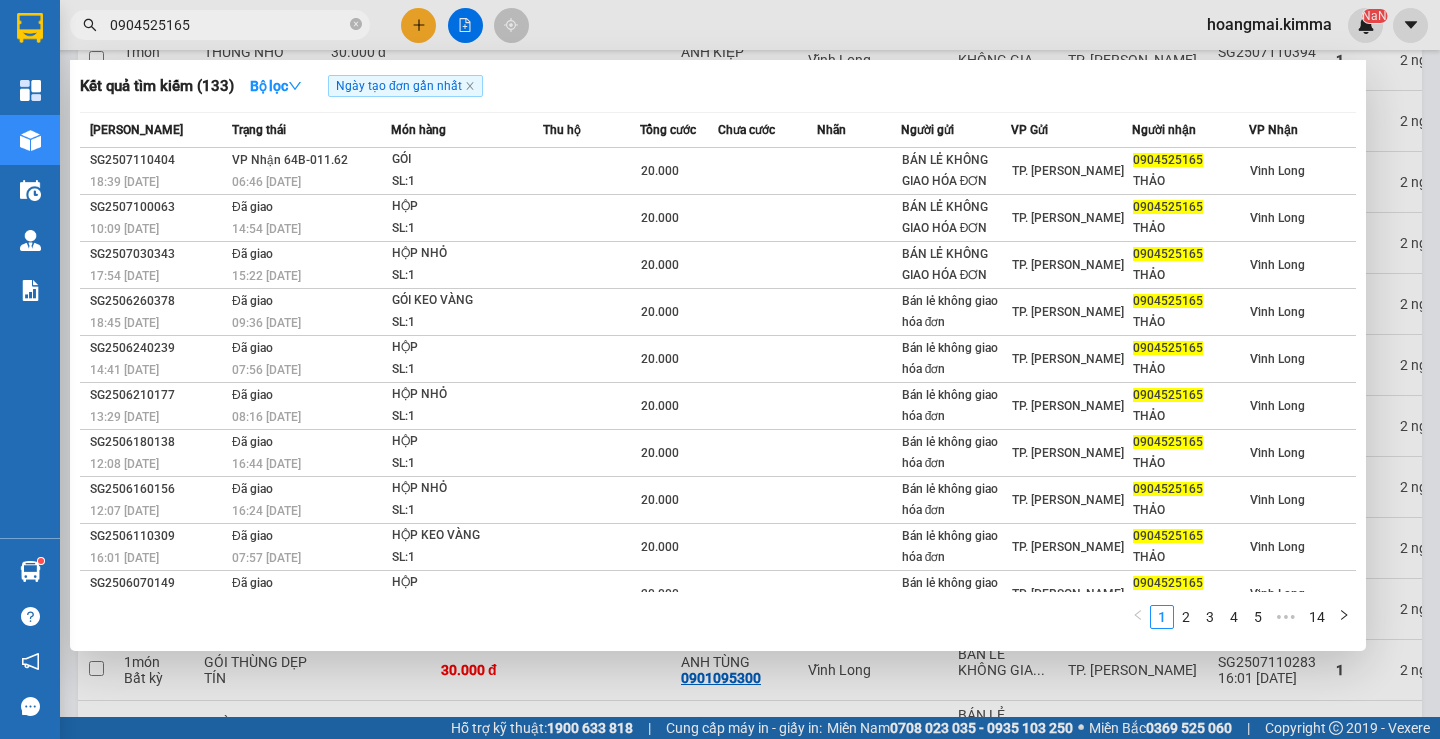 click on "0904525165" at bounding box center [228, 25] 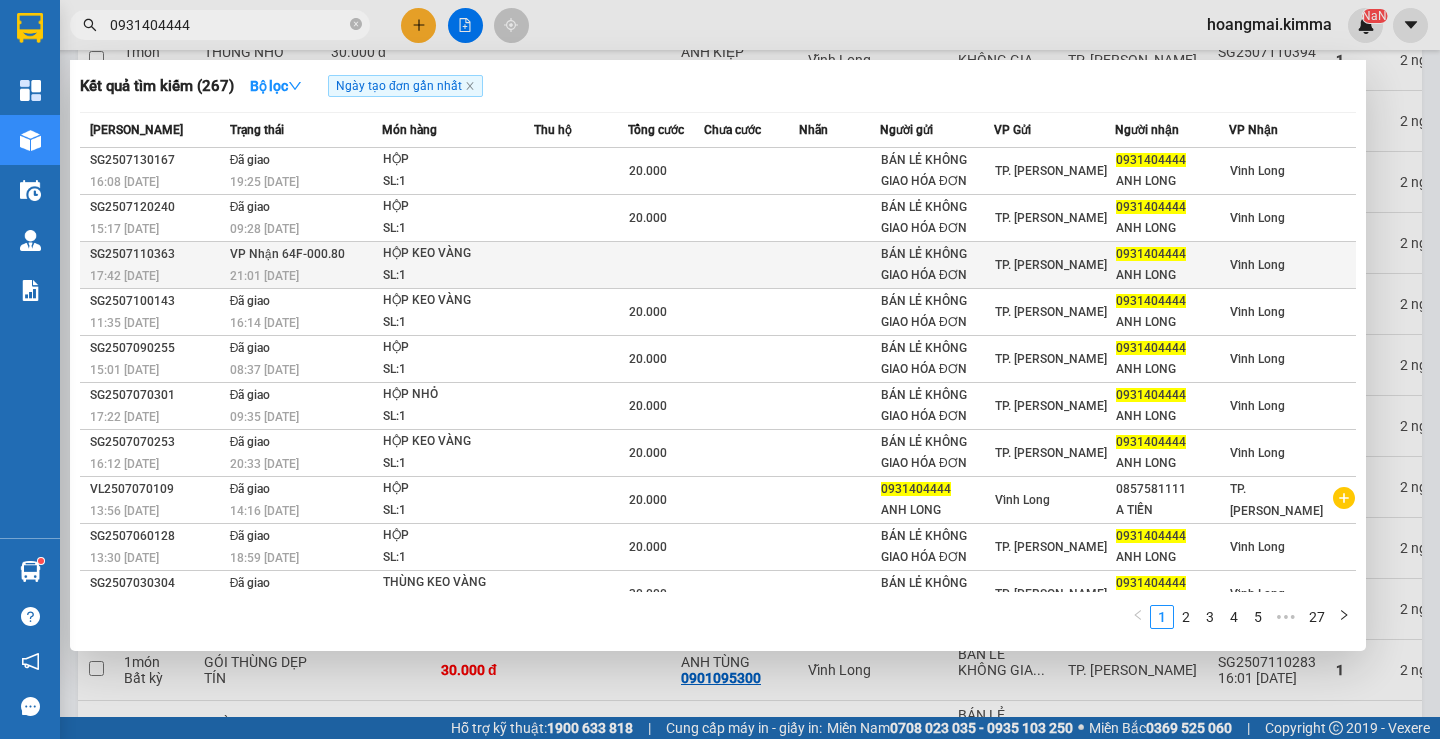 type on "0931404444" 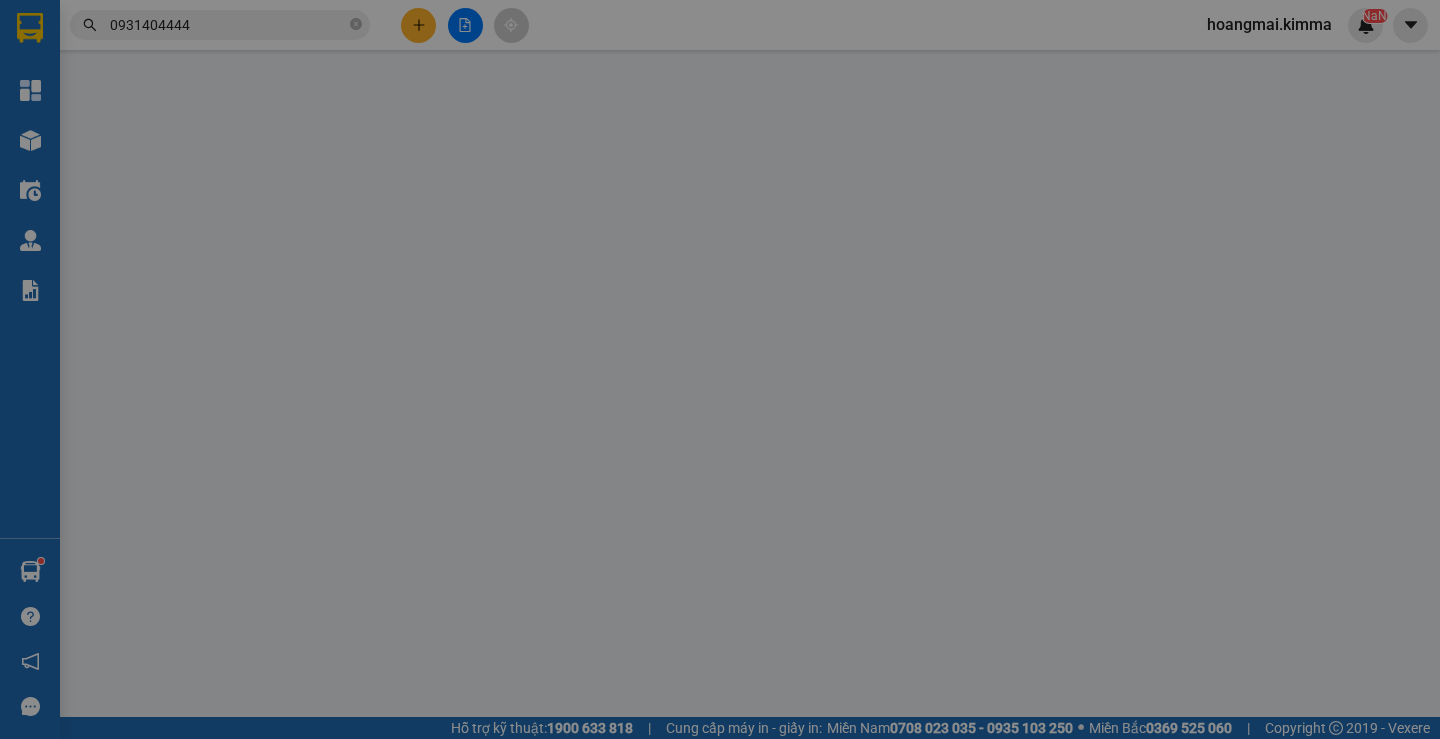 scroll, scrollTop: 0, scrollLeft: 0, axis: both 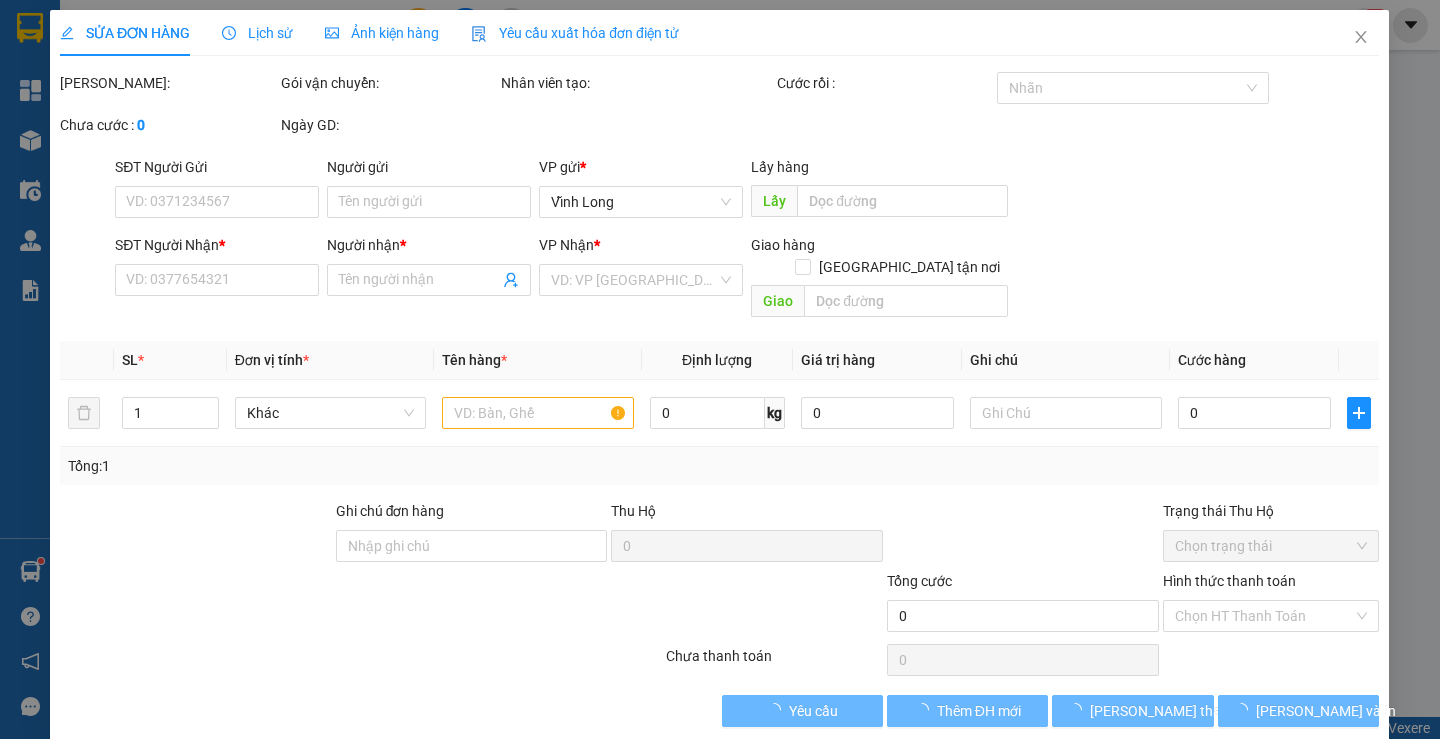 type on "BÁN LẺ KHÔNG GIAO HÓA ĐƠN" 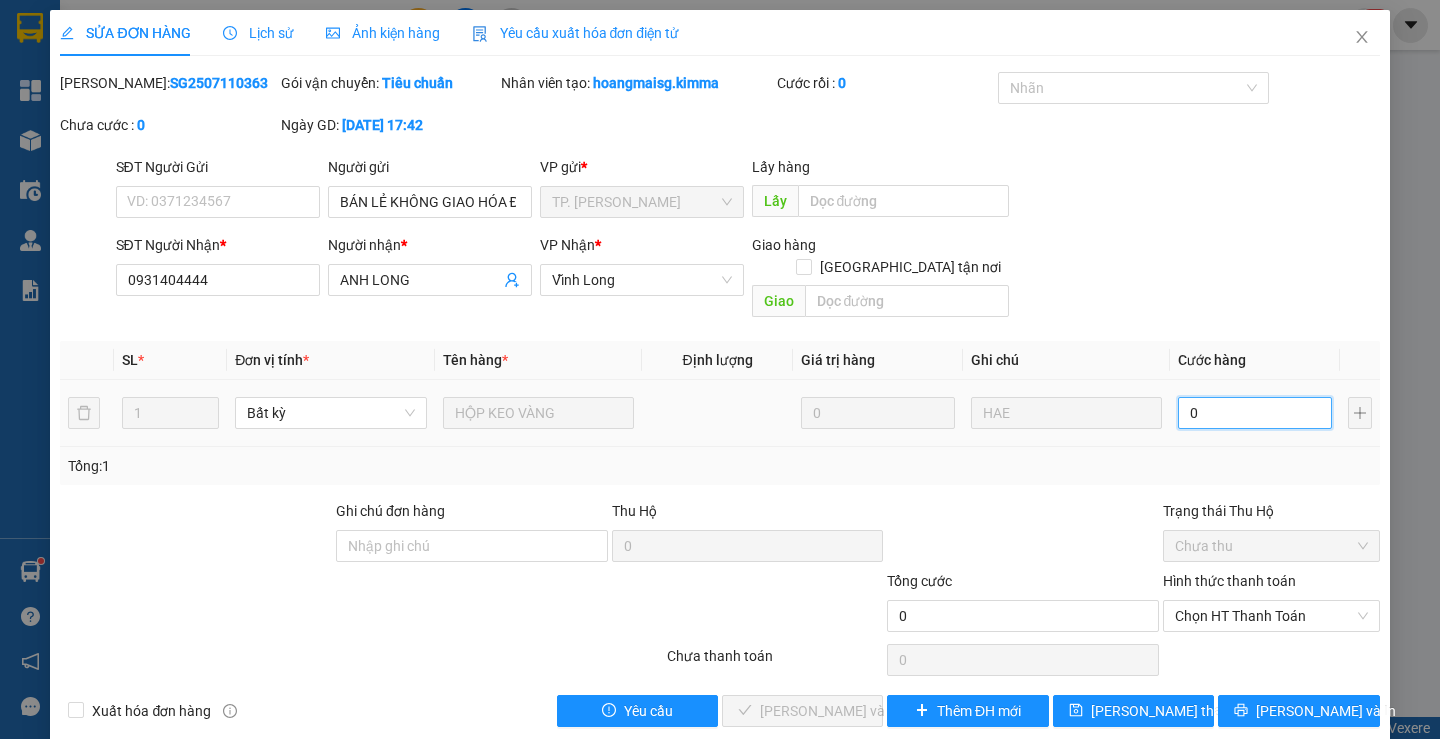 click on "0" at bounding box center [1255, 413] 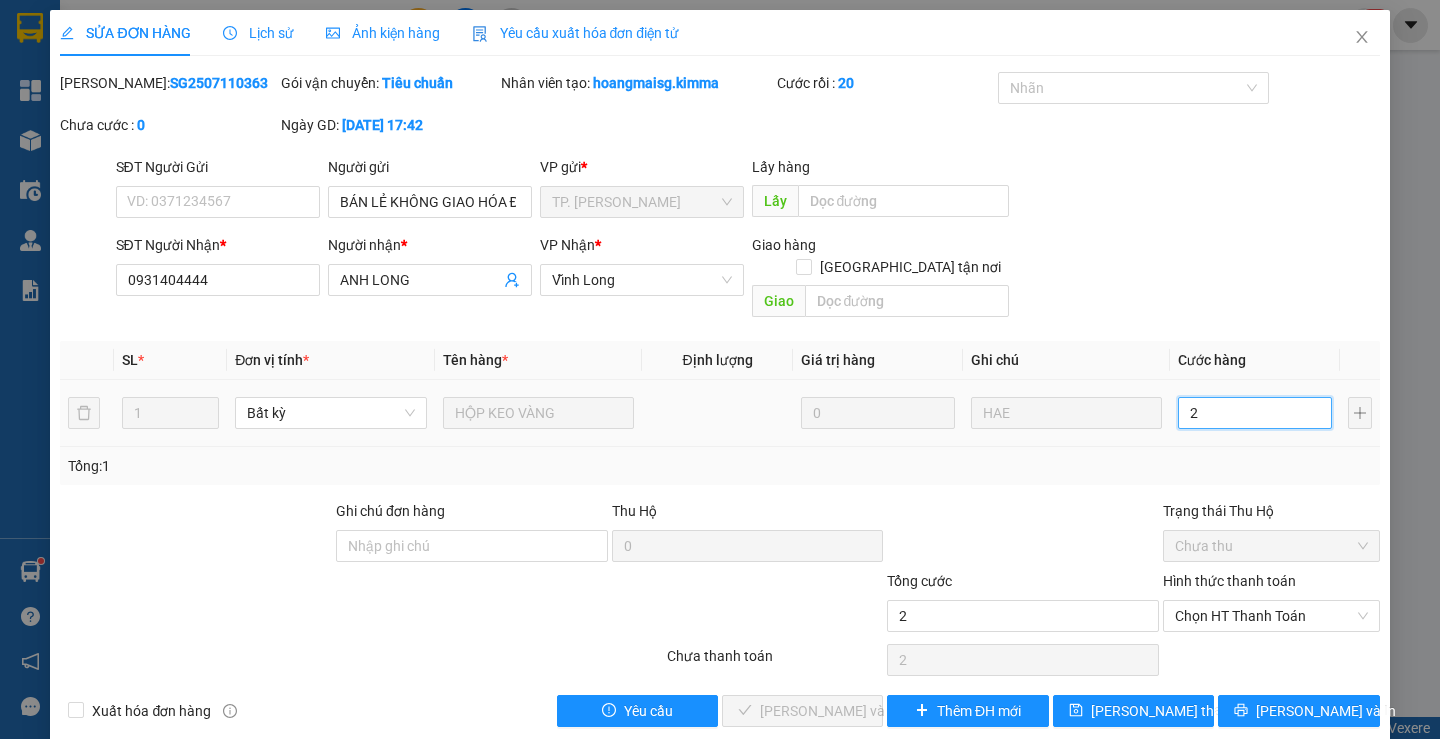 type on "20" 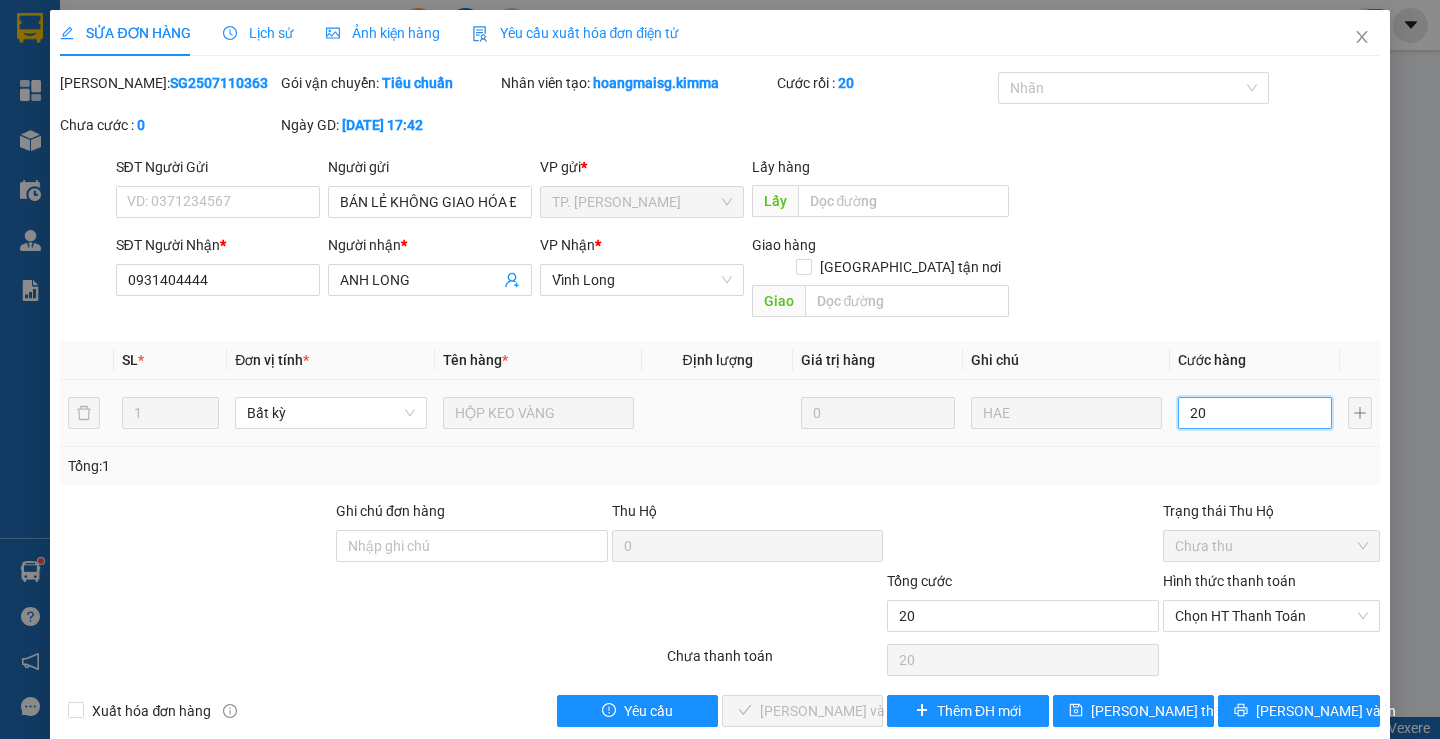 click on "20" at bounding box center (1255, 413) 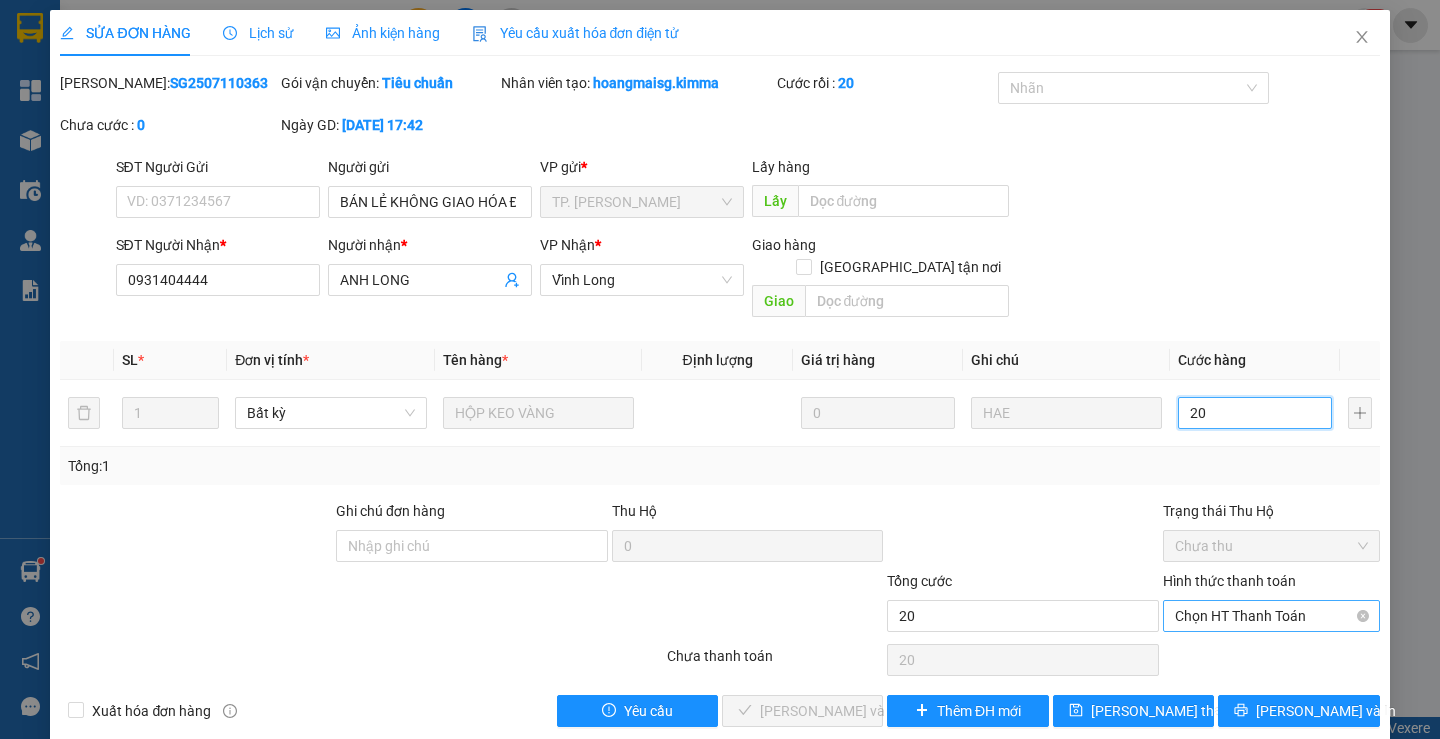 drag, startPoint x: 1199, startPoint y: 579, endPoint x: 1196, endPoint y: 589, distance: 10.440307 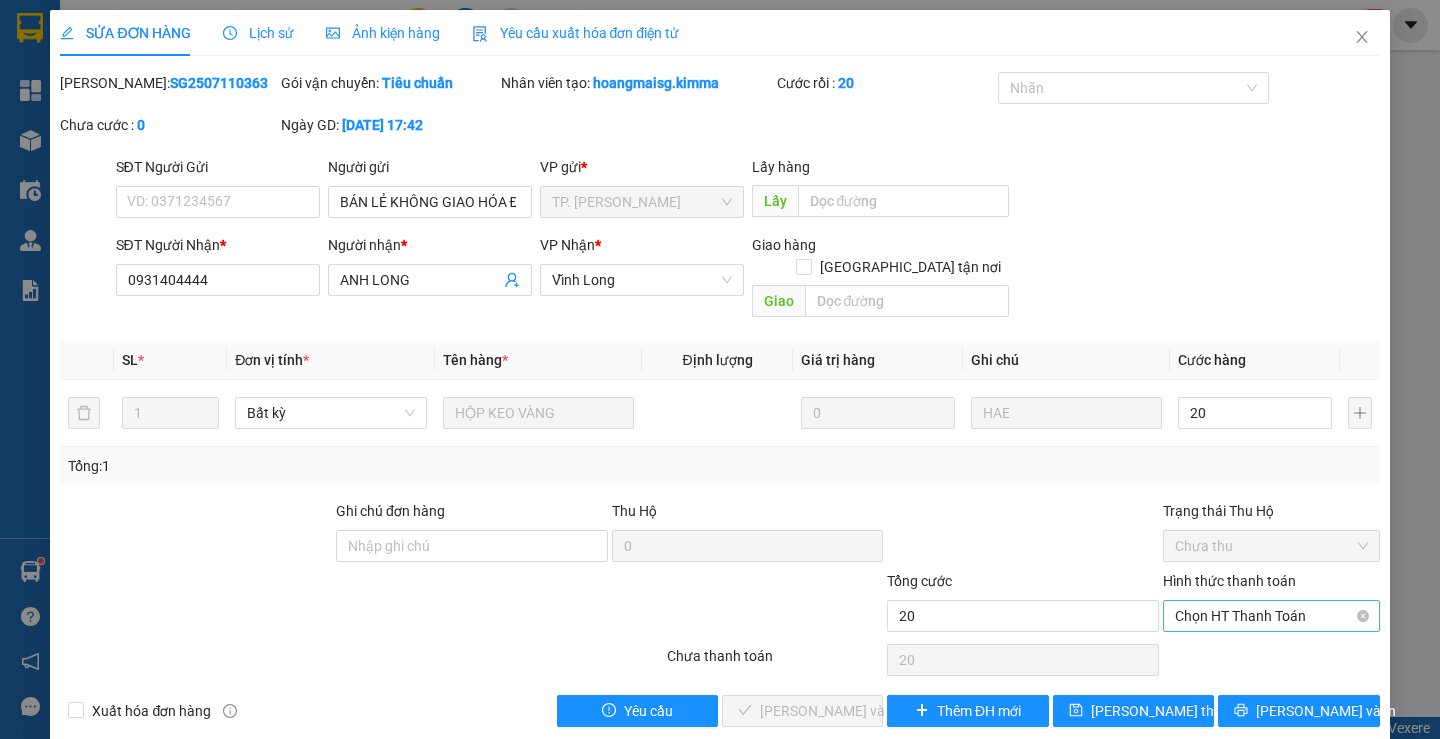 type on "20.000" 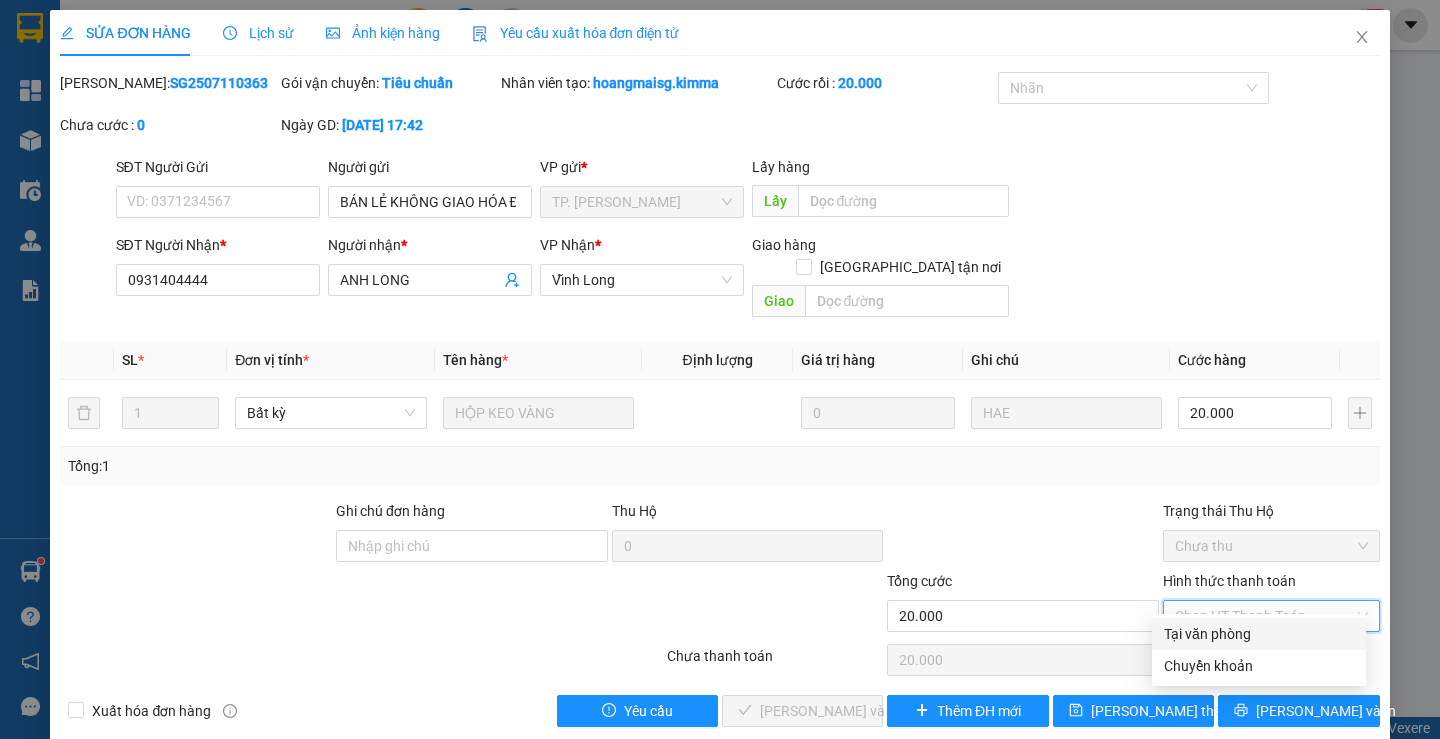 click on "Tại văn phòng" at bounding box center (1259, 634) 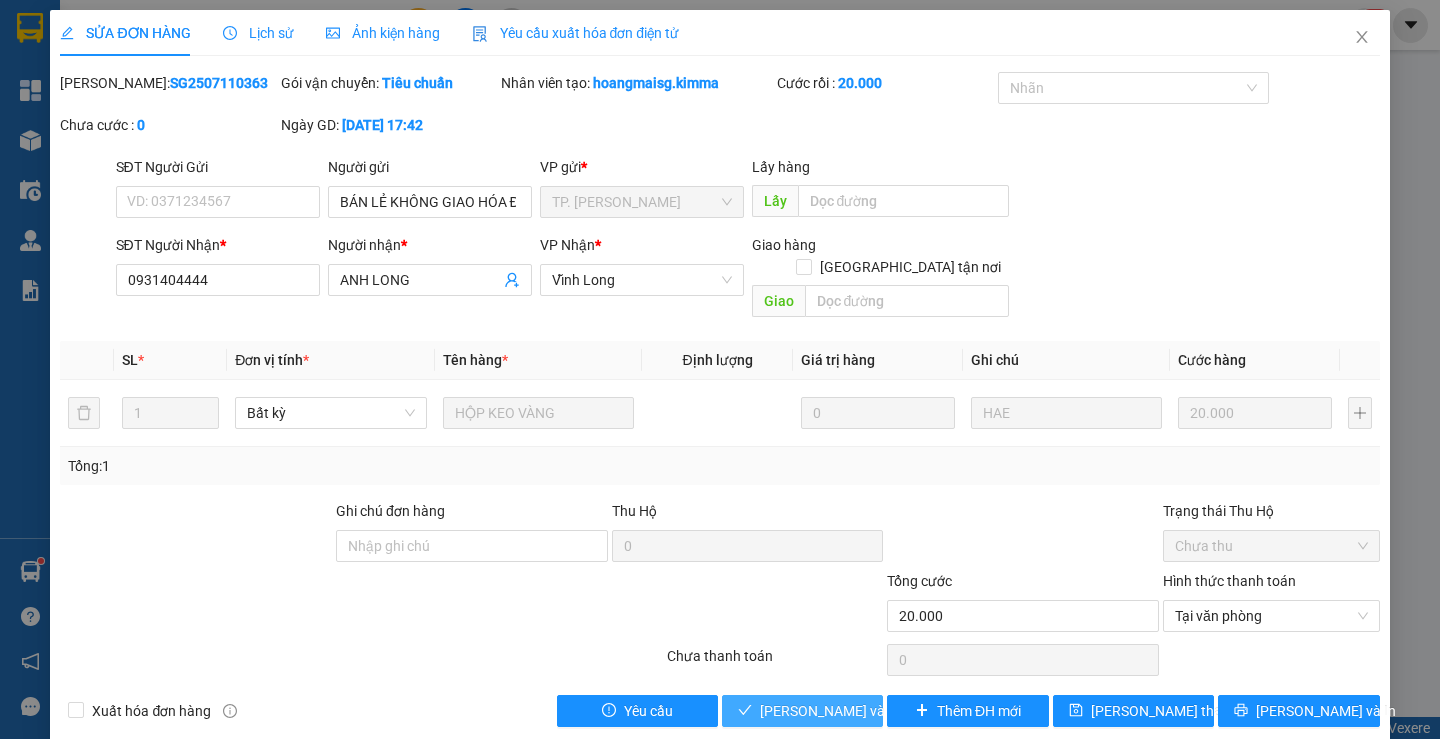 click on "[PERSON_NAME] và [PERSON_NAME] hàng" at bounding box center [856, 711] 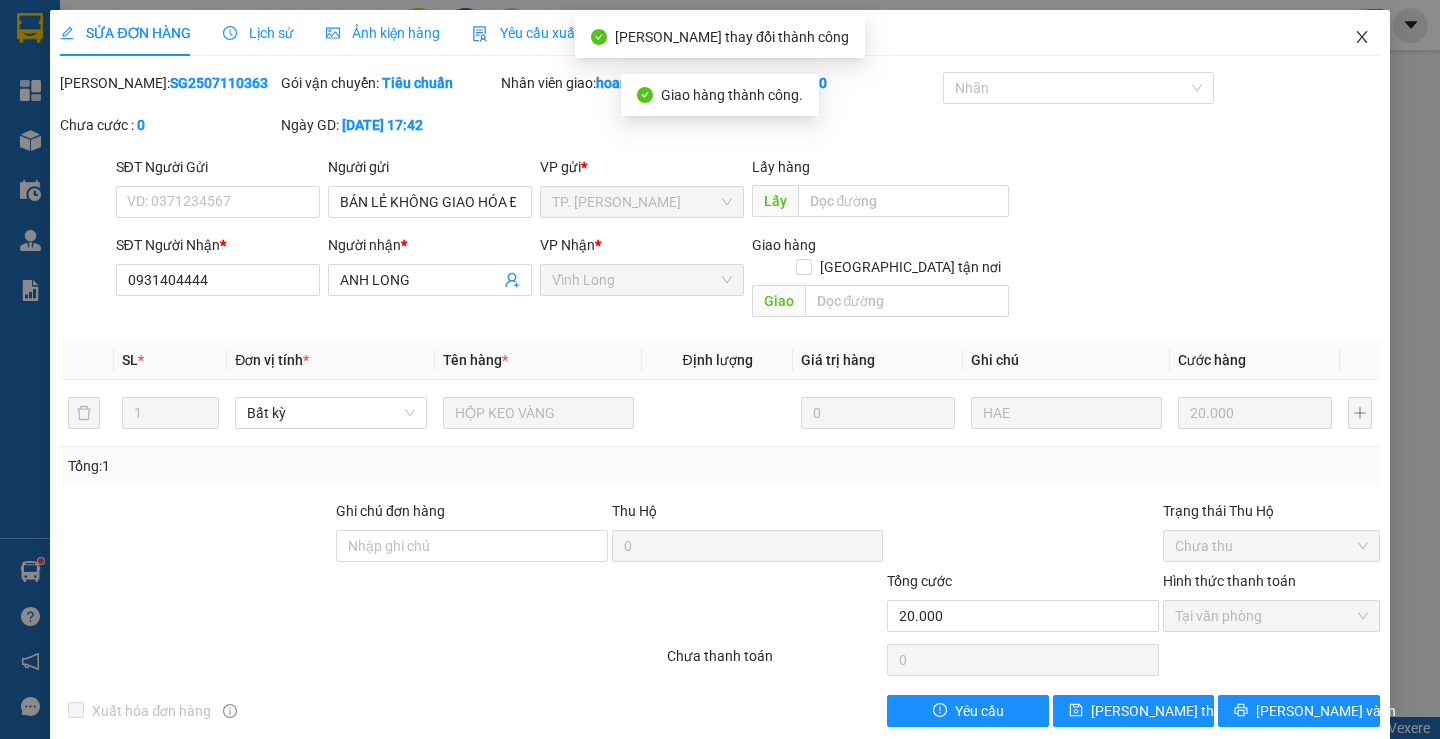click at bounding box center (1362, 38) 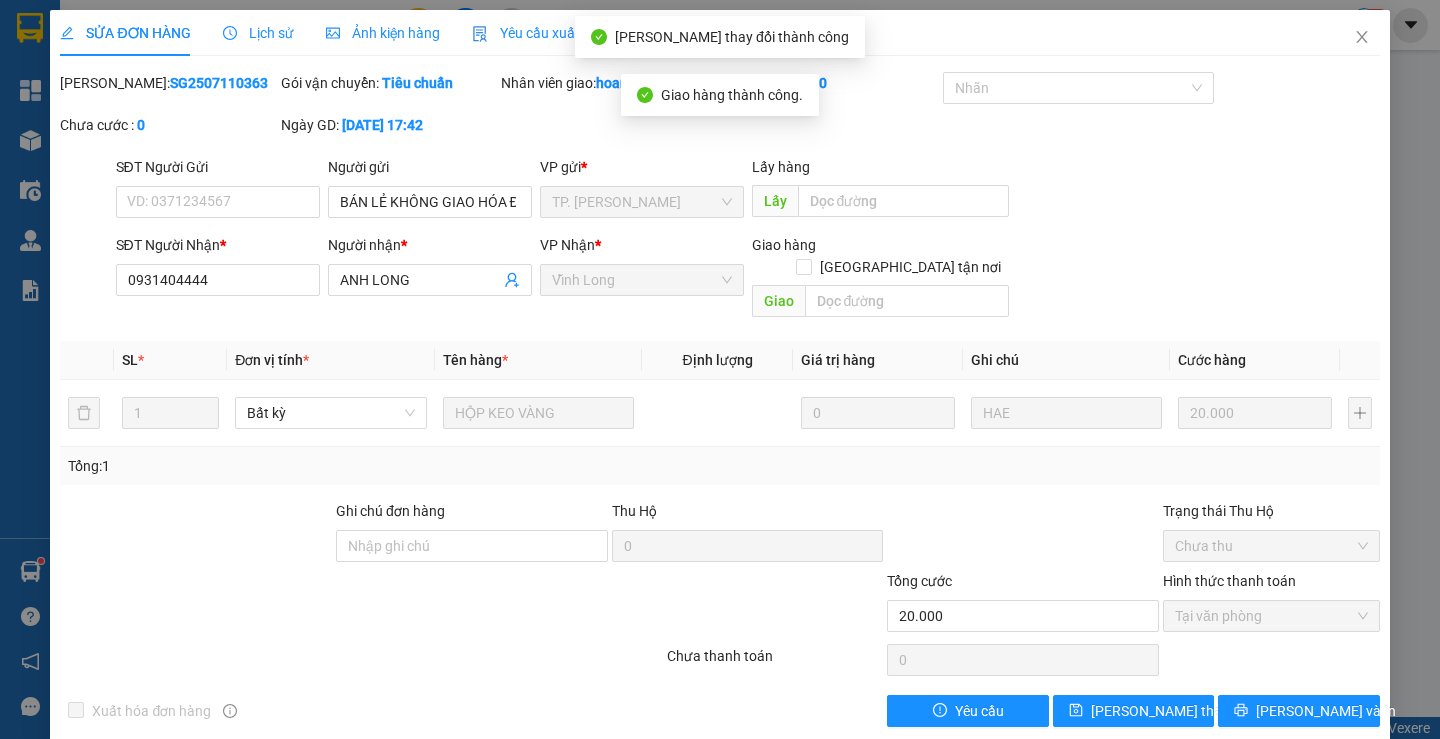 click on "hoangmai.kimma" at bounding box center [1269, 24] 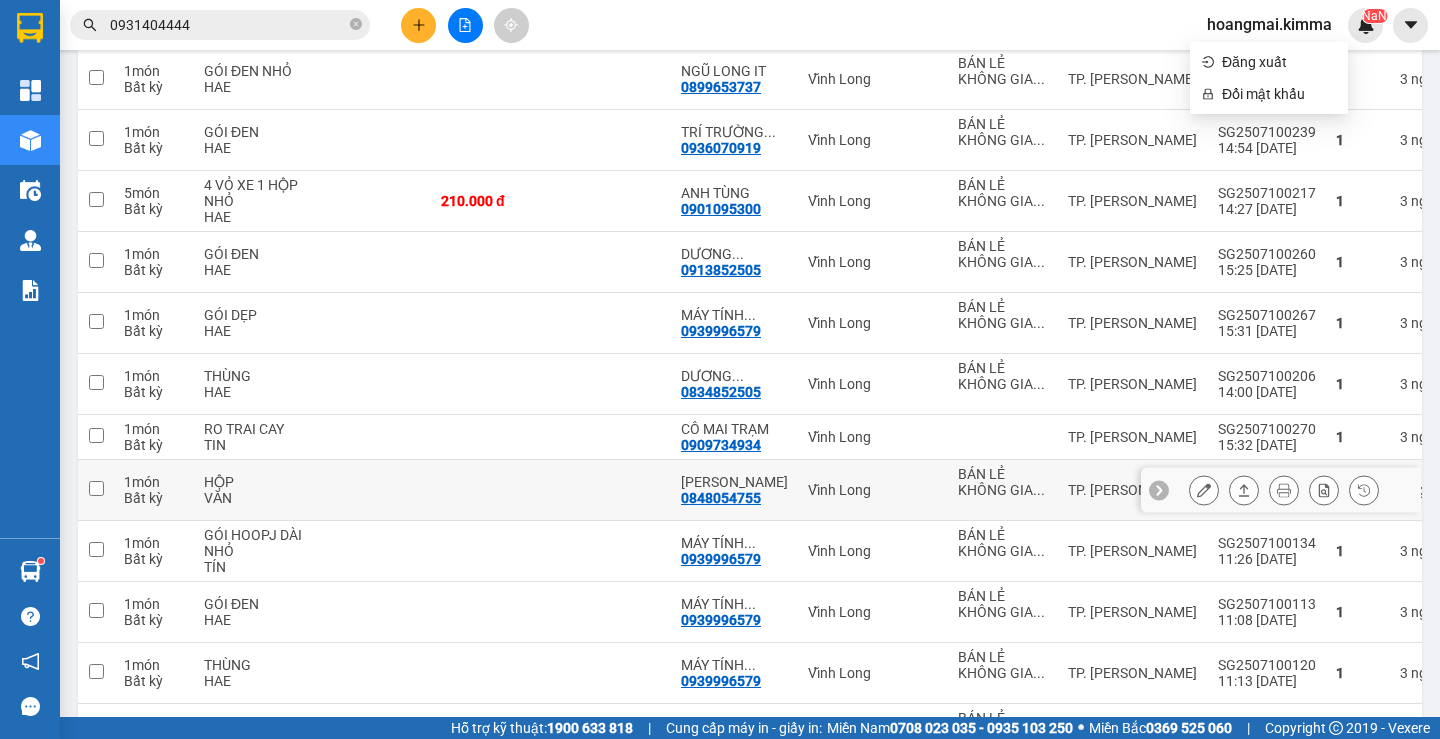 scroll, scrollTop: 2900, scrollLeft: 0, axis: vertical 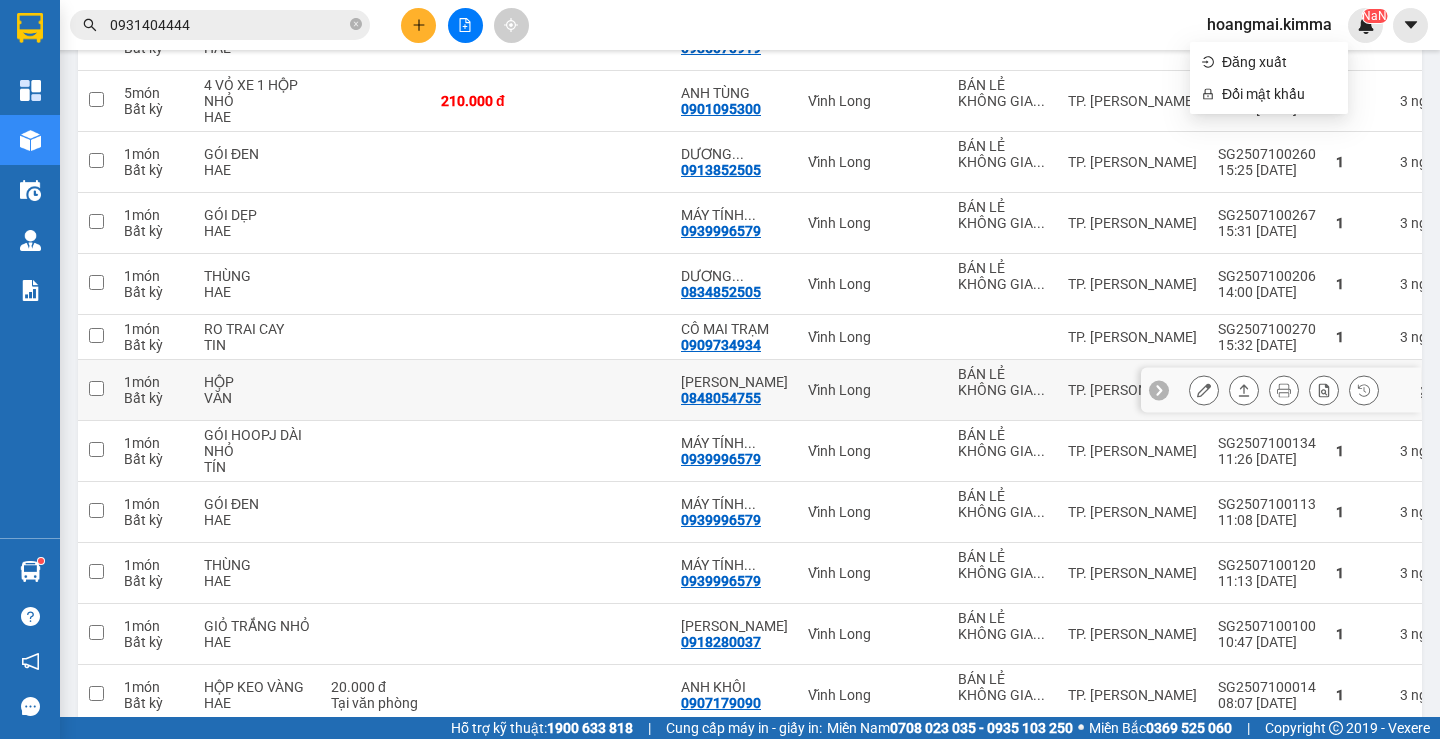 click on "0848054755" at bounding box center (721, 398) 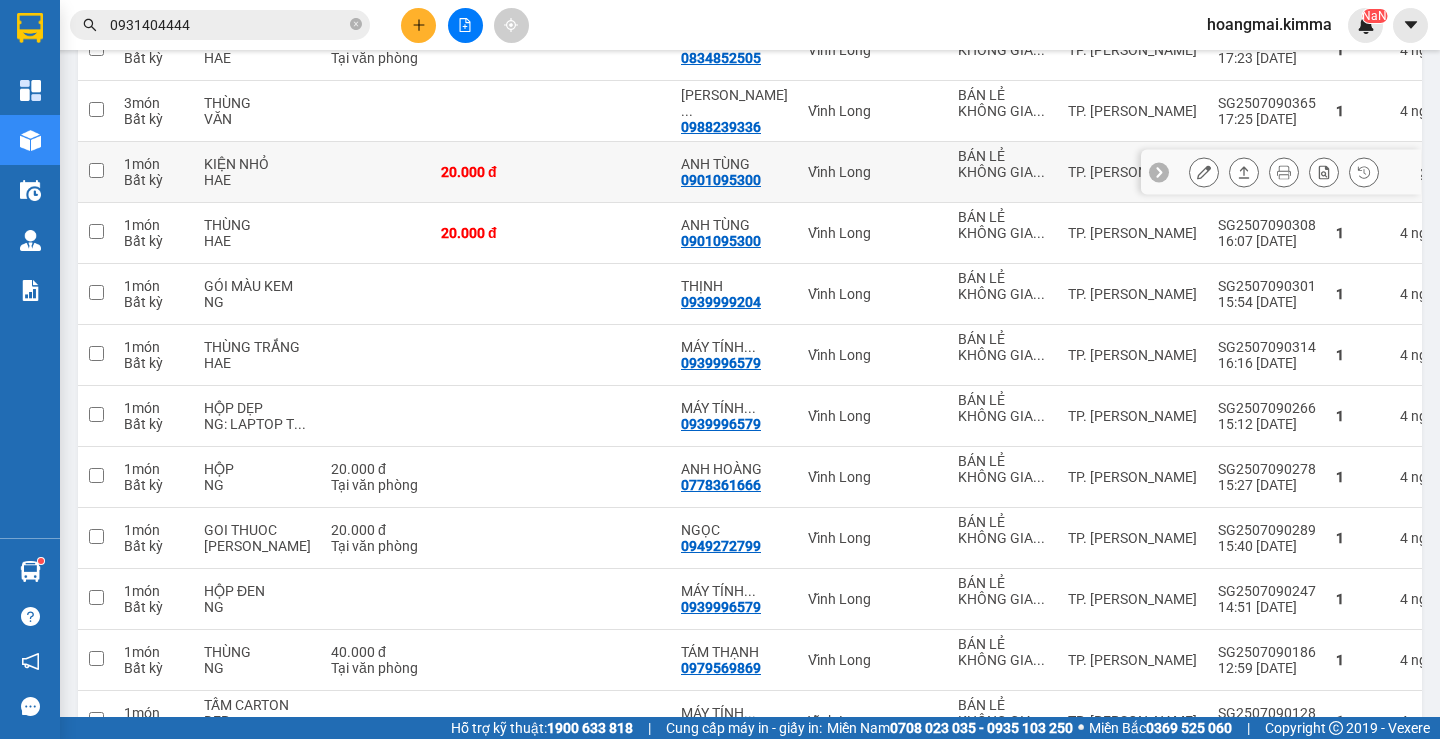 scroll, scrollTop: 3700, scrollLeft: 0, axis: vertical 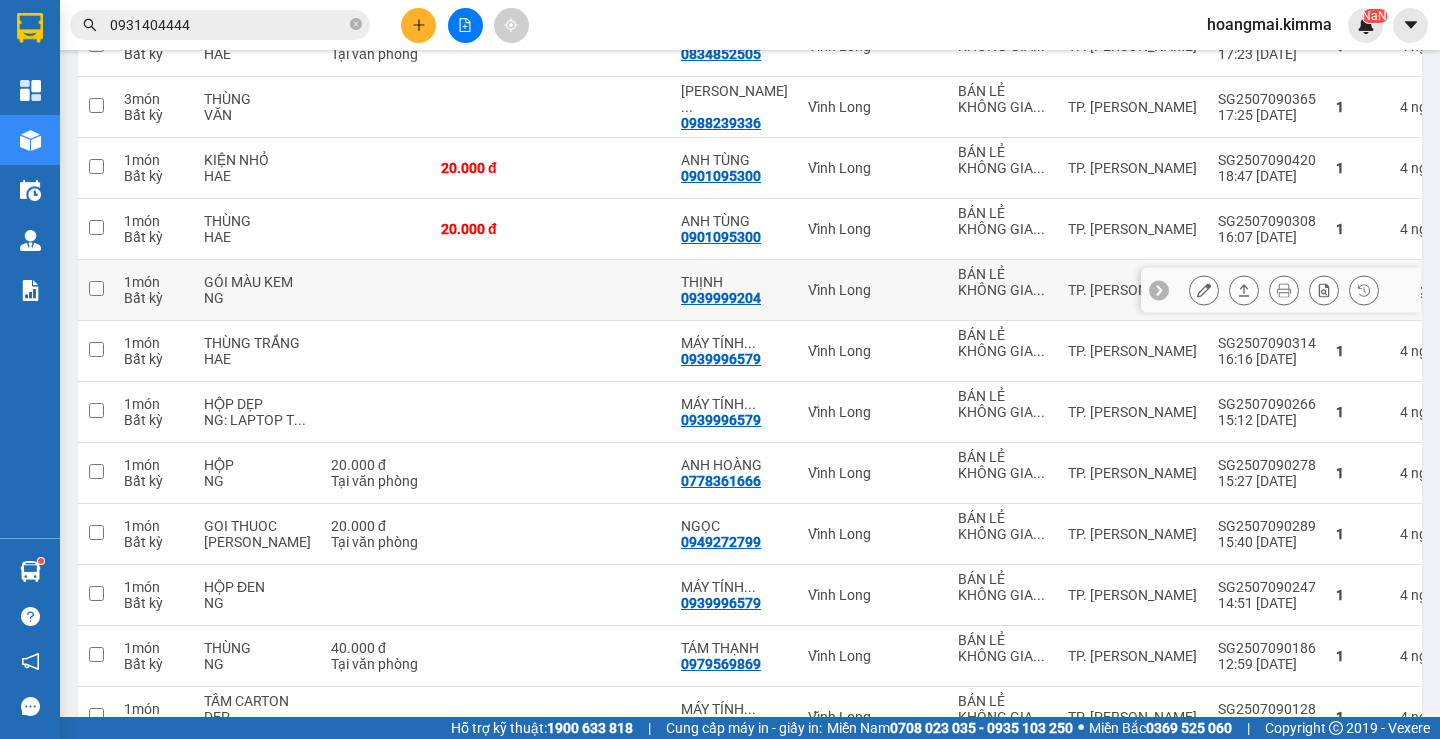 click on "0939999204" at bounding box center [721, 298] 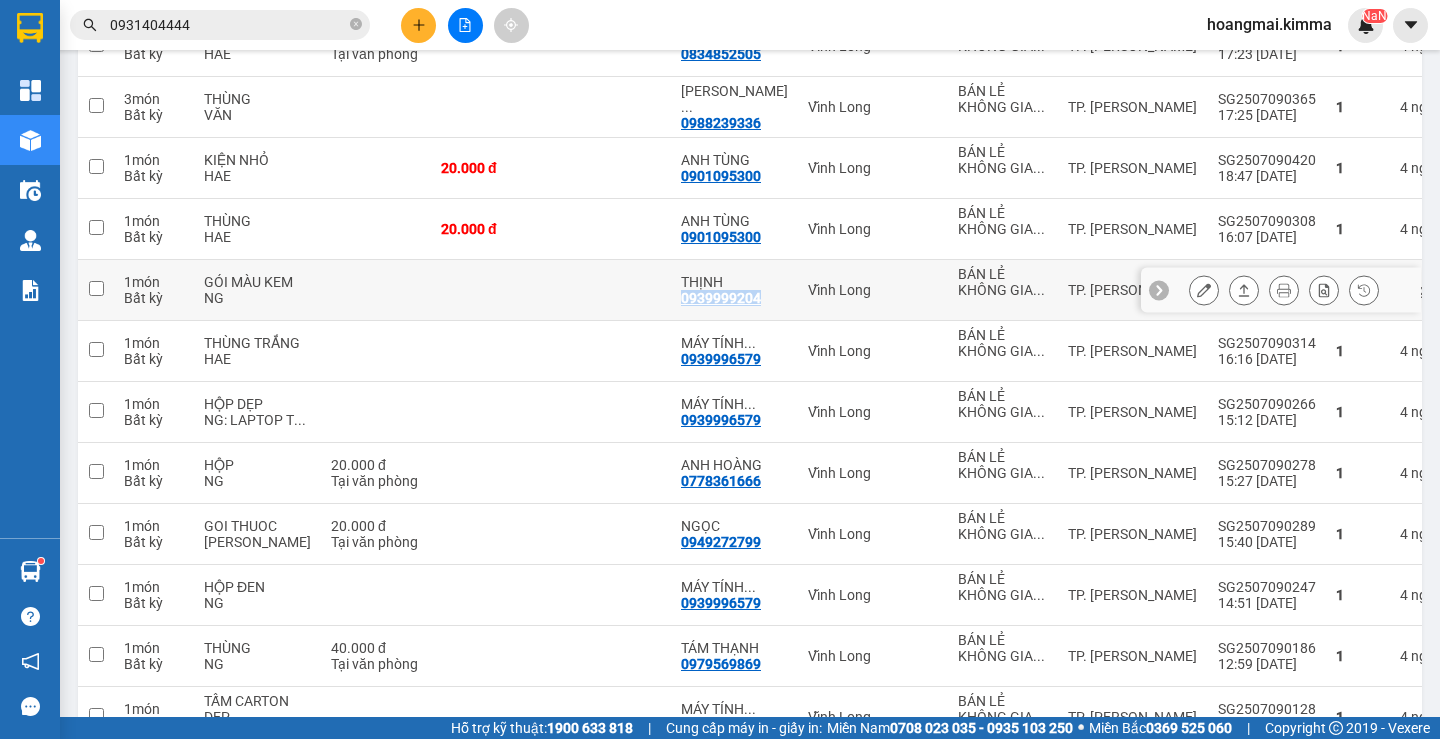 drag, startPoint x: 701, startPoint y: 410, endPoint x: 702, endPoint y: 422, distance: 12.0415945 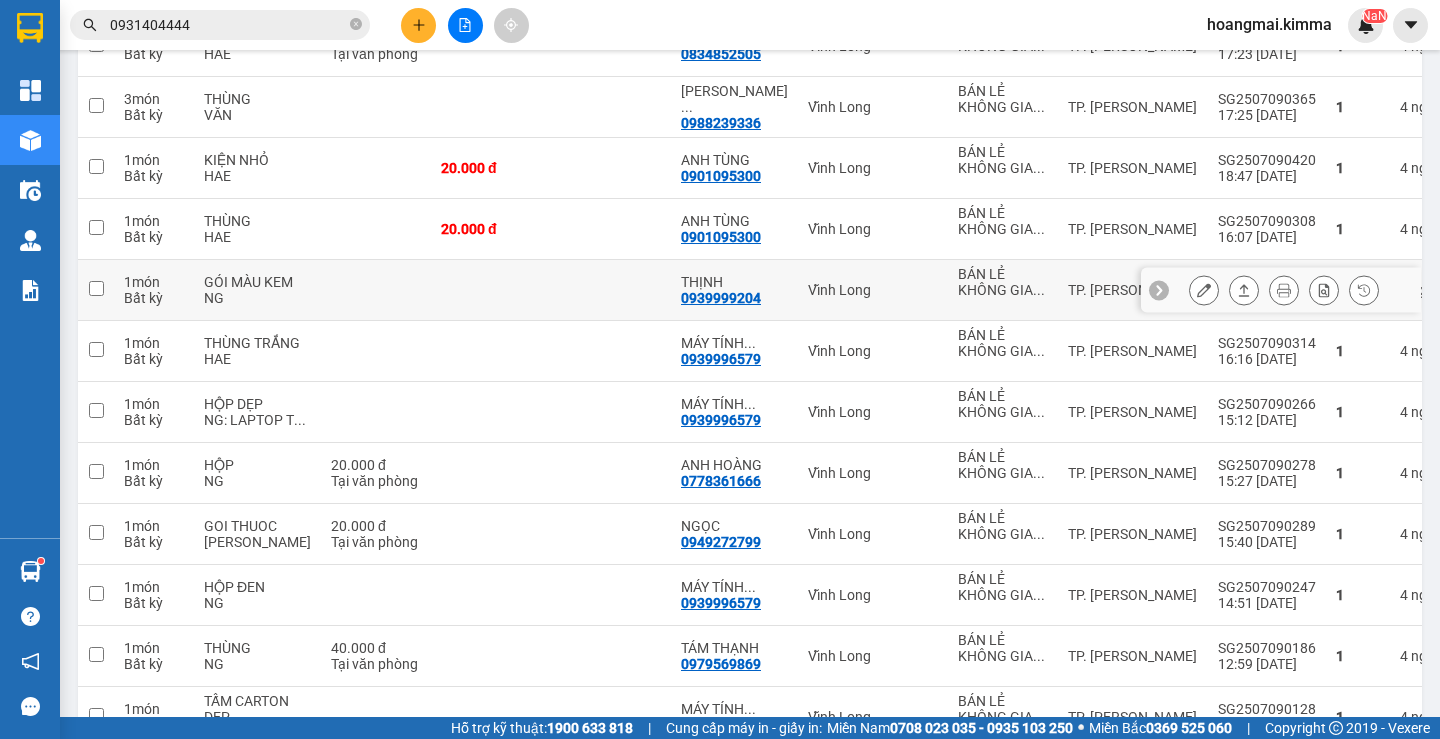click on "0939999204" at bounding box center (721, 298) 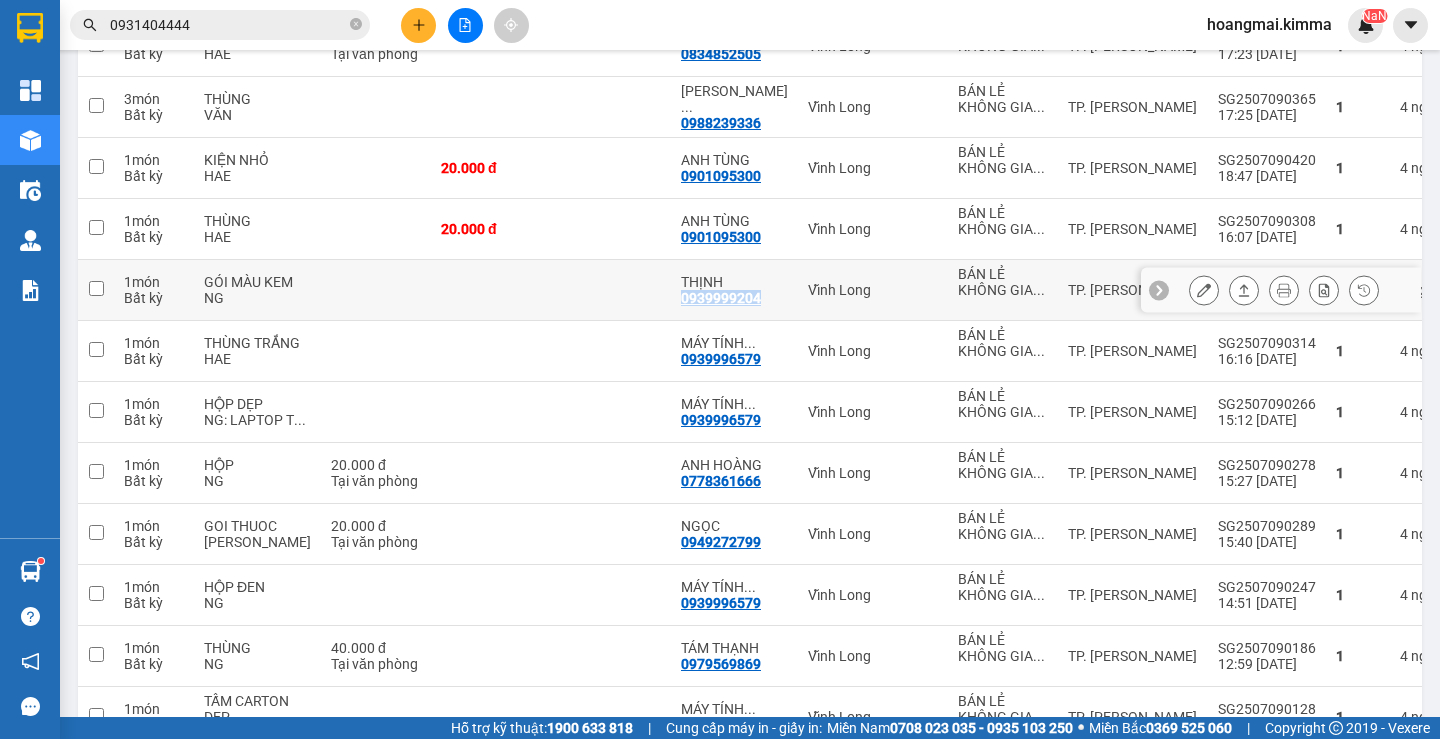 click on "0939999204" at bounding box center (721, 298) 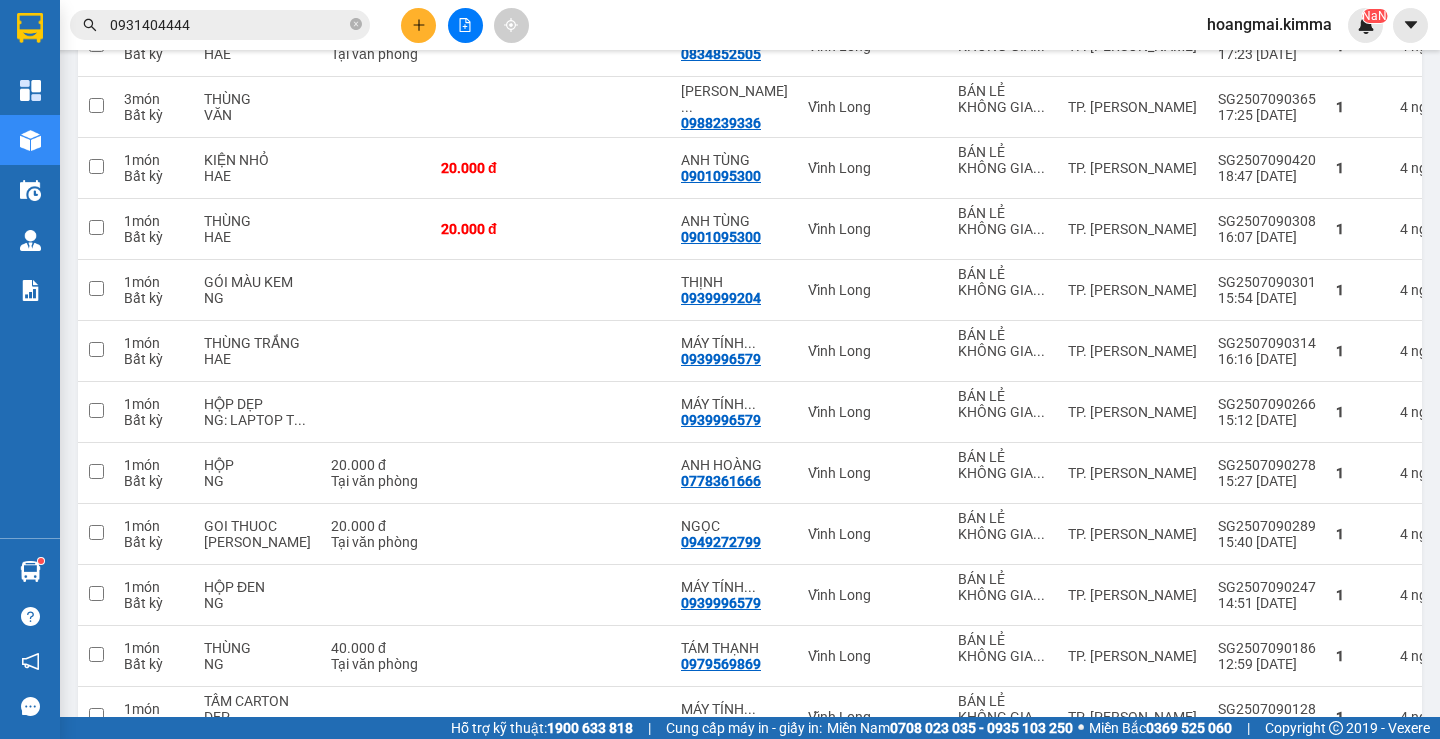 click on "0931404444" at bounding box center (228, 25) 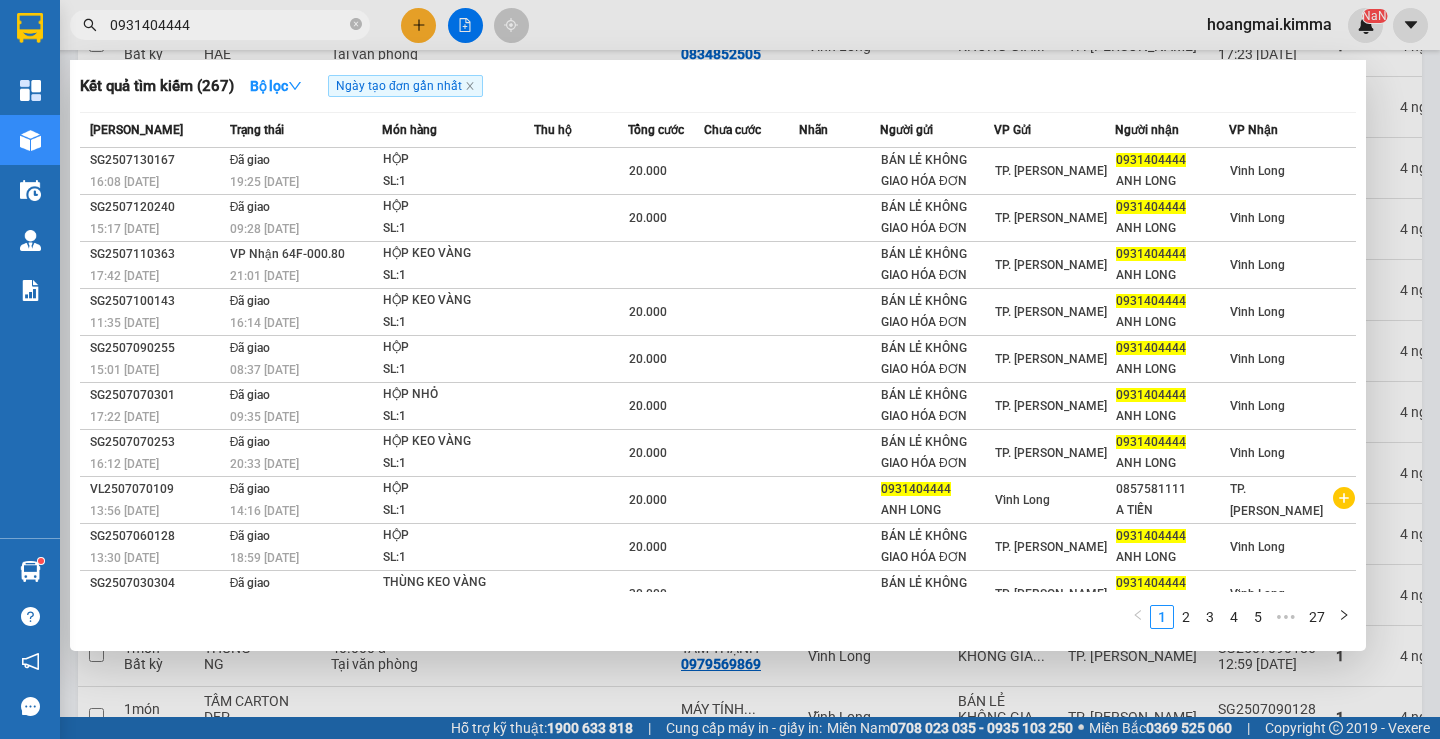 click on "0931404444" at bounding box center [228, 25] 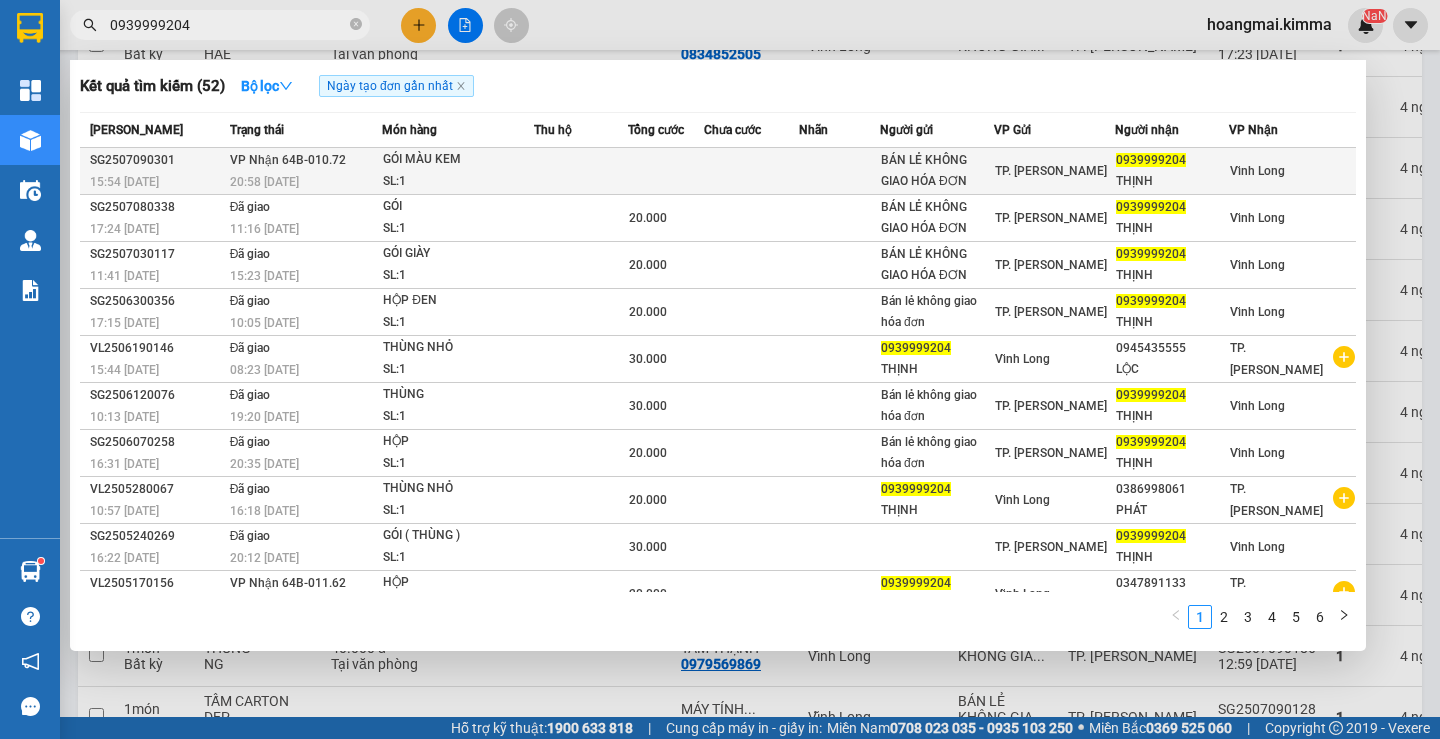 type on "0939999204" 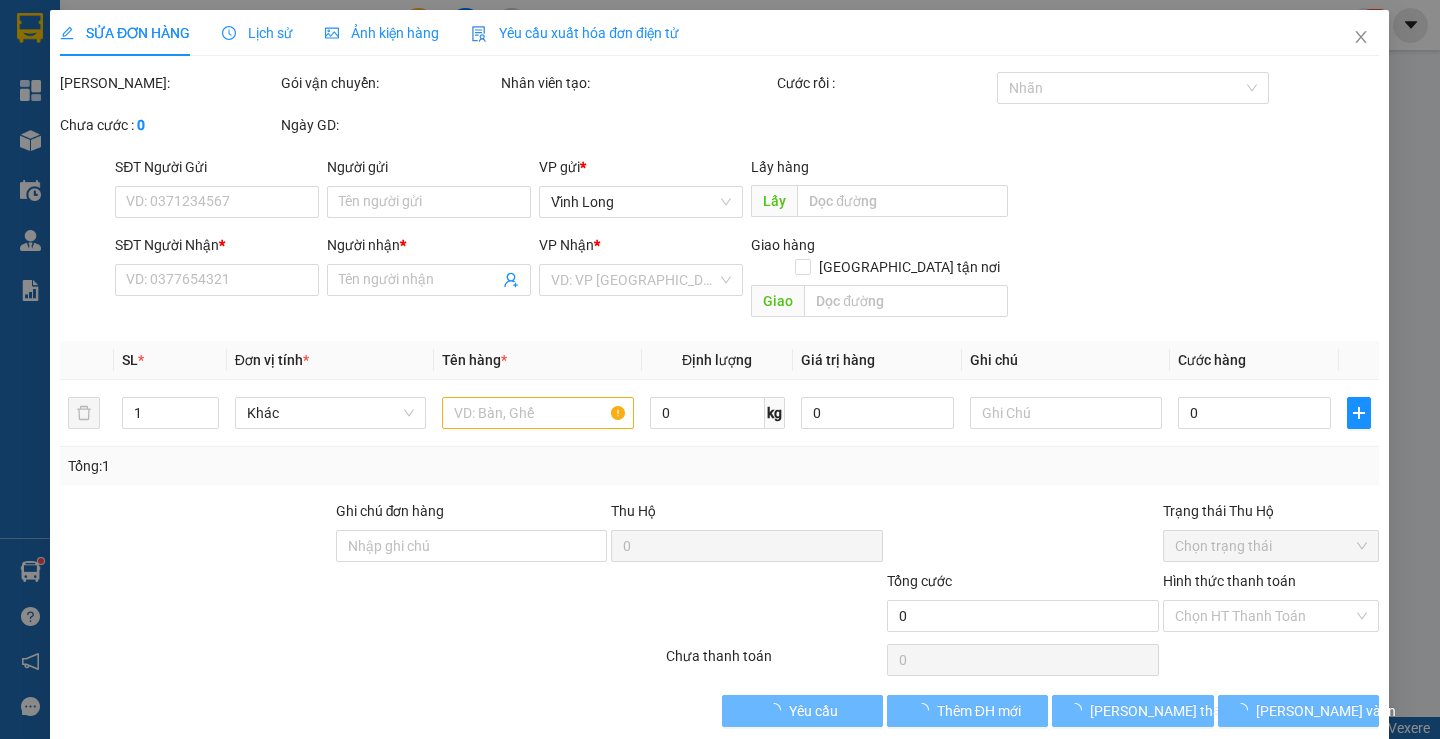 scroll, scrollTop: 0, scrollLeft: 0, axis: both 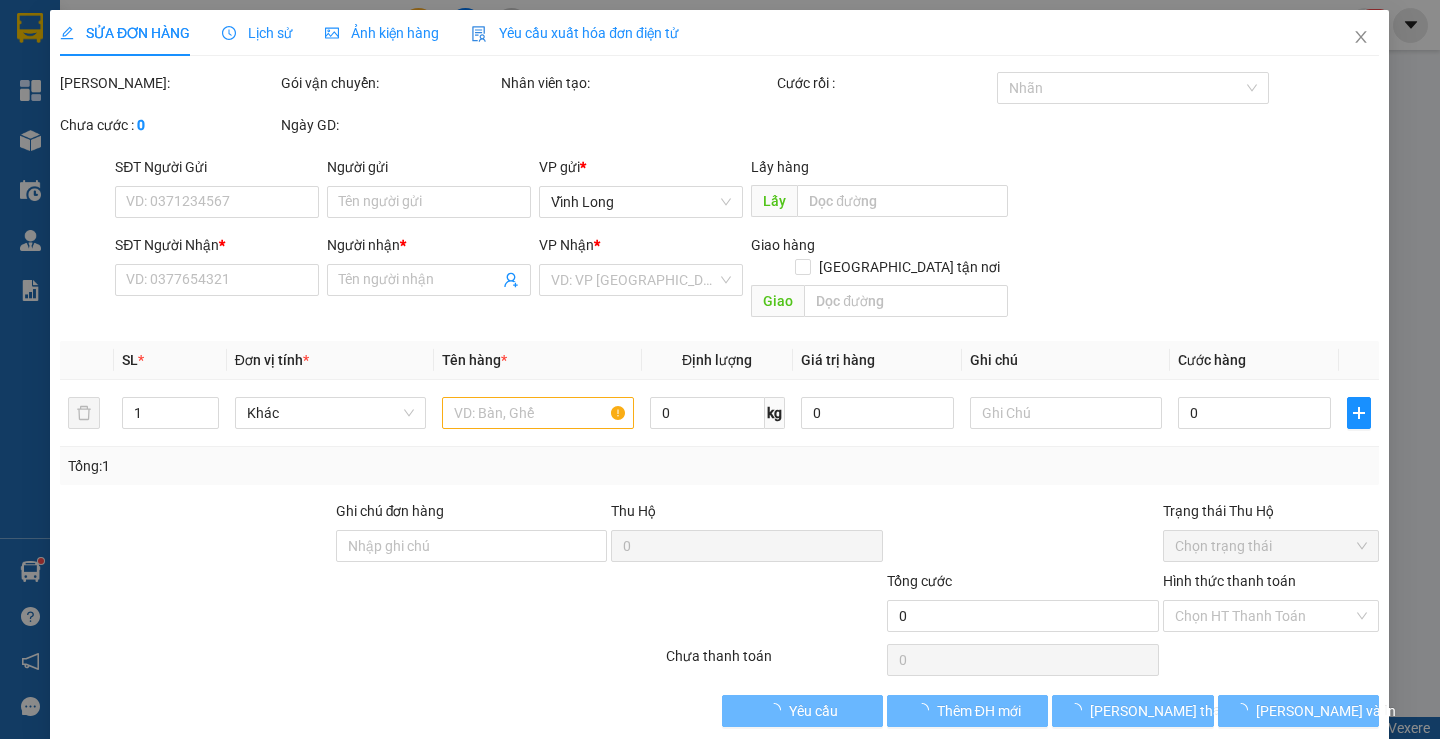 type on "BÁN LẺ KHÔNG GIAO HÓA ĐƠN" 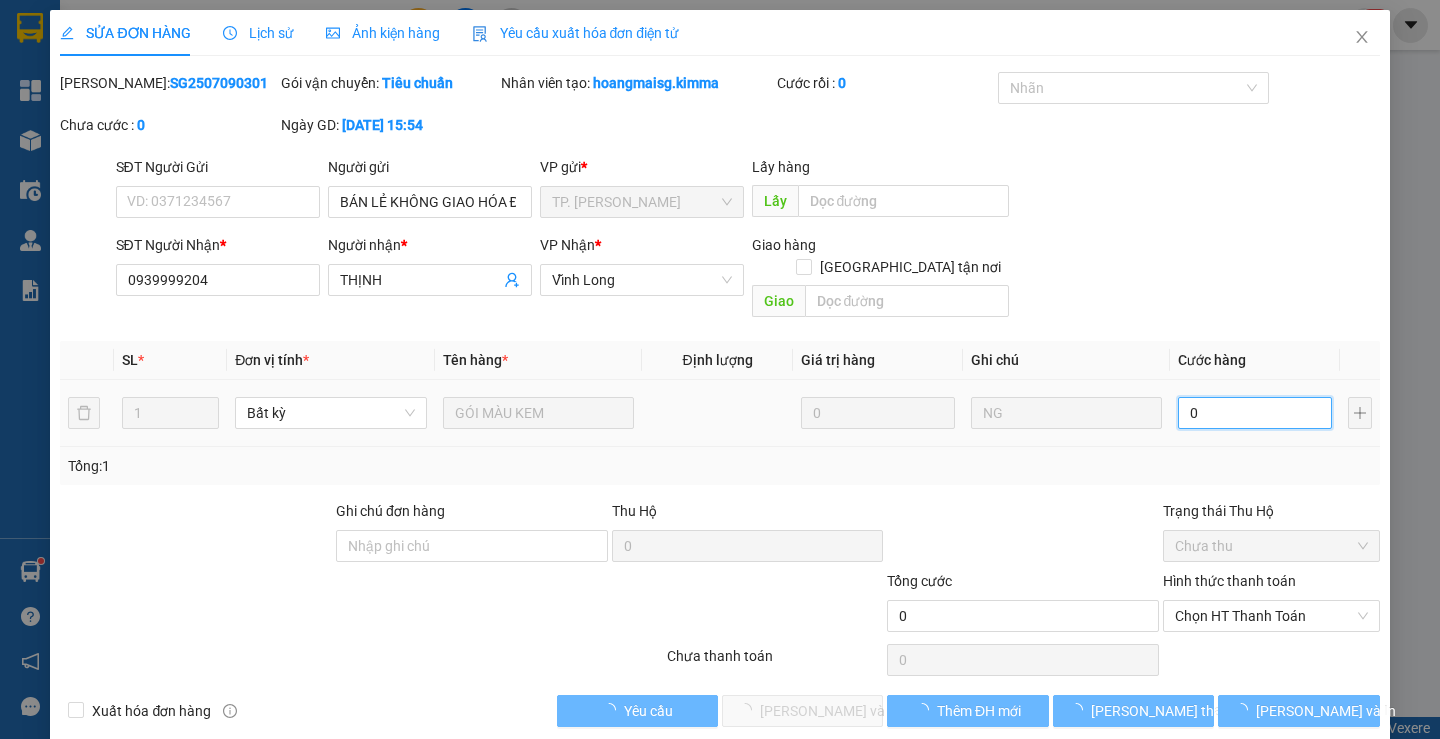 click on "0" at bounding box center [1255, 413] 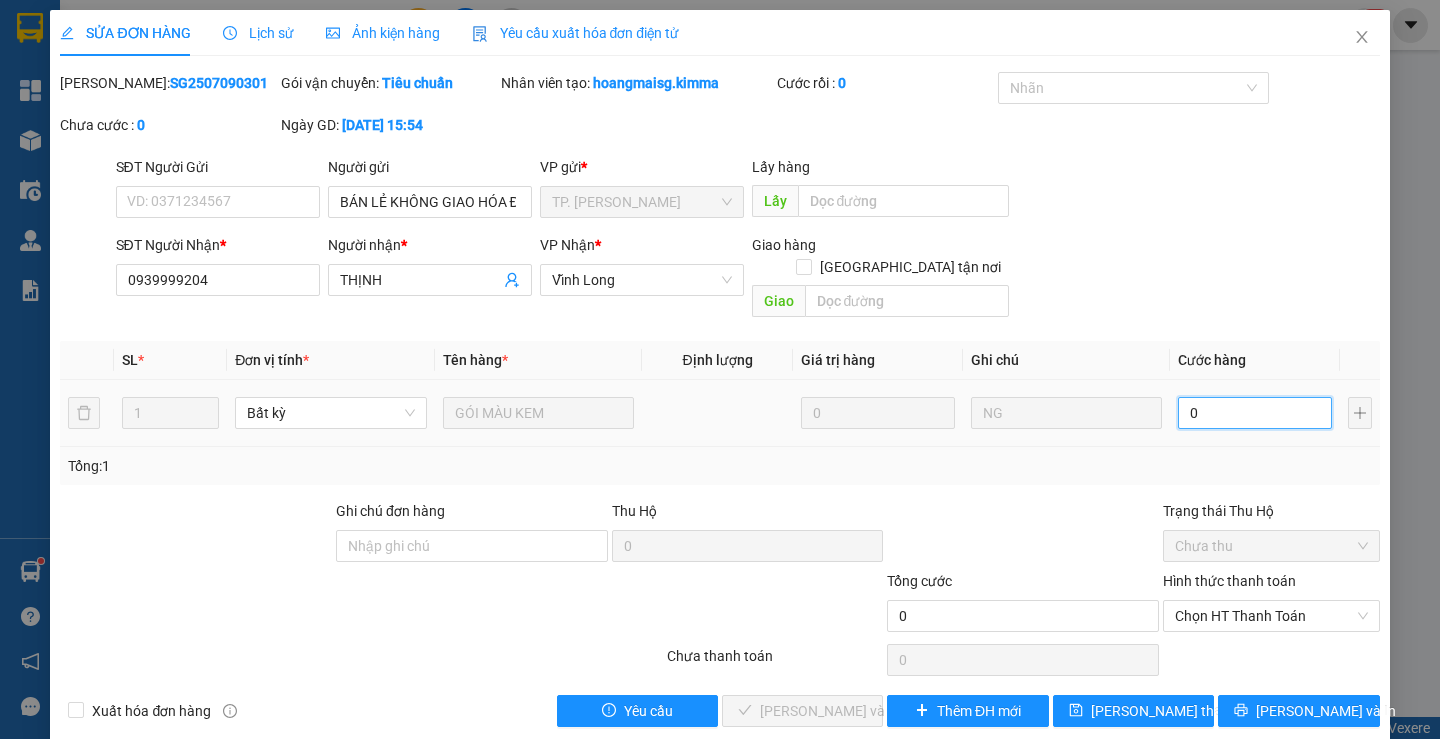 type on "2" 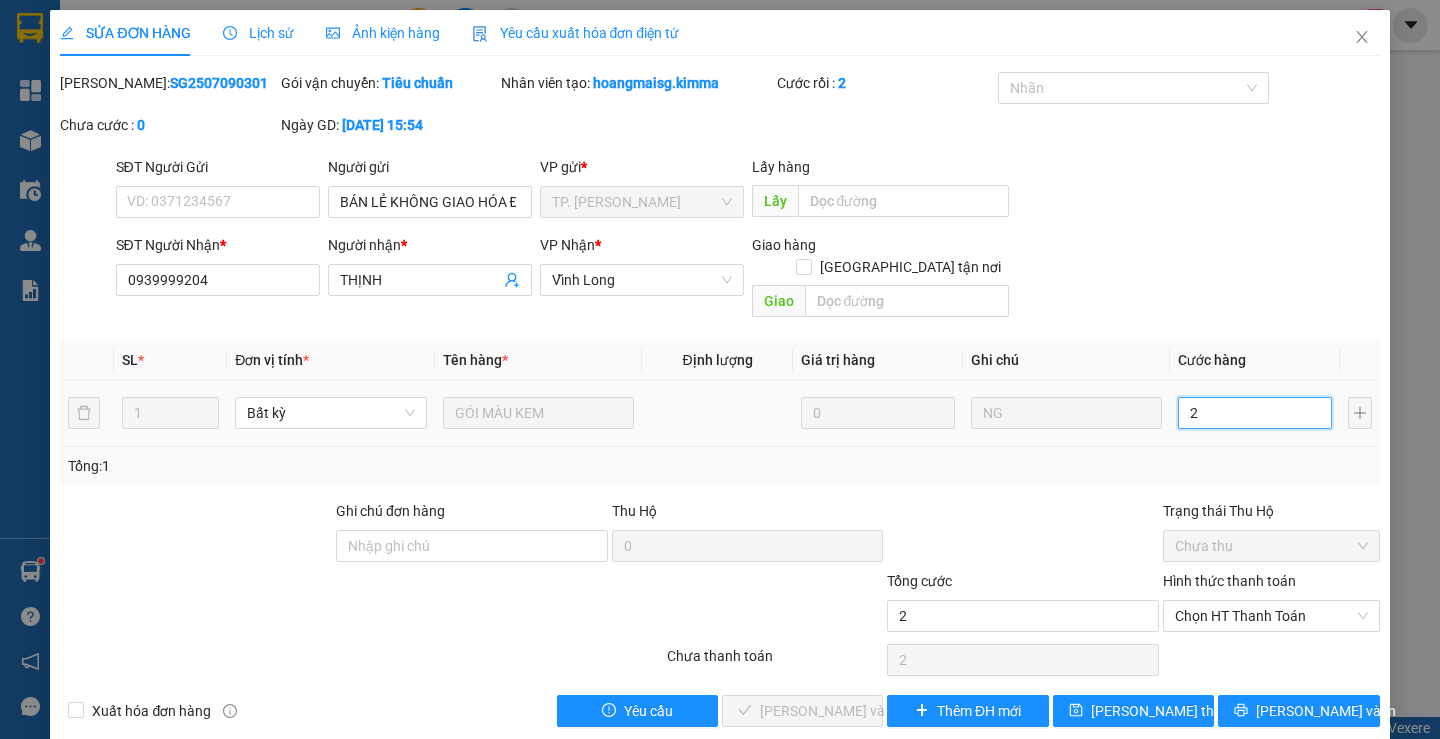 type on "20" 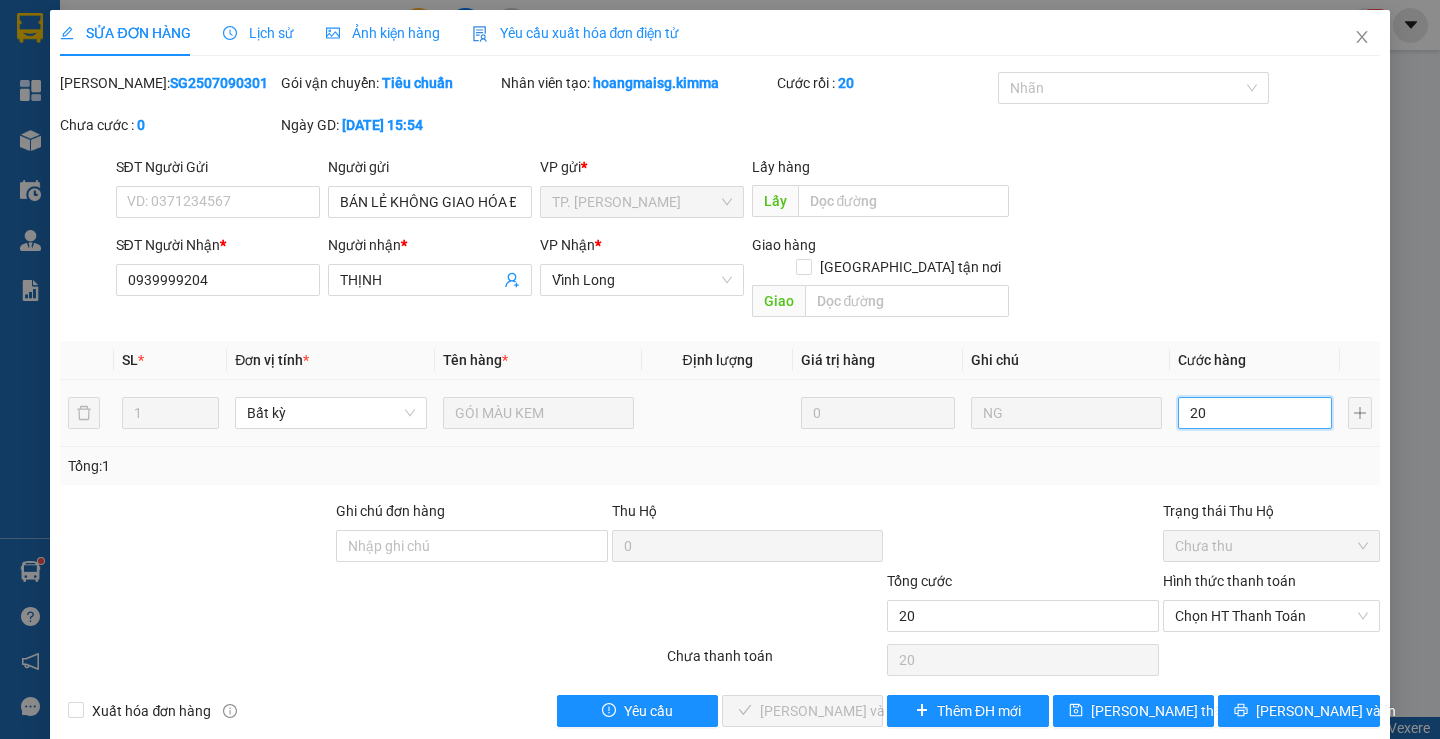 click on "20" at bounding box center (1255, 413) 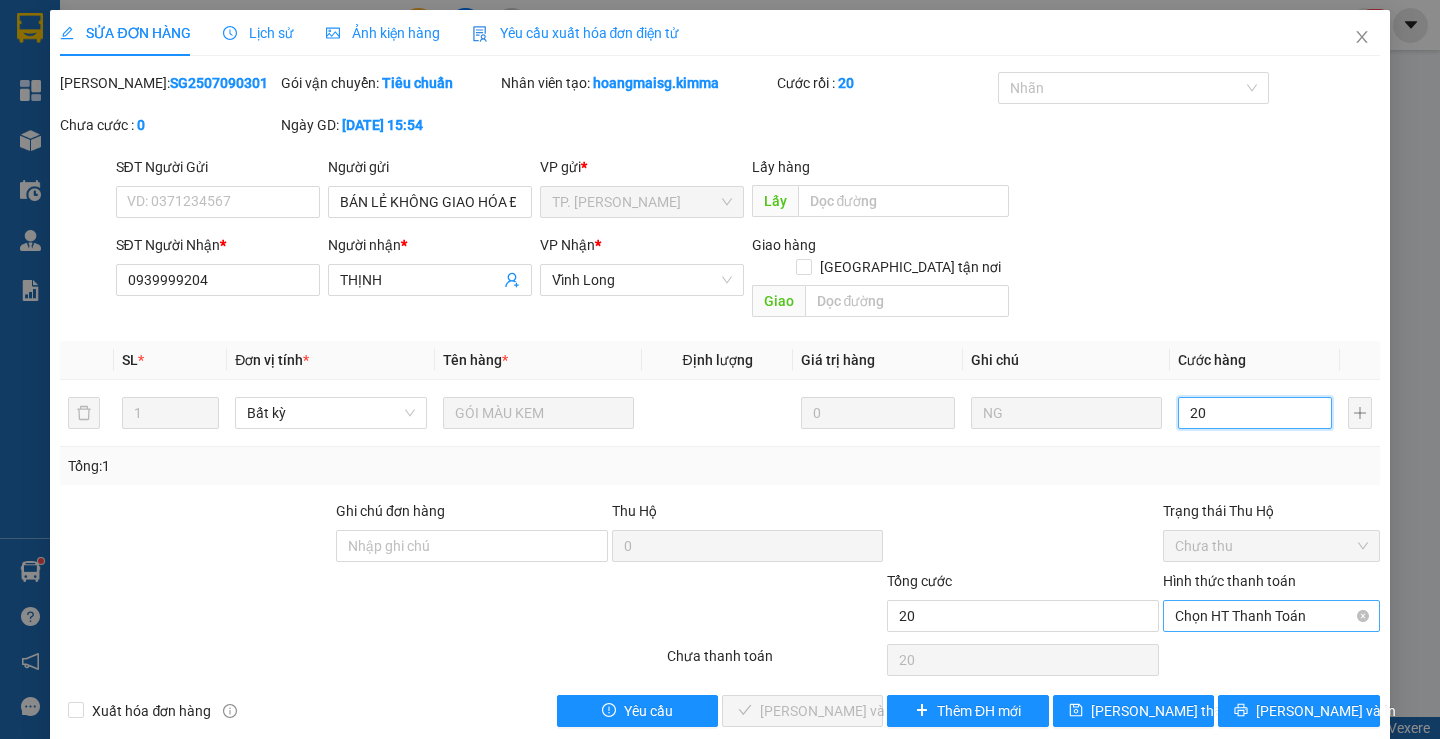 click on "Chọn HT Thanh Toán" at bounding box center [1271, 616] 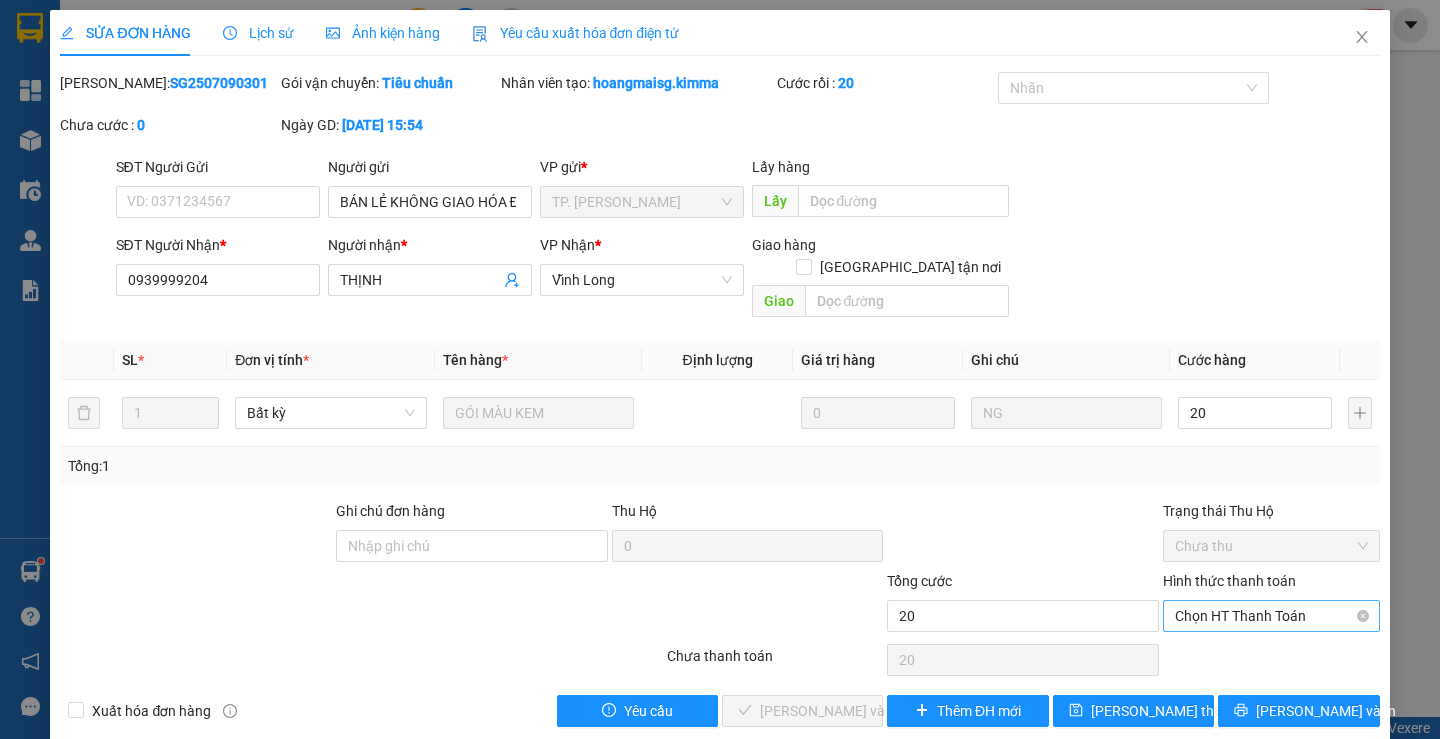 type on "20.000" 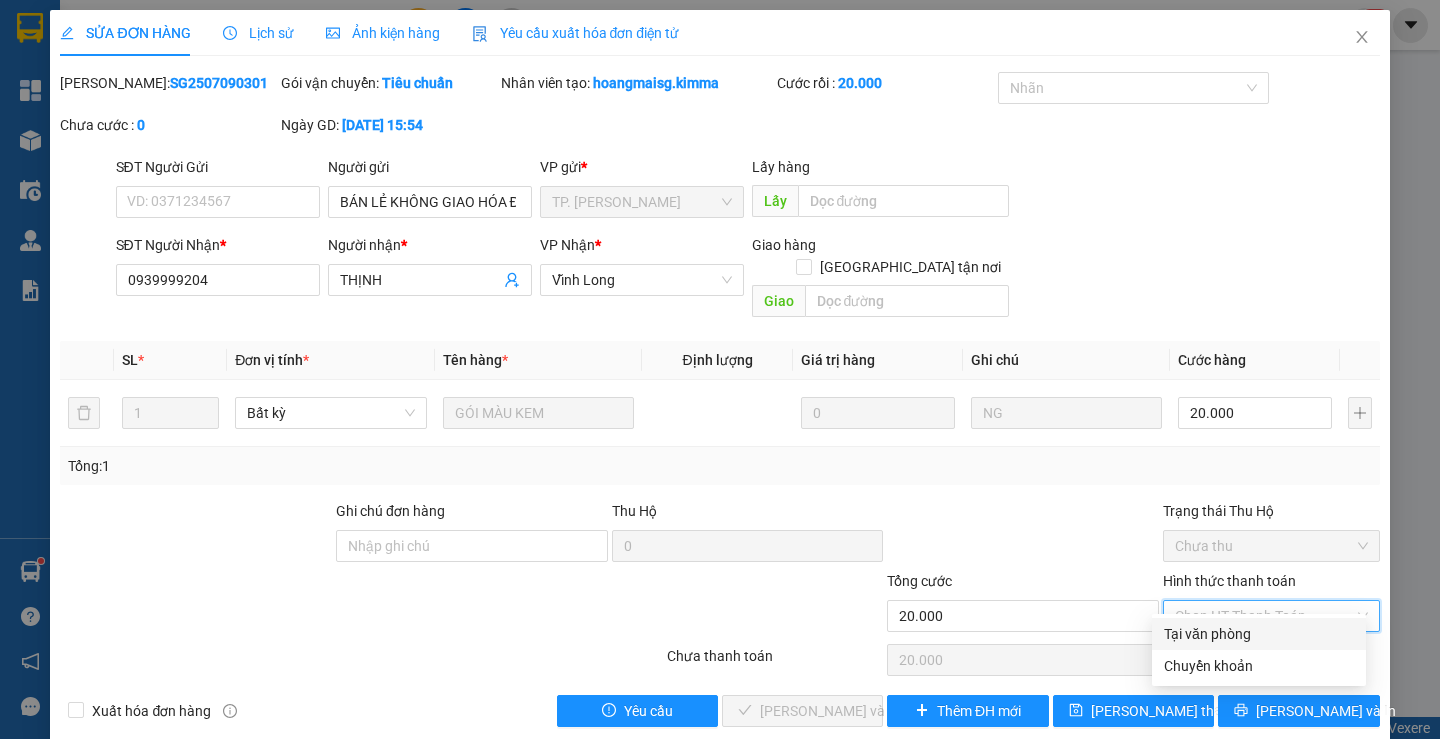 click on "Tại văn phòng" at bounding box center [1259, 634] 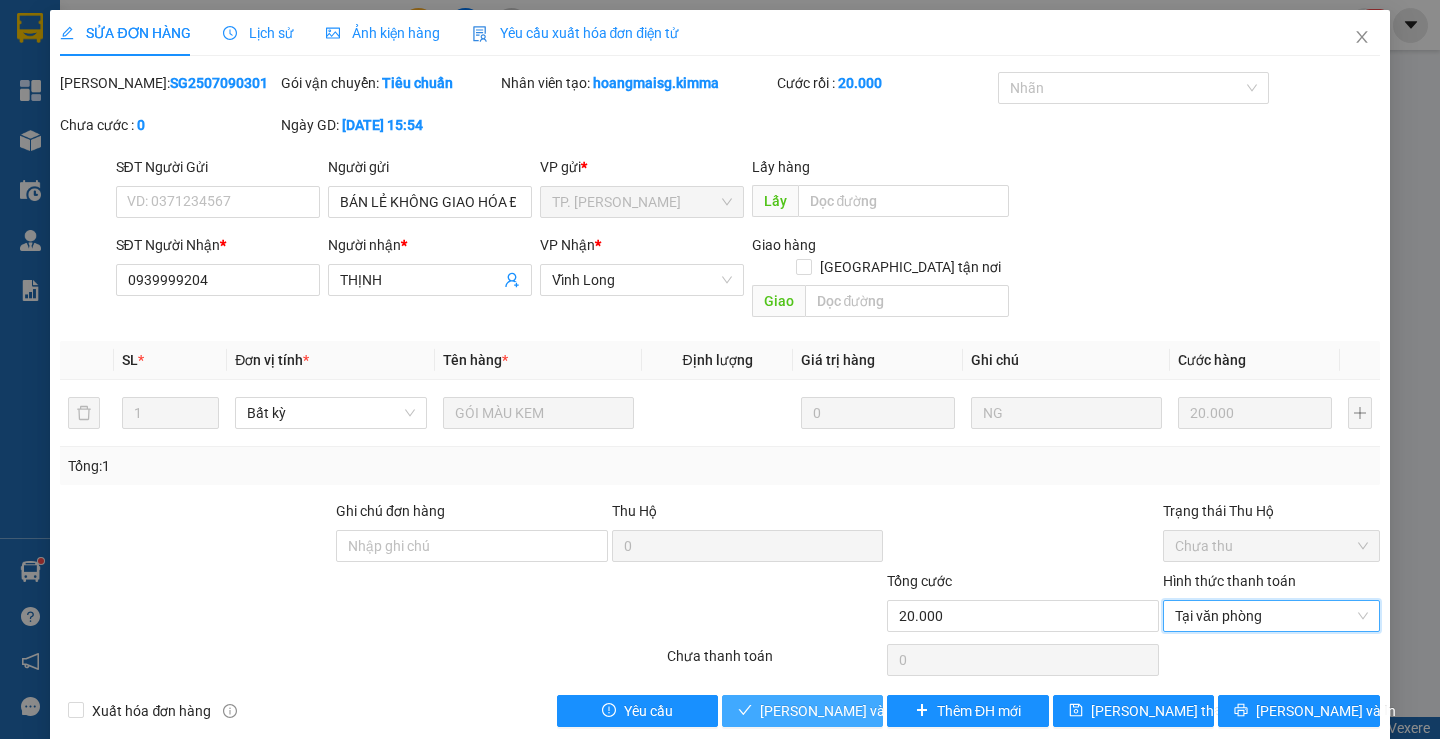 click on "[PERSON_NAME] và [PERSON_NAME] hàng" at bounding box center (802, 711) 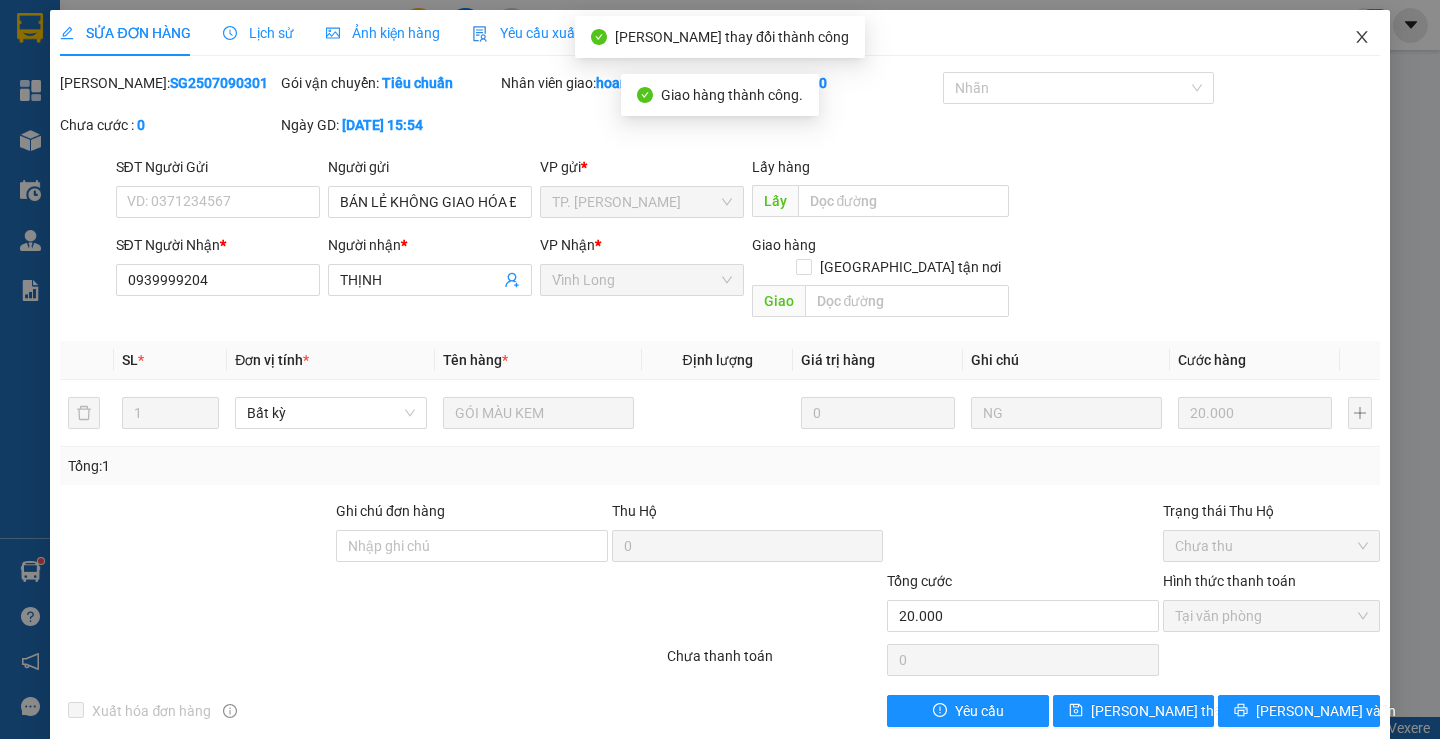 click at bounding box center [1362, 38] 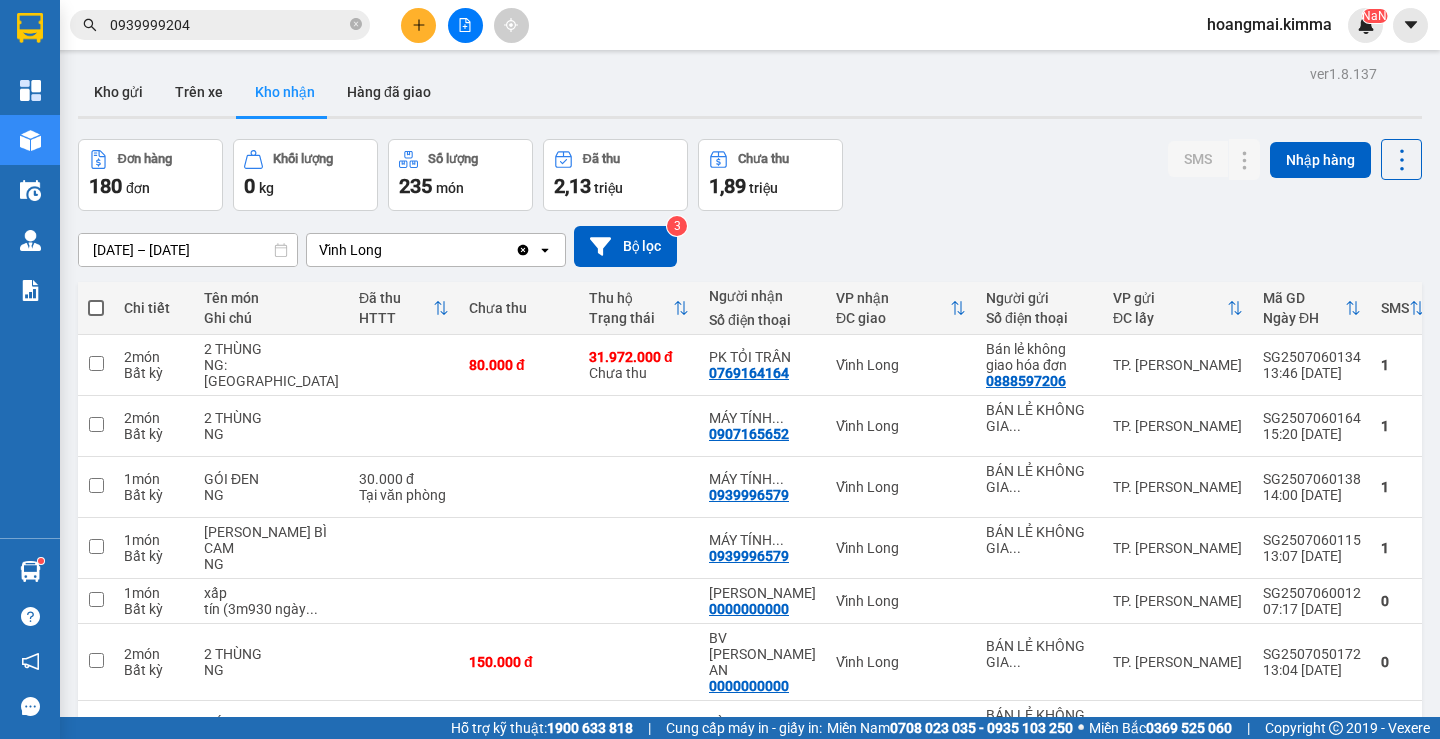 scroll, scrollTop: 0, scrollLeft: 0, axis: both 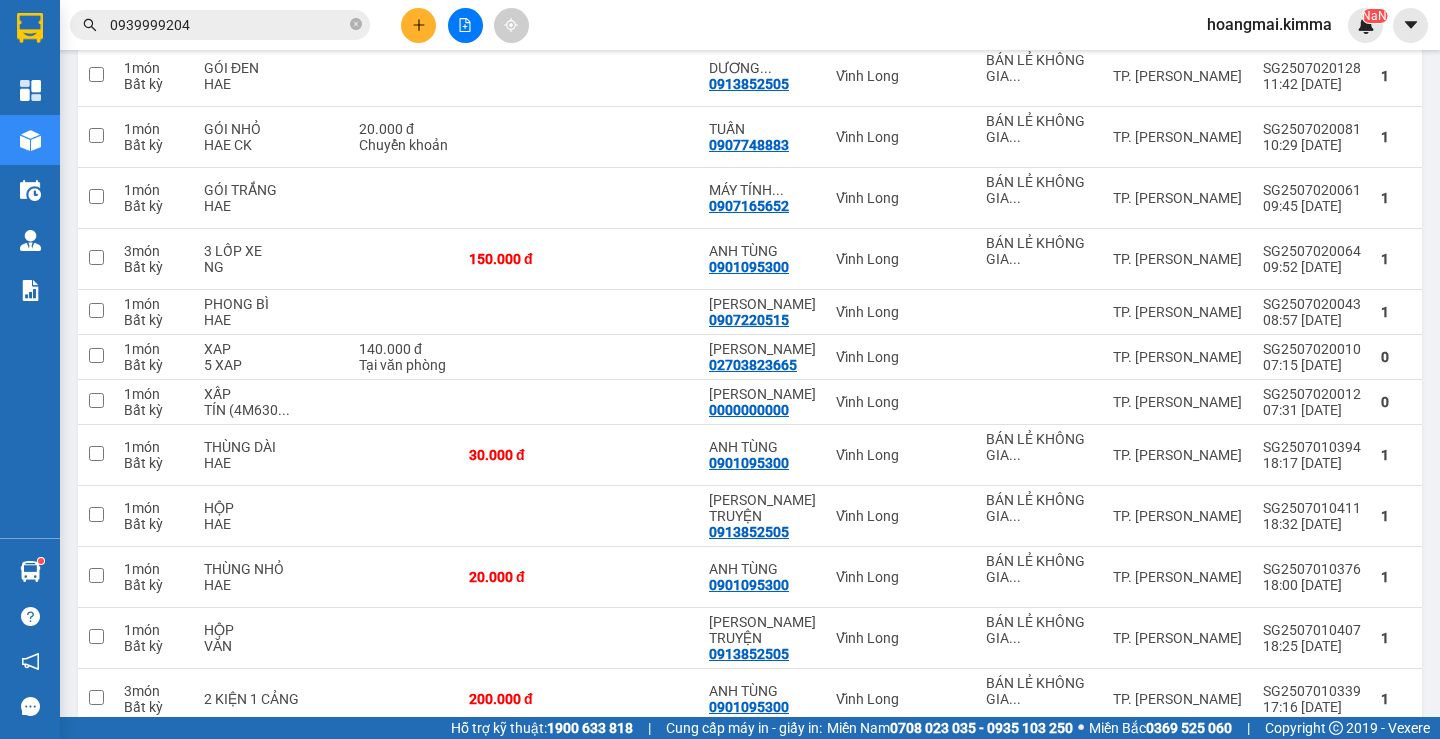 click on "0917330065" at bounding box center (749, 23) 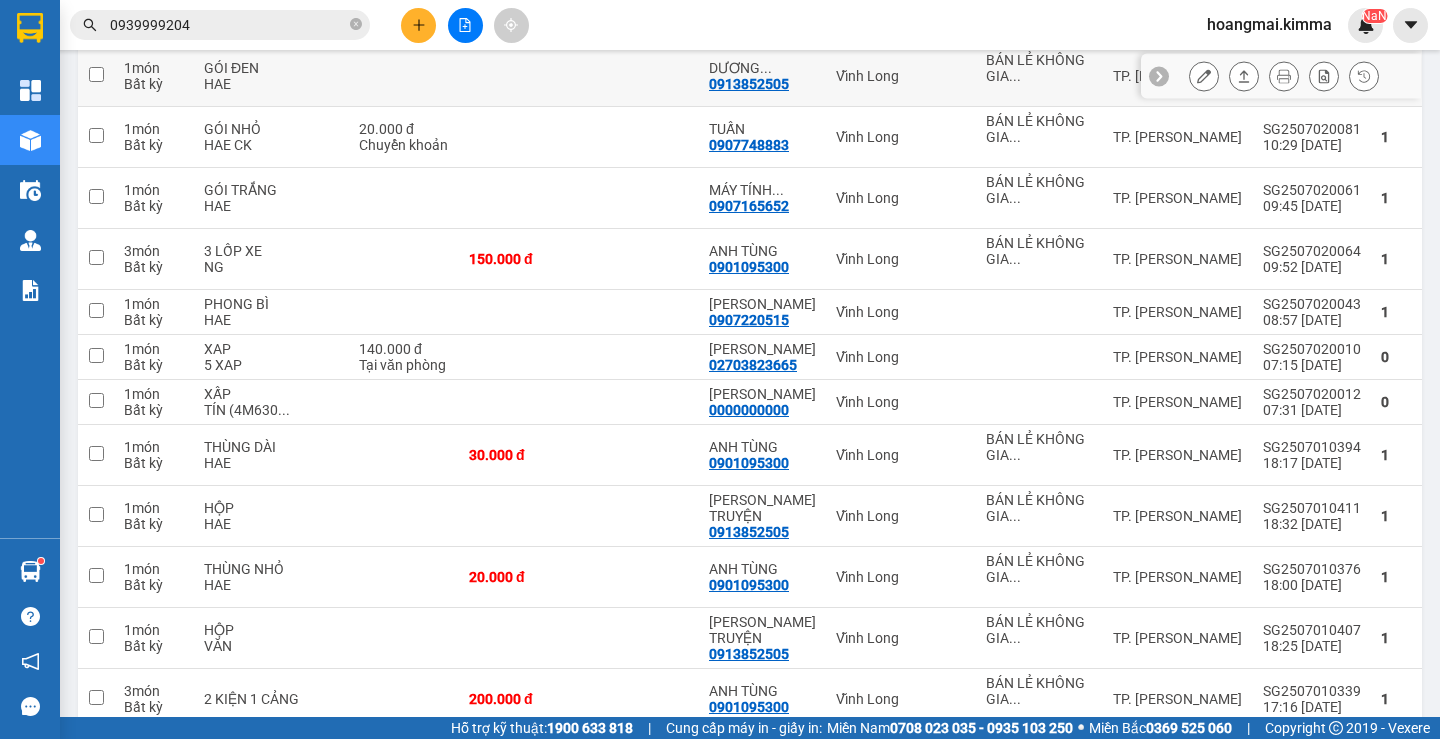 drag, startPoint x: 661, startPoint y: 155, endPoint x: 629, endPoint y: 197, distance: 52.801514 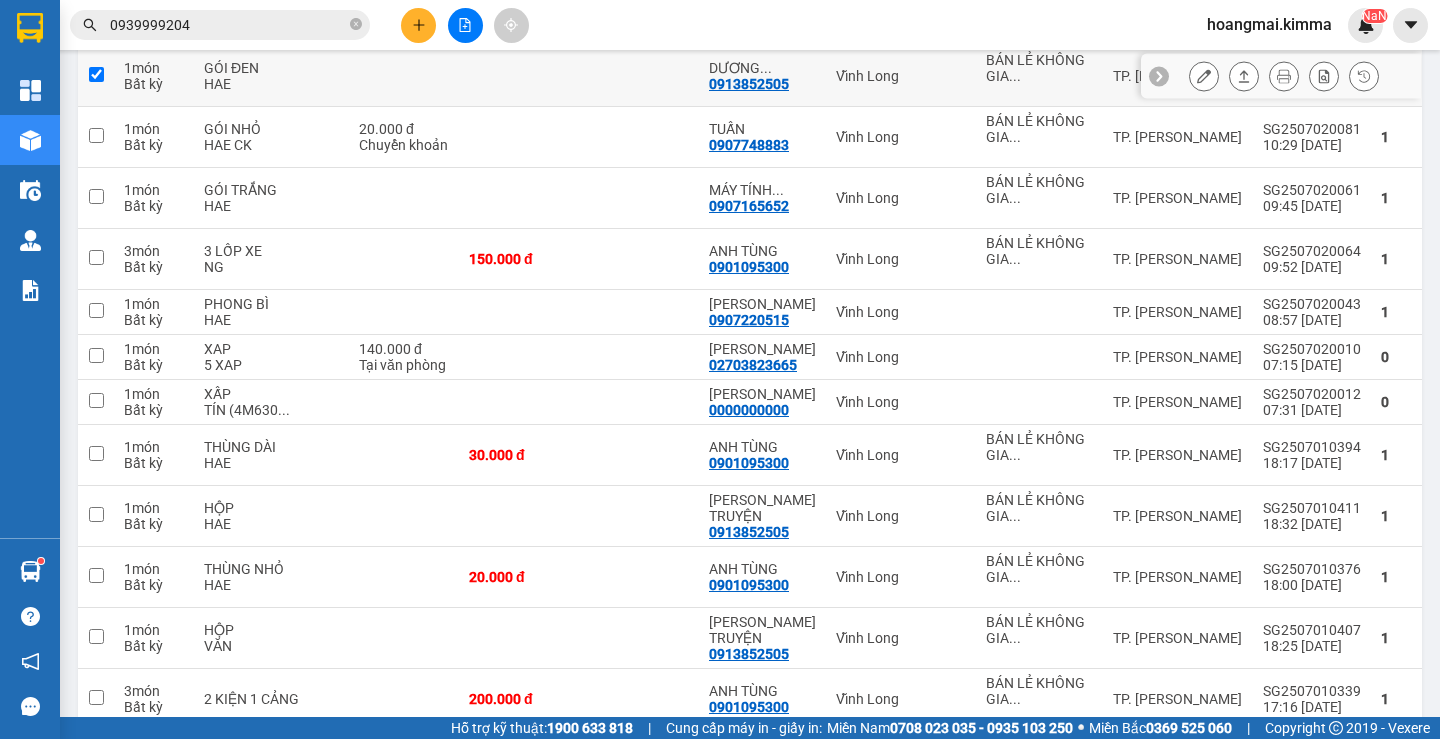 checkbox on "true" 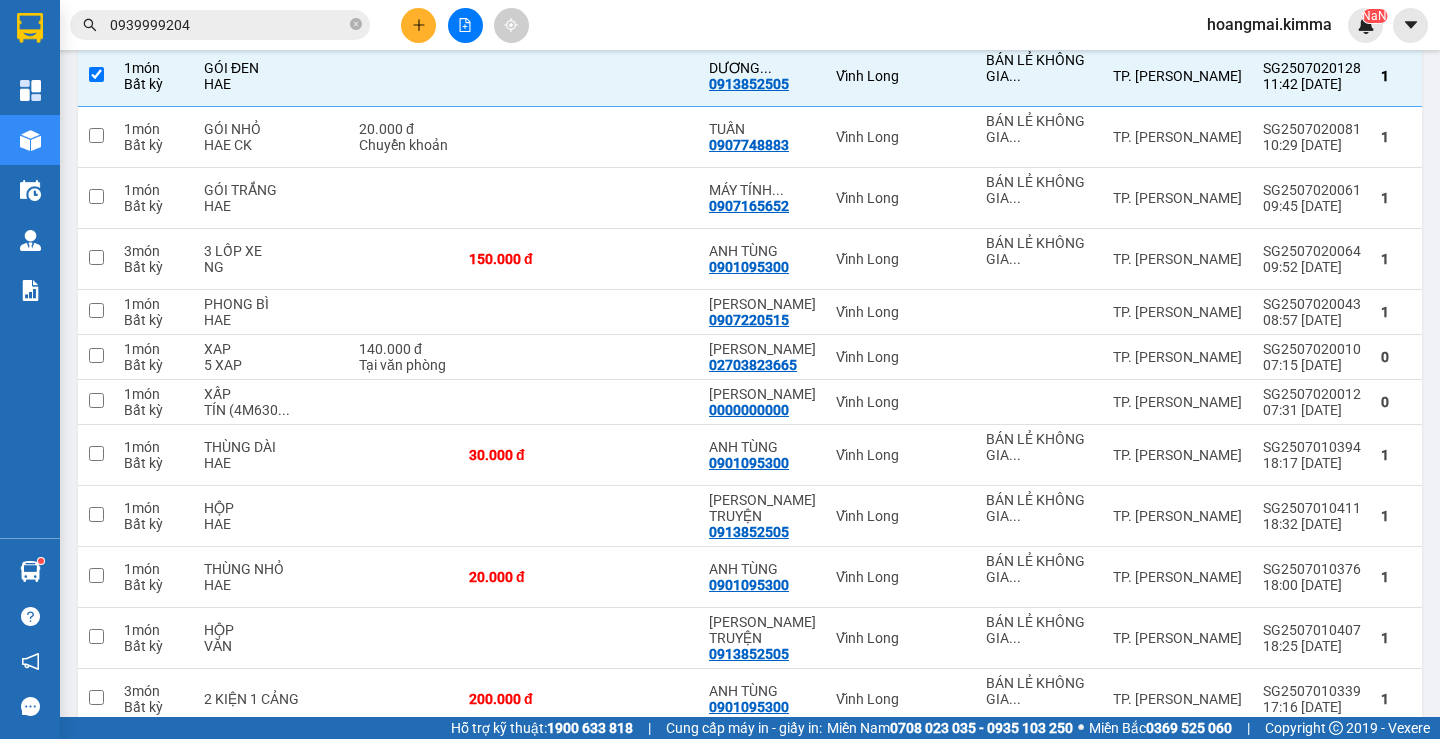 click on "0917330065" at bounding box center (749, 23) 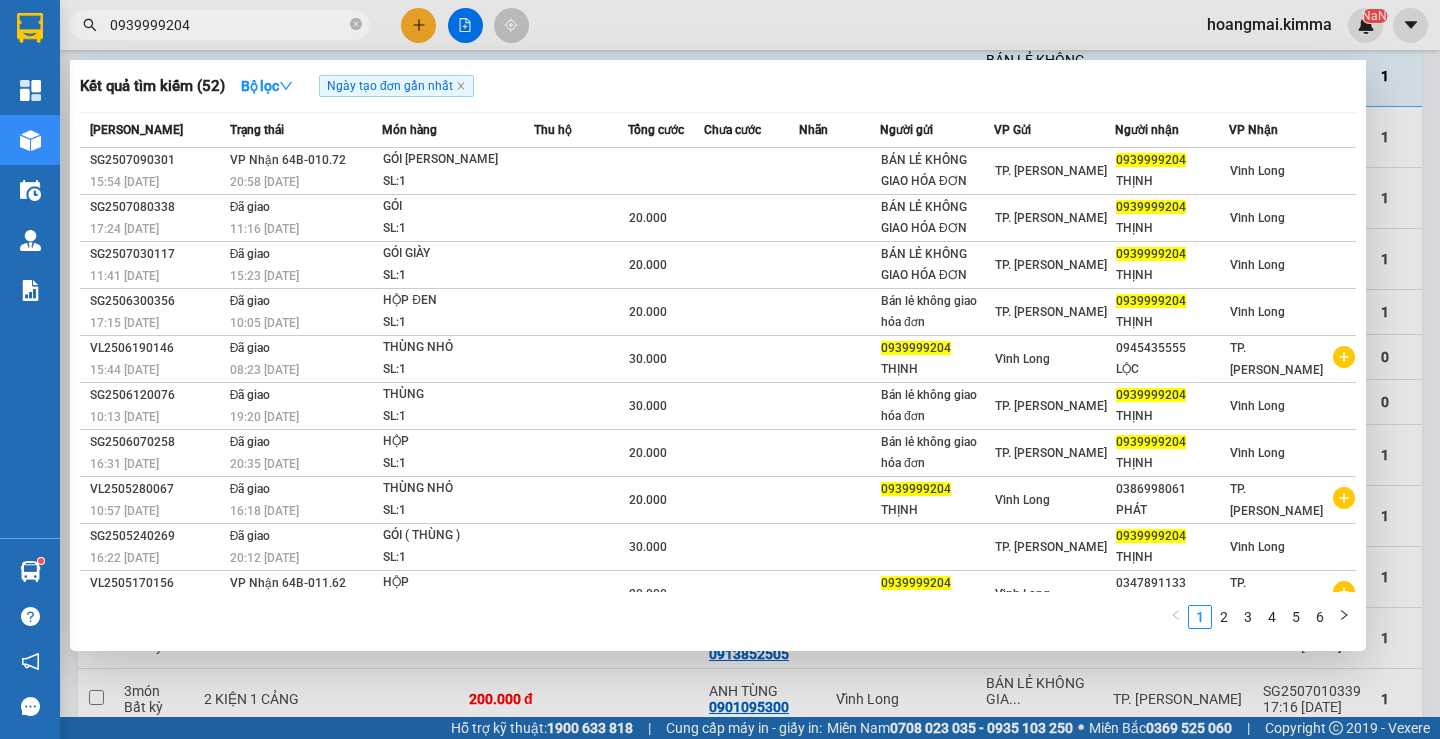 click on "0939999204" at bounding box center [228, 25] 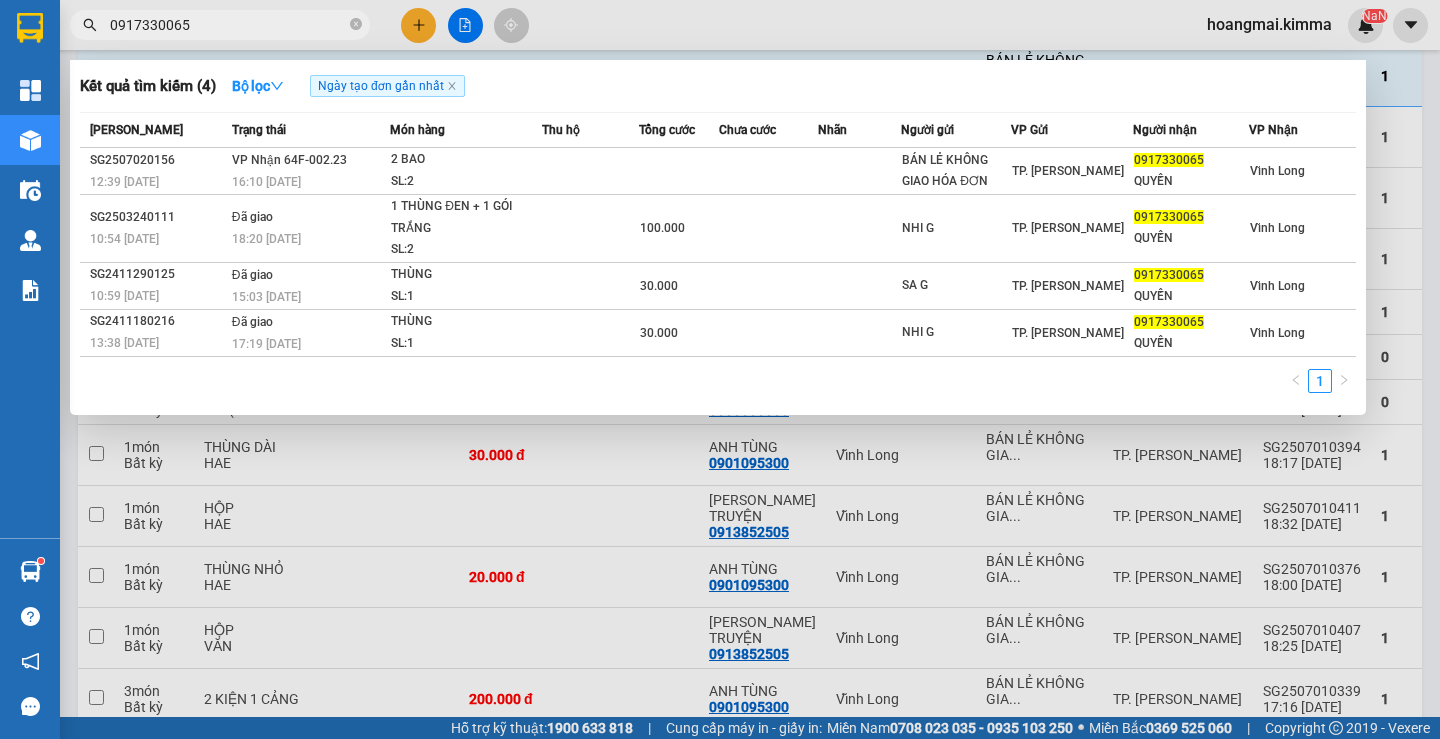 click at bounding box center (720, 369) 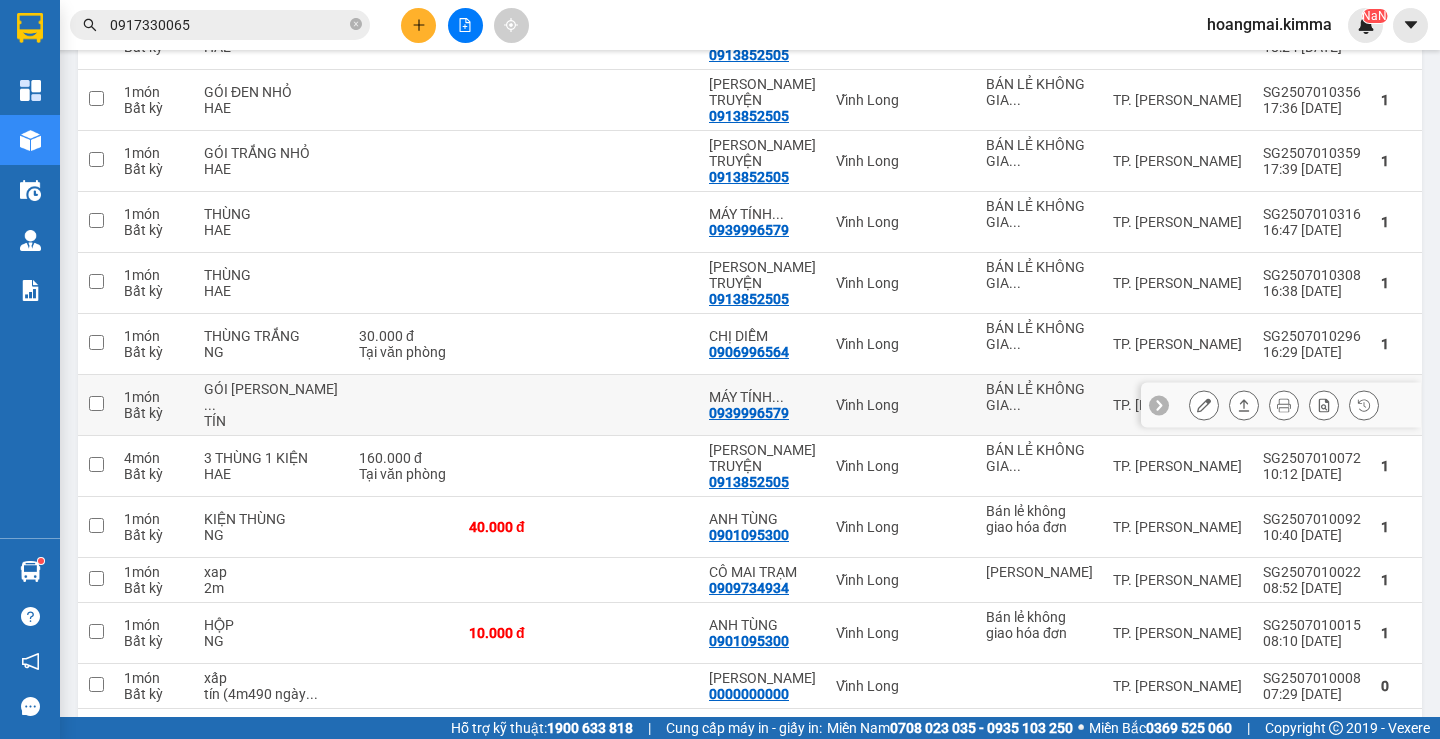scroll, scrollTop: 4300, scrollLeft: 0, axis: vertical 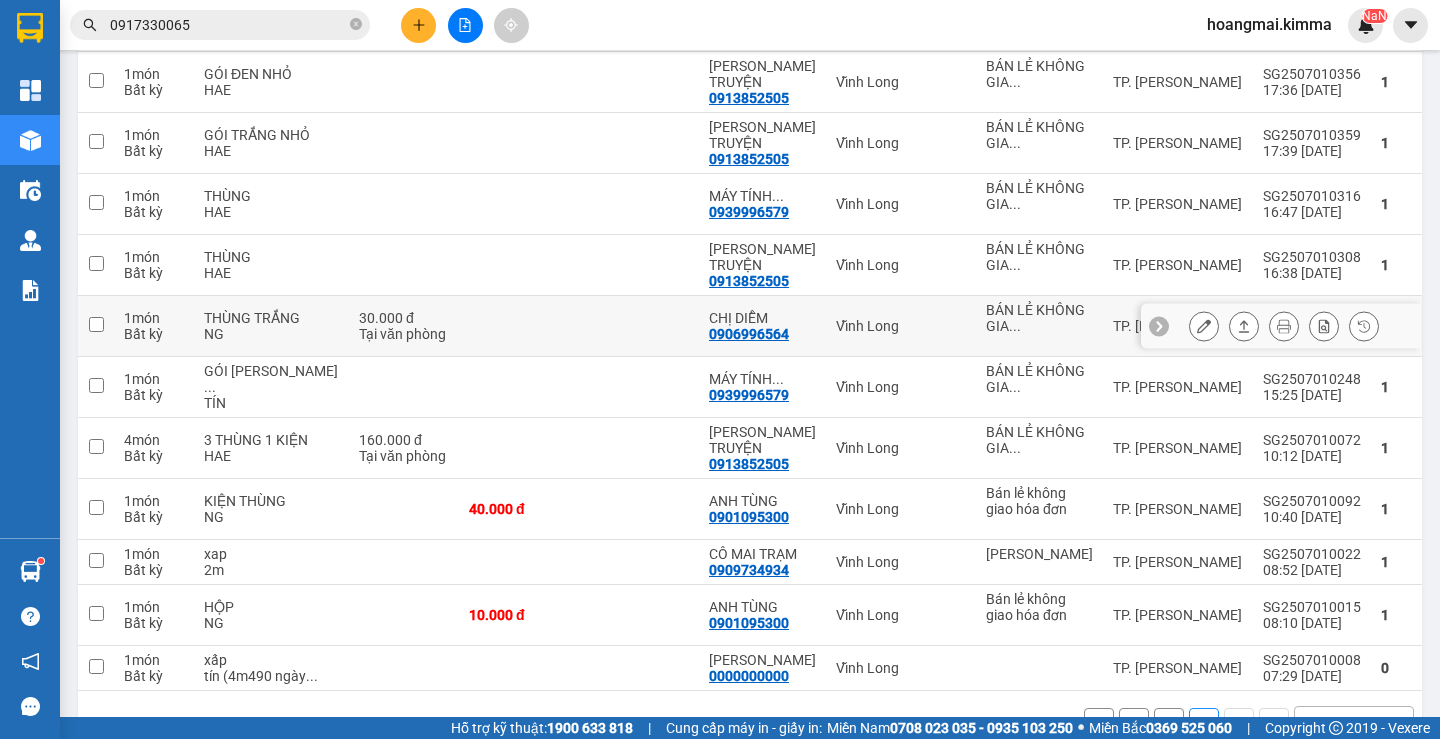 click on "0906996564" at bounding box center (749, 334) 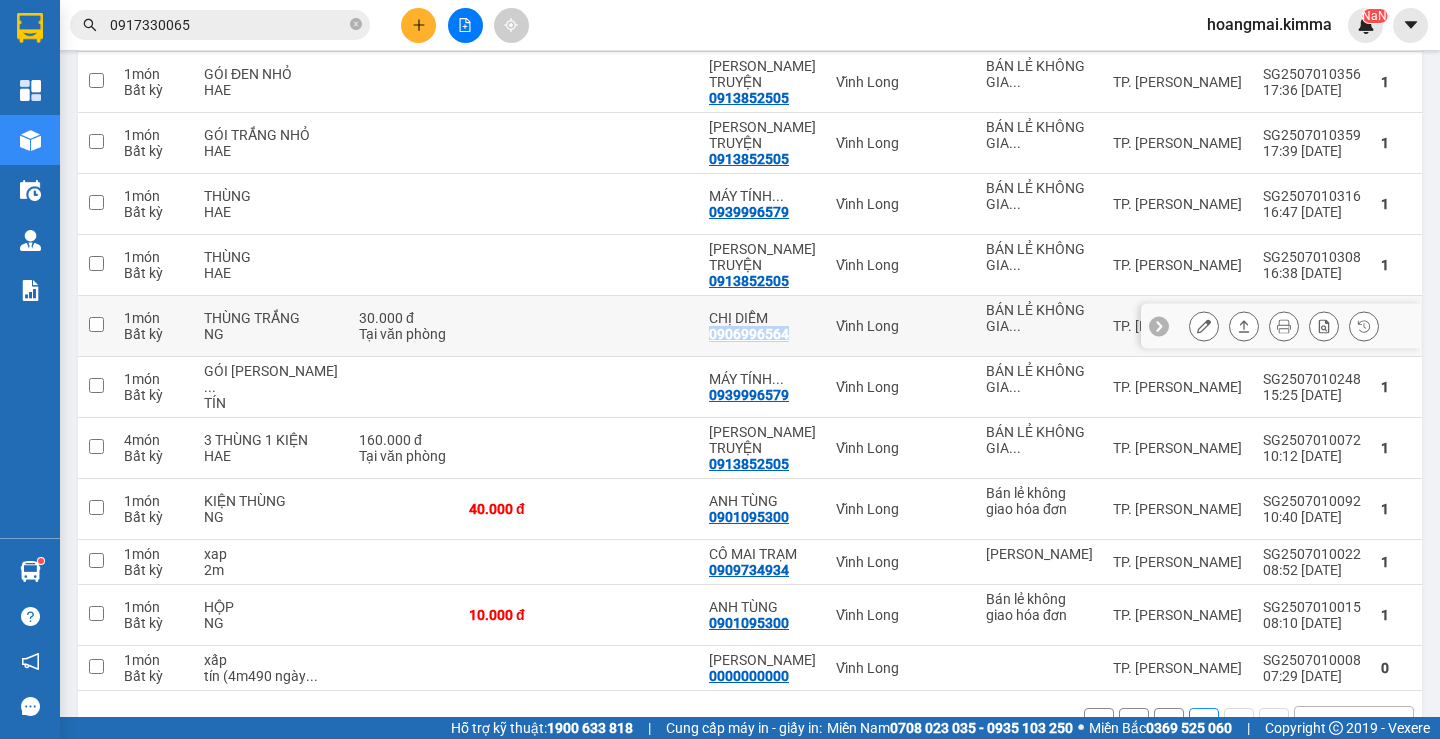 copy on "0906996564" 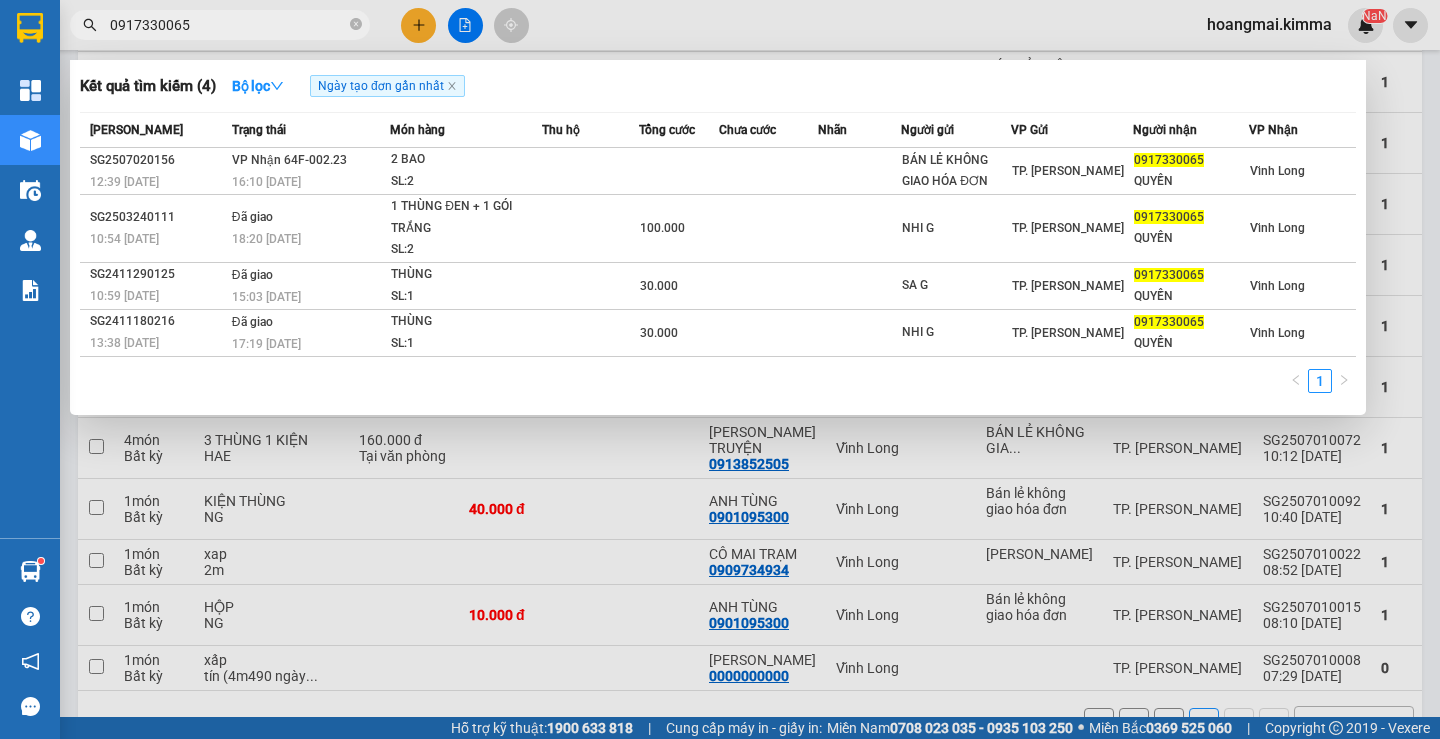 click on "0917330065" at bounding box center (228, 25) 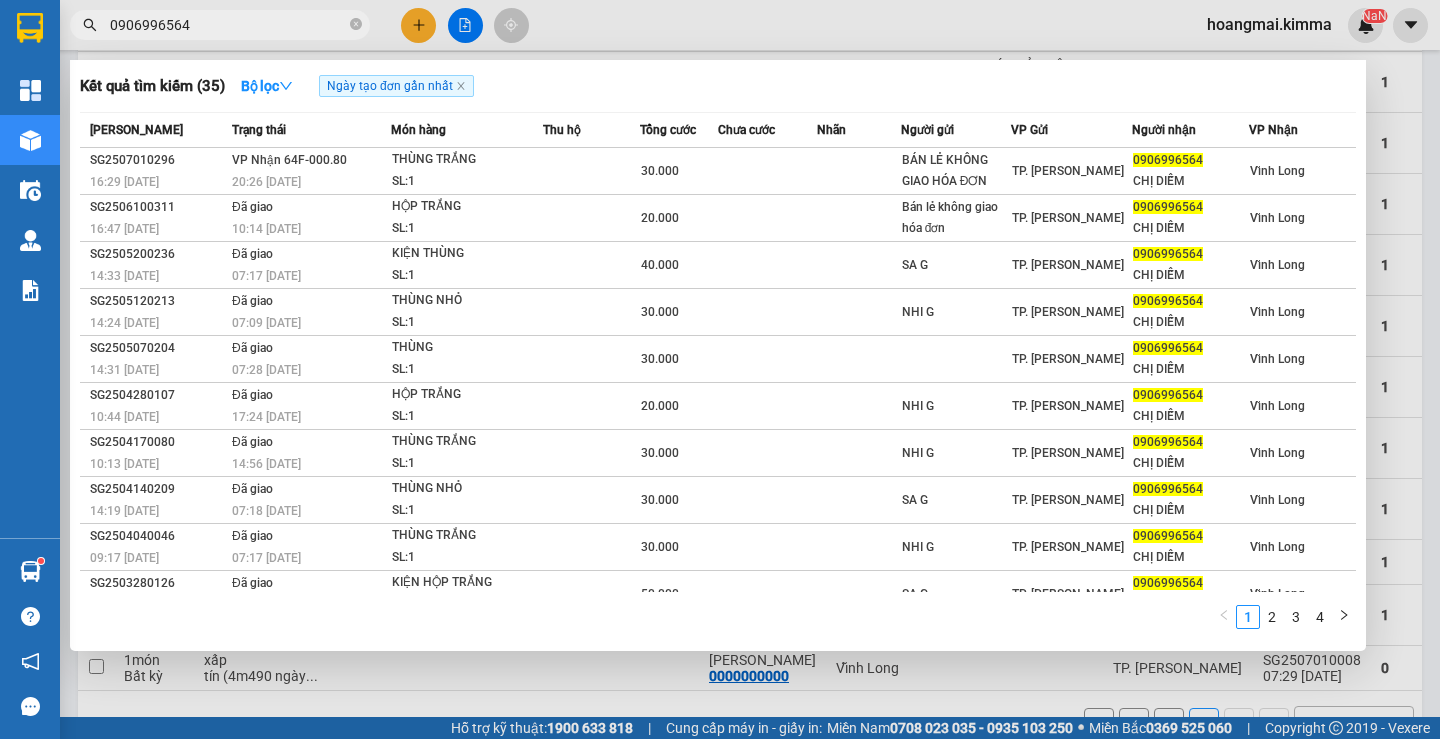 type on "0906996564" 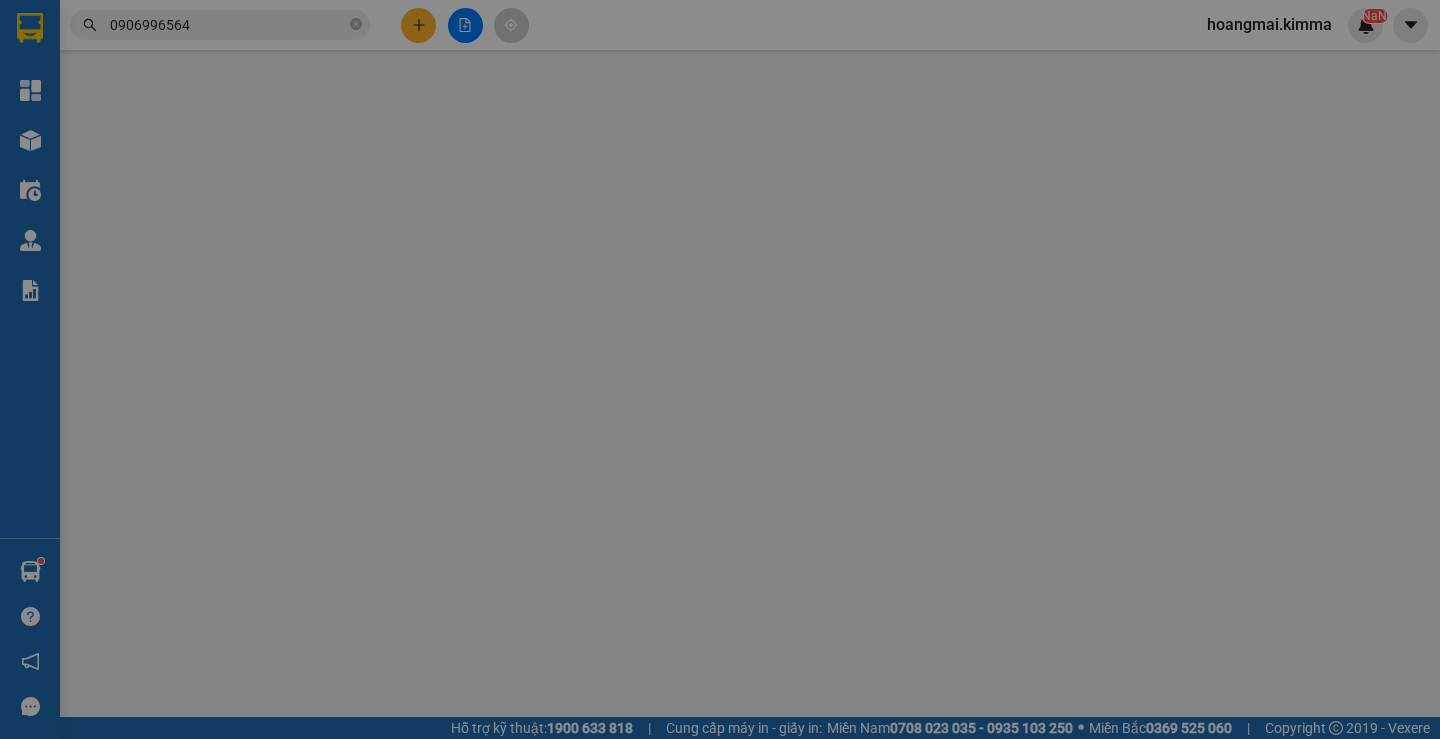 scroll, scrollTop: 0, scrollLeft: 0, axis: both 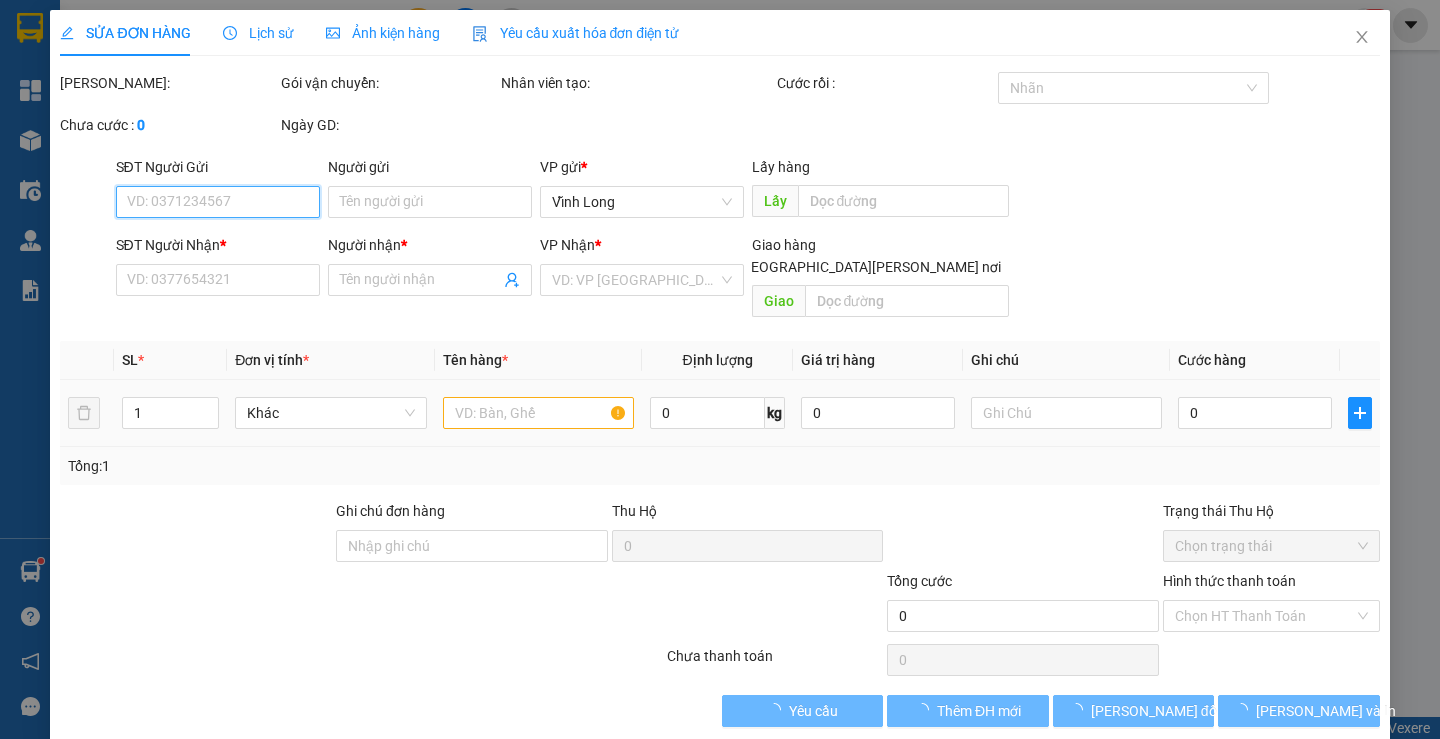 type on "BÁN LẺ KHÔNG GIAO HÓA ĐƠN" 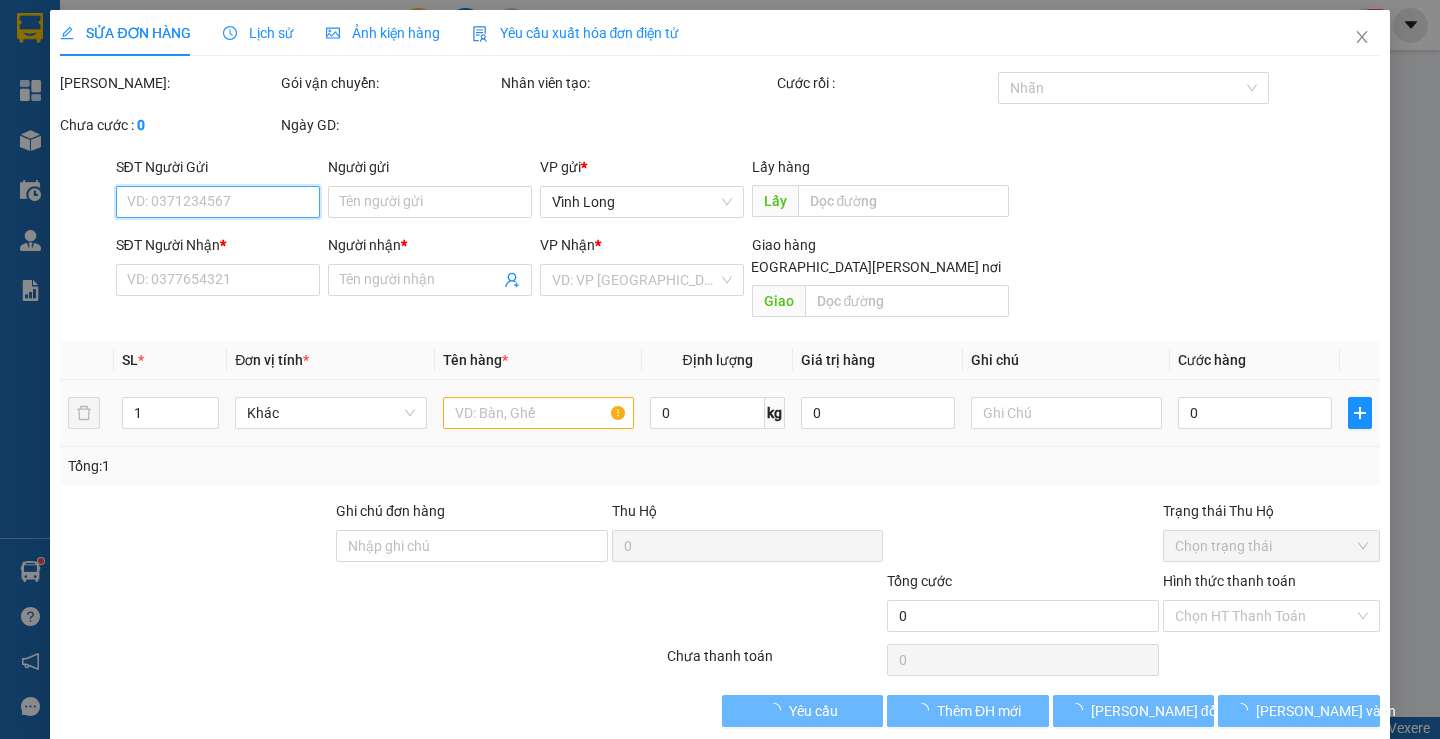 type on "0906996564" 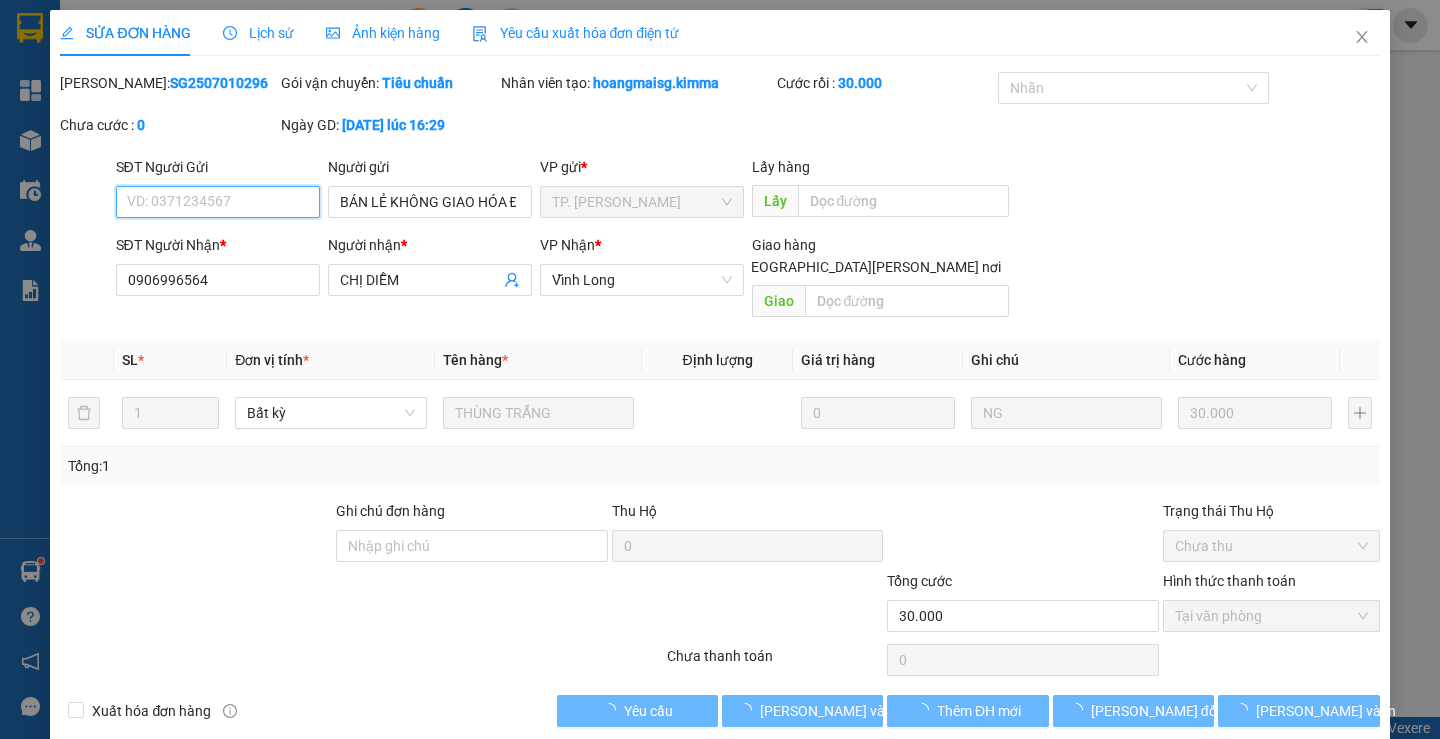 scroll, scrollTop: 5, scrollLeft: 0, axis: vertical 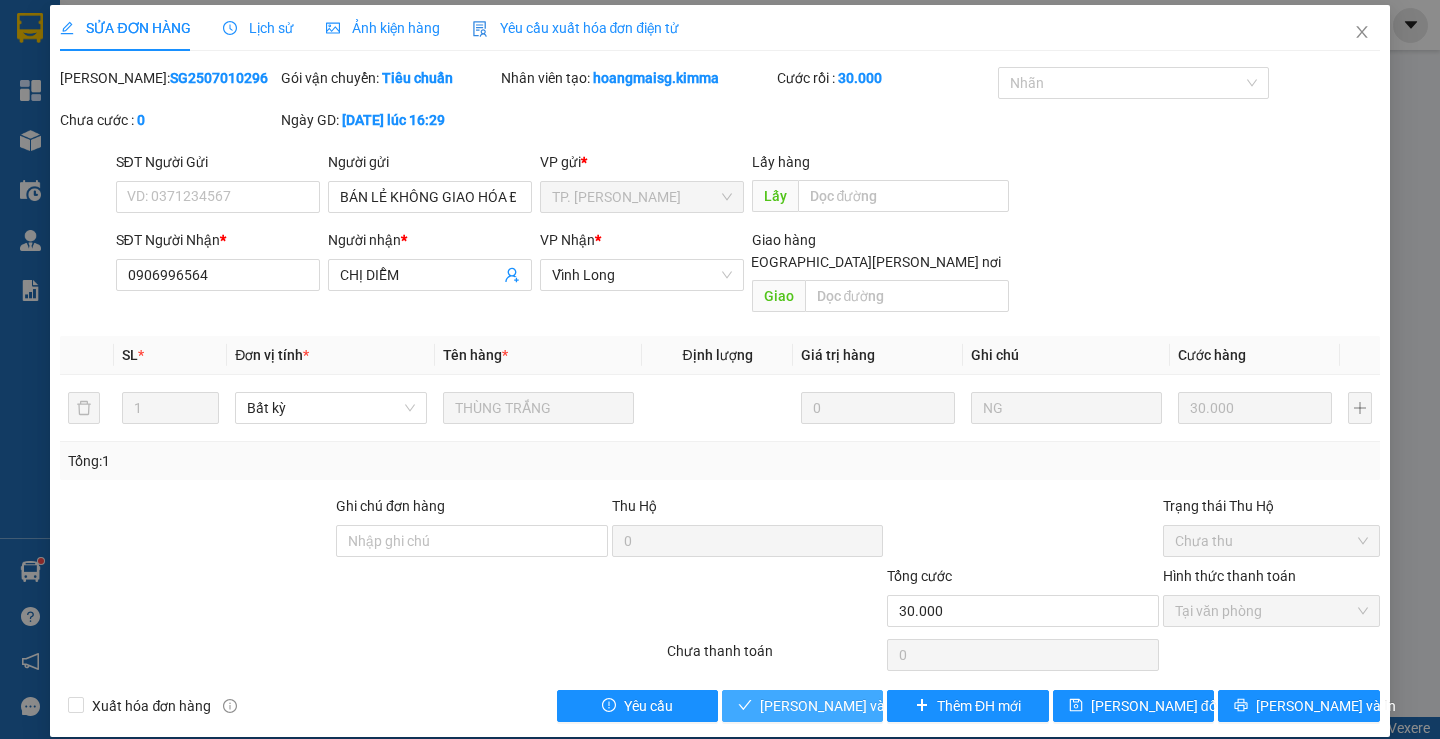 click on "[PERSON_NAME] và [PERSON_NAME] hàng" at bounding box center (895, 706) 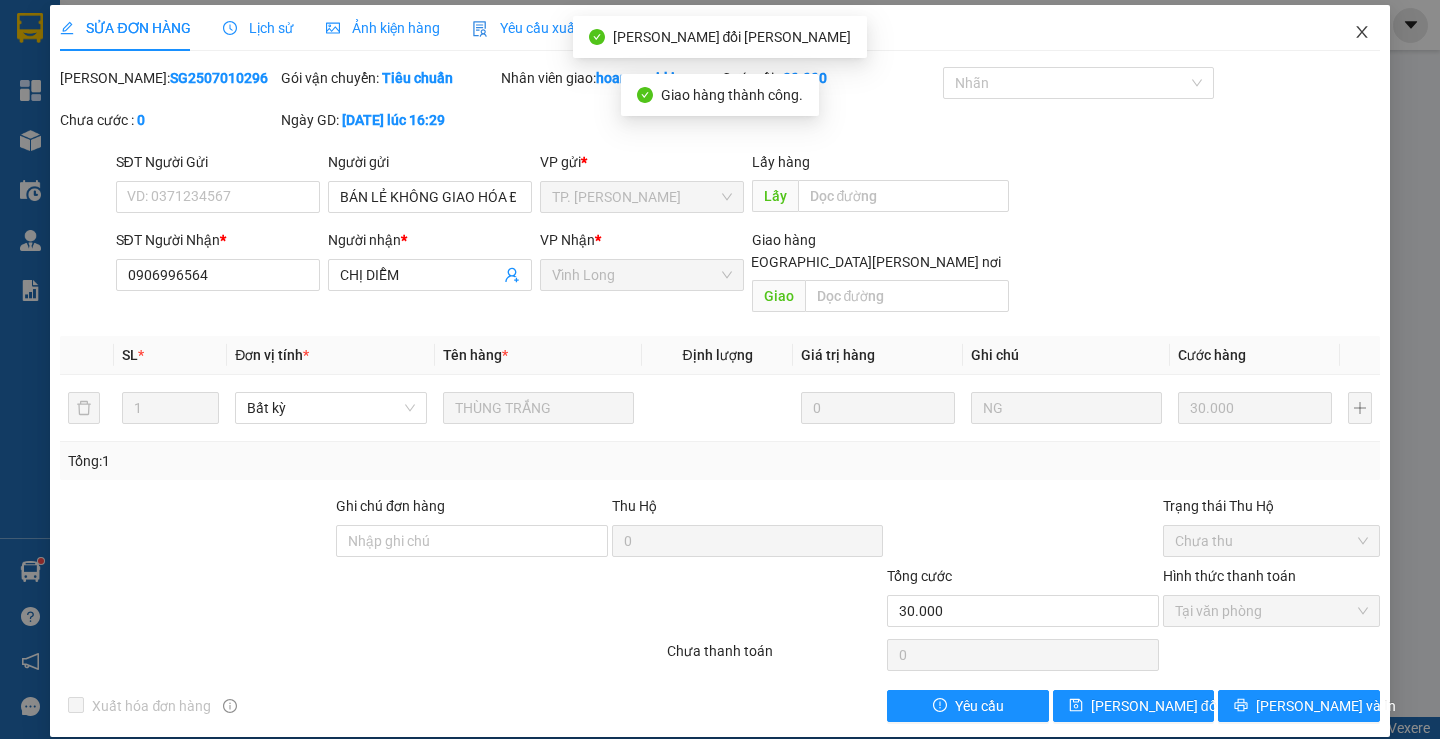 click at bounding box center [1362, 33] 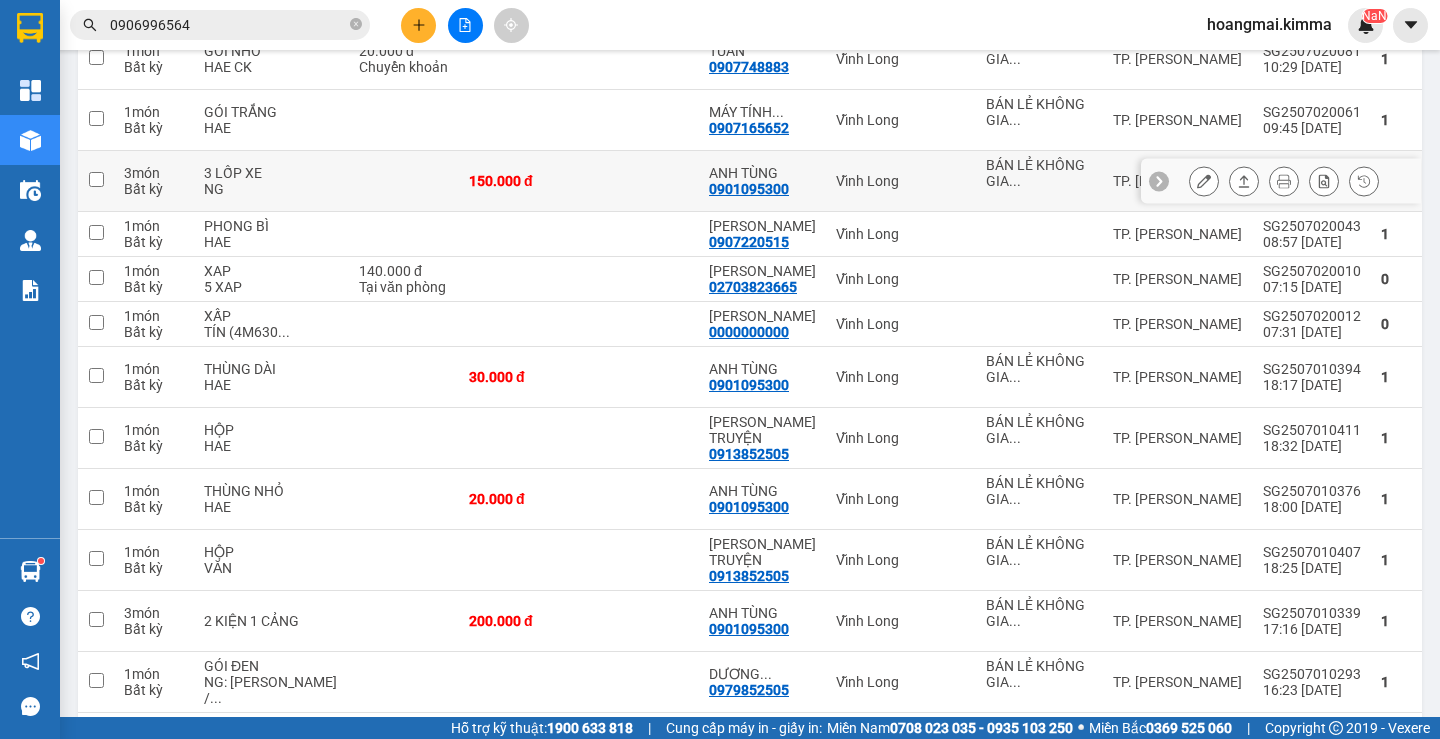 scroll, scrollTop: 3503, scrollLeft: 0, axis: vertical 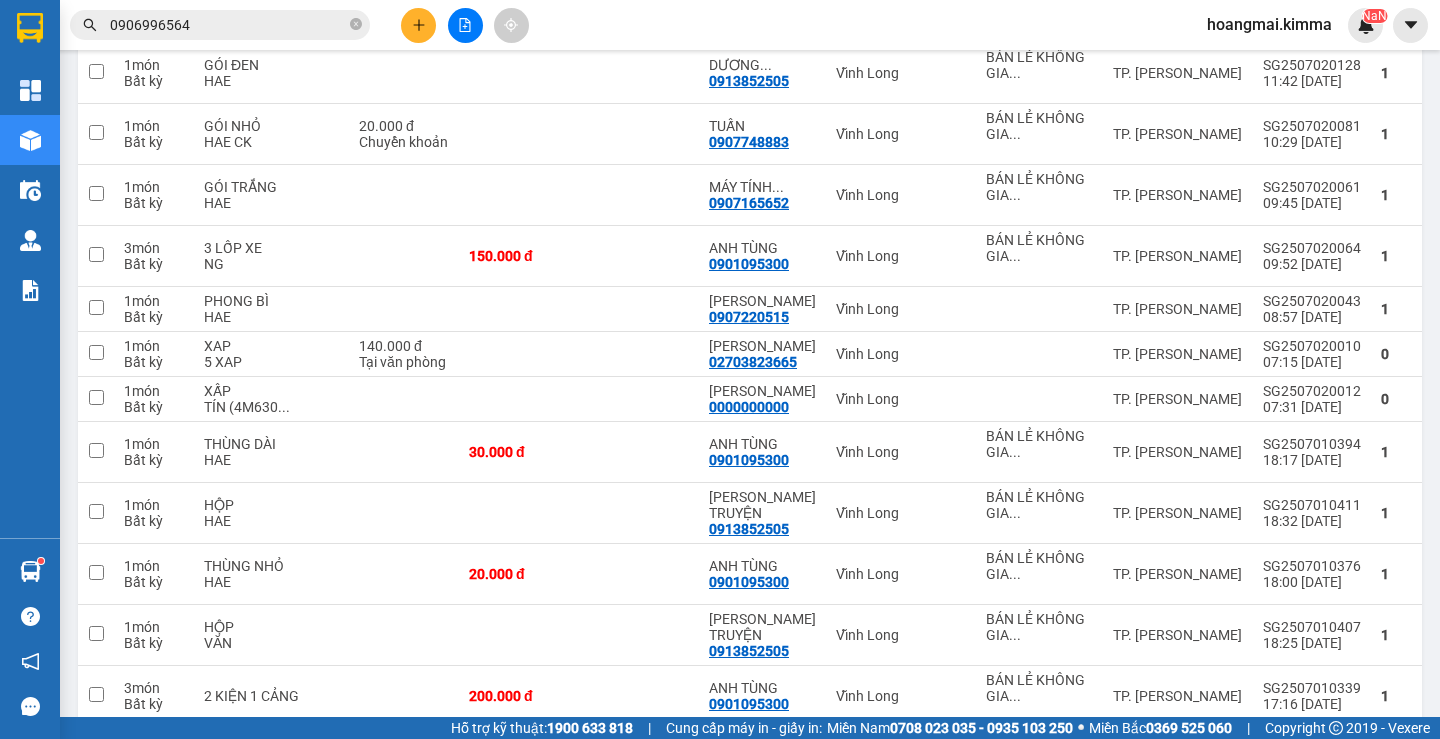 click on "0917330065" at bounding box center (749, 20) 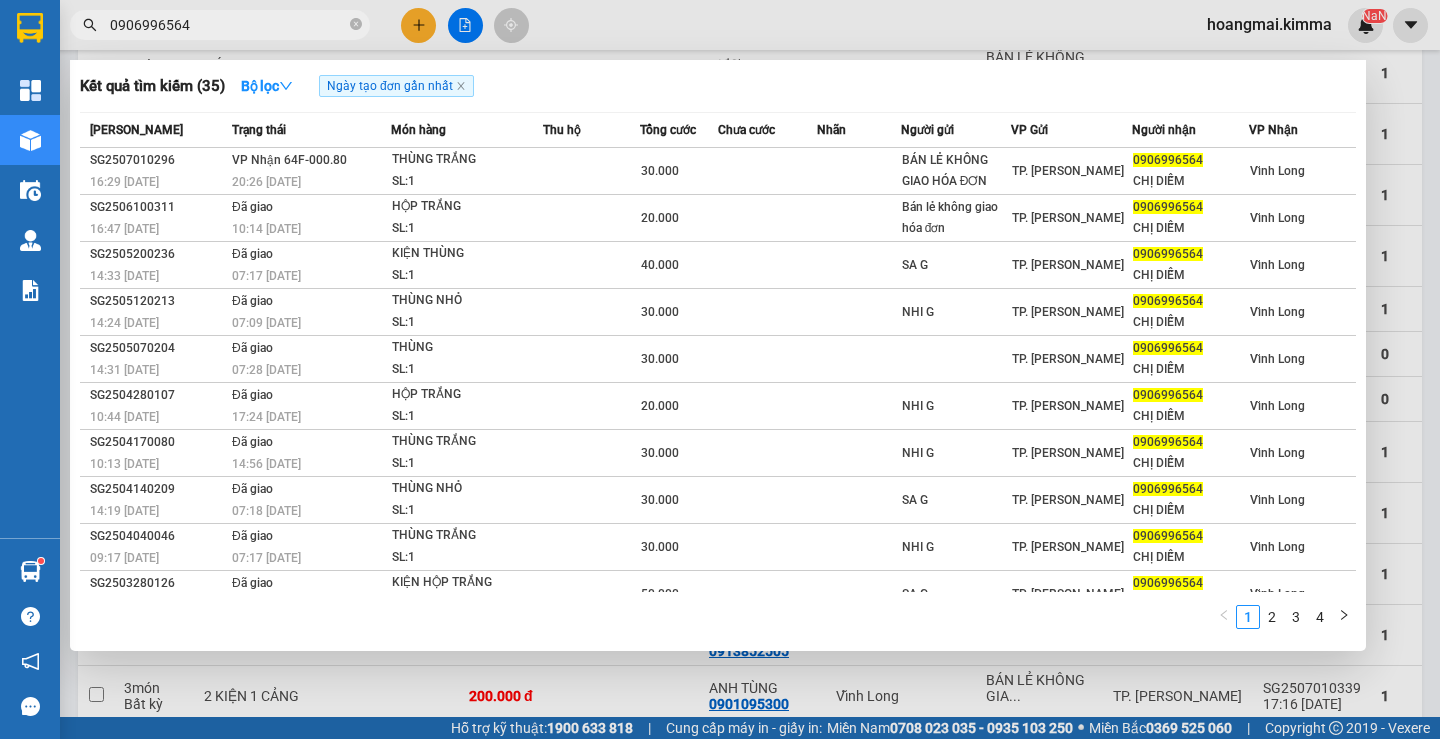 click on "0906996564" at bounding box center (228, 25) 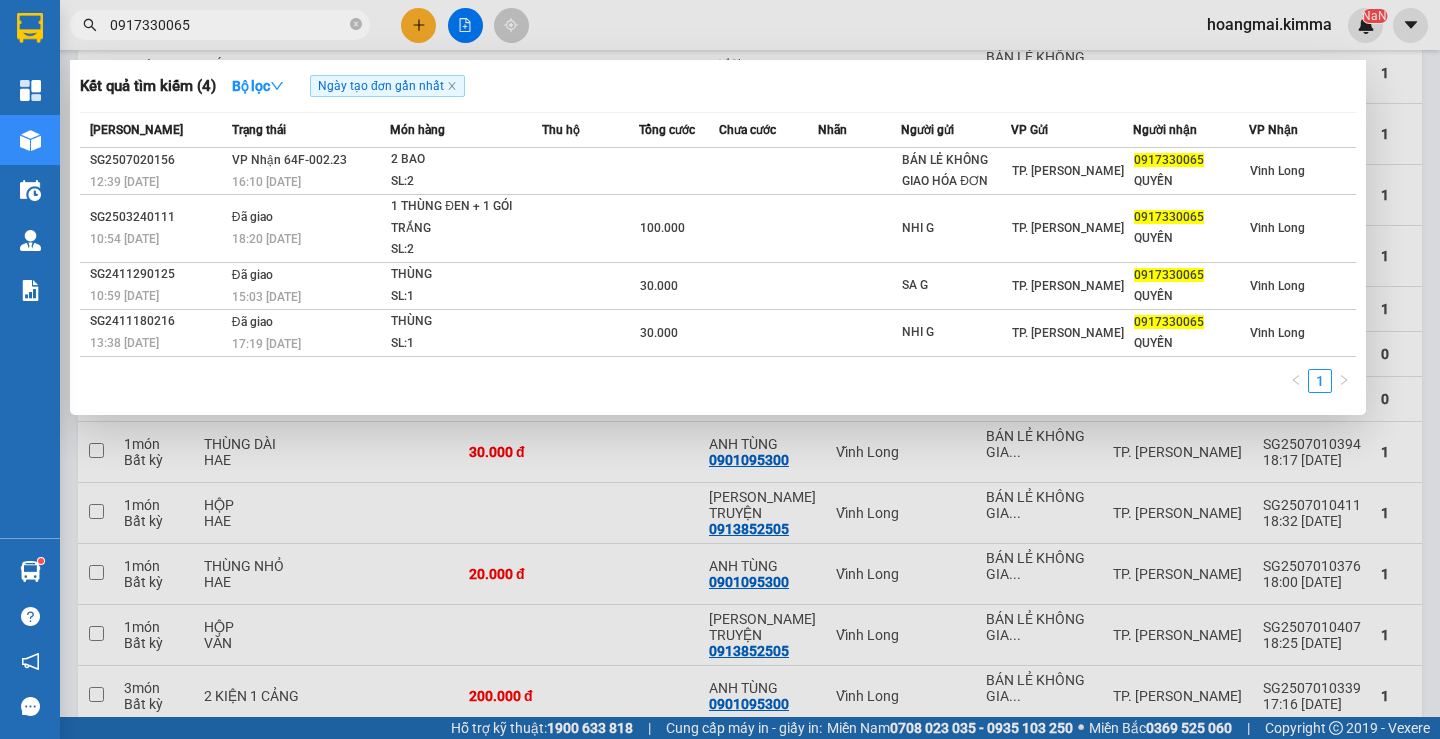 type on "0917330065" 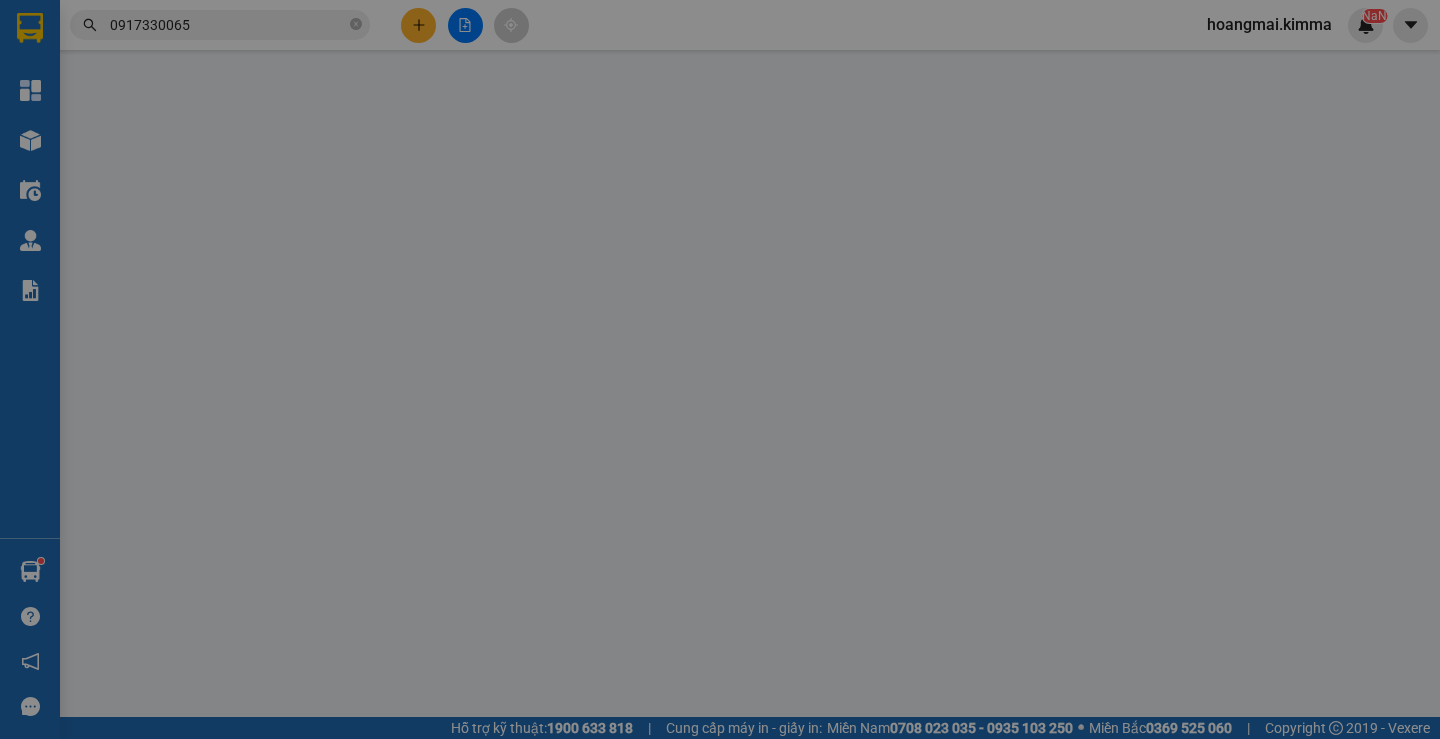 type on "BÁN LẺ KHÔNG GIAO HÓA ĐƠN" 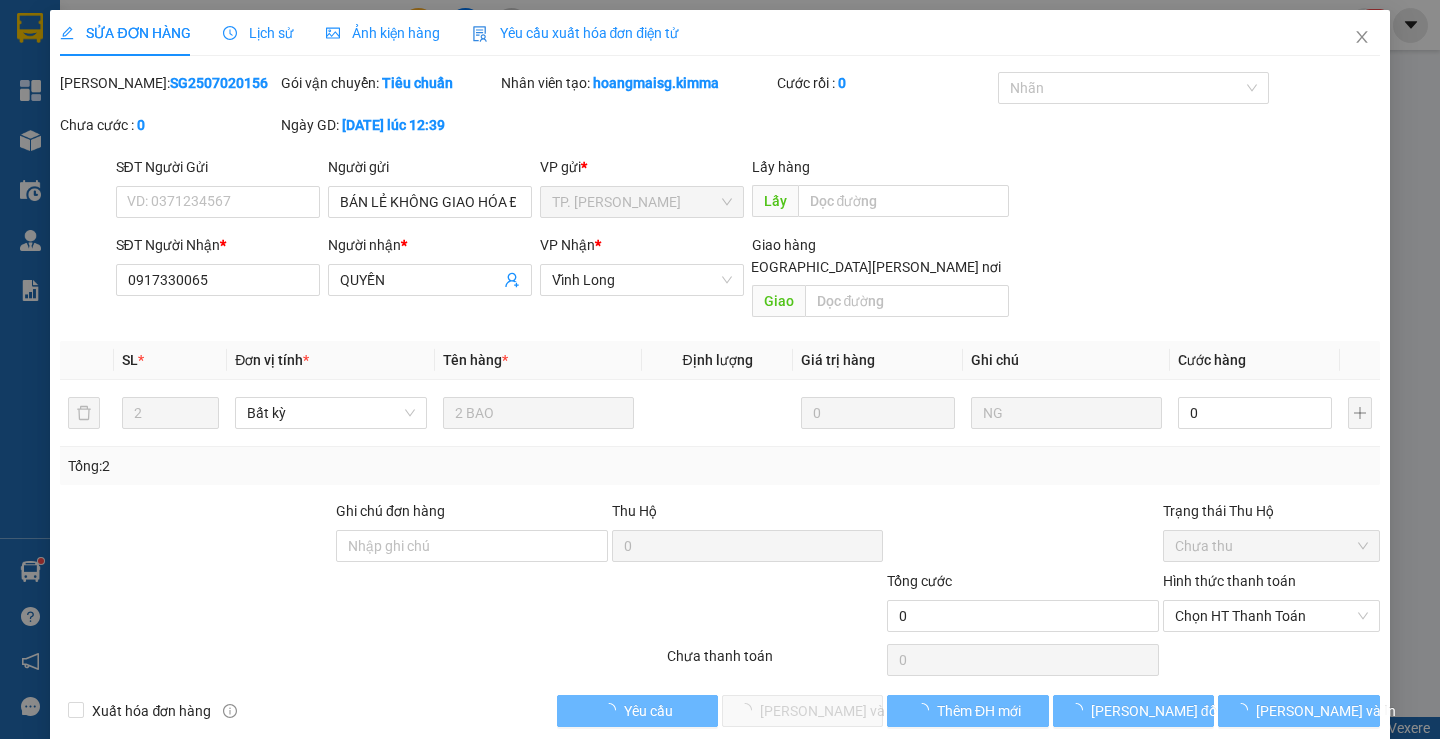 scroll, scrollTop: 0, scrollLeft: 0, axis: both 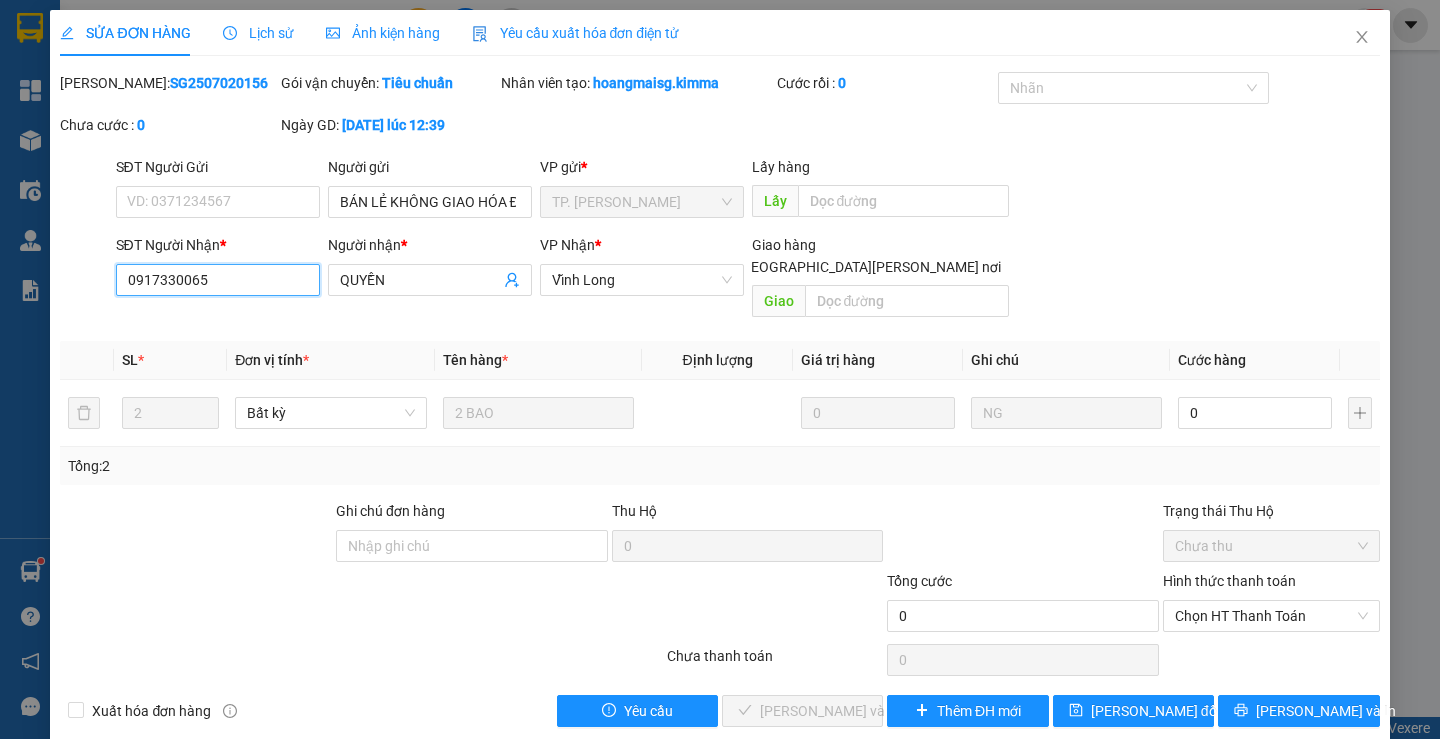 drag, startPoint x: 305, startPoint y: 280, endPoint x: 91, endPoint y: 271, distance: 214.18916 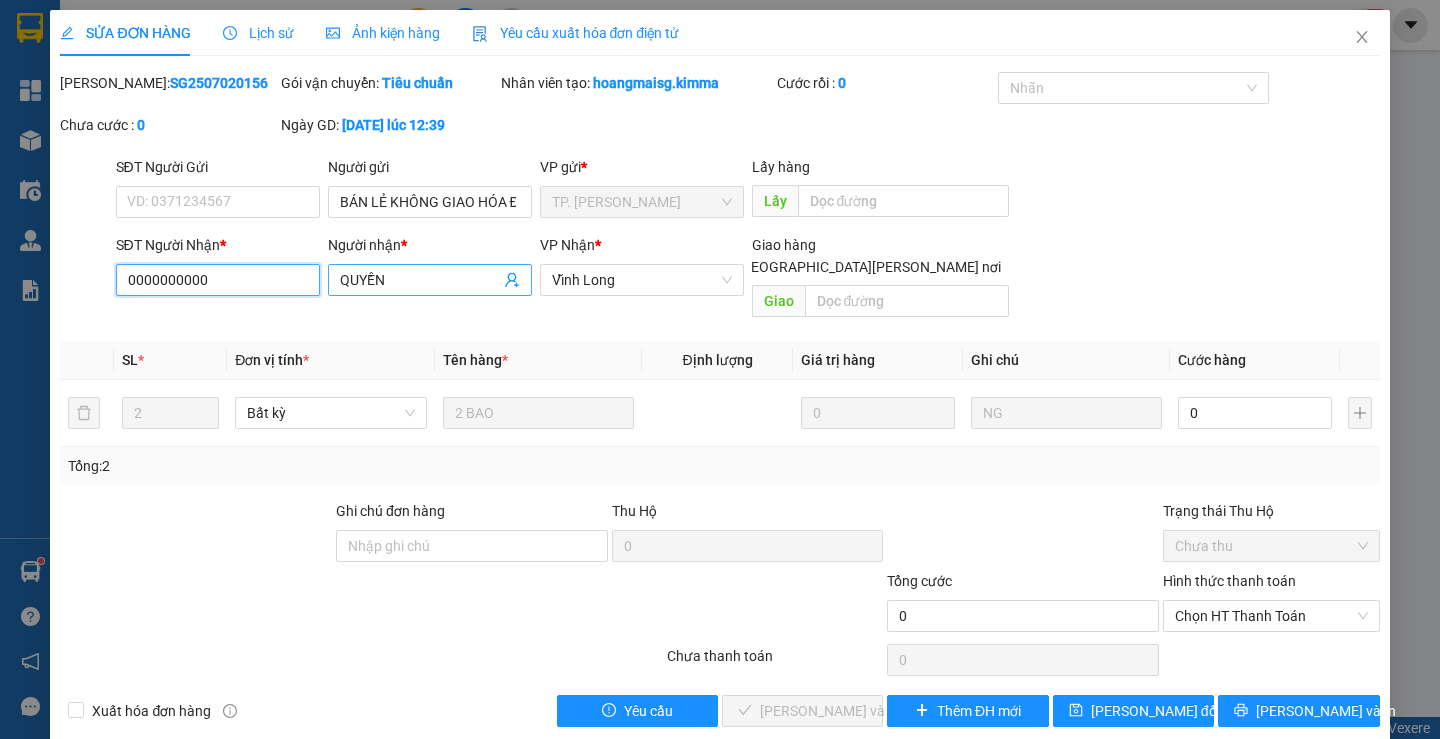 type on "0000000000" 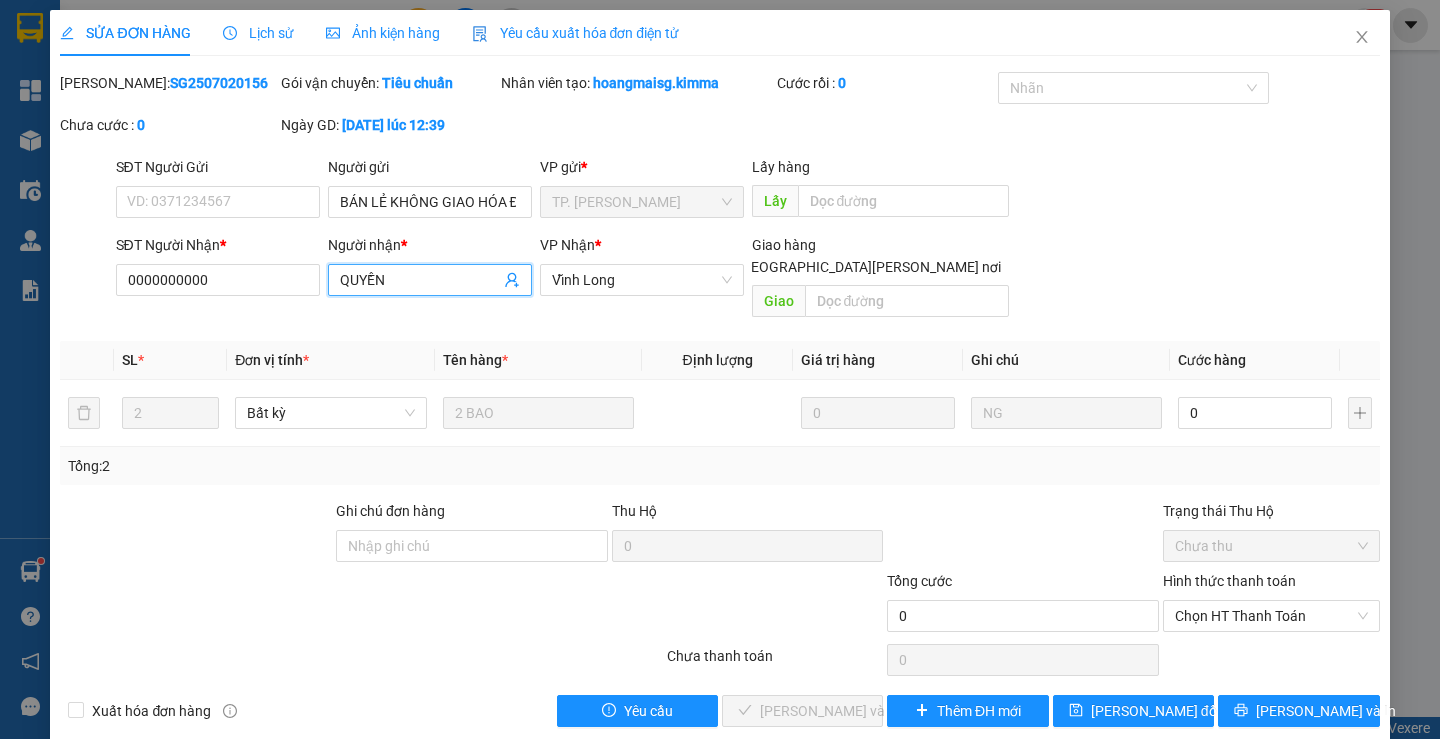 click on "QUYỀN" at bounding box center [420, 280] 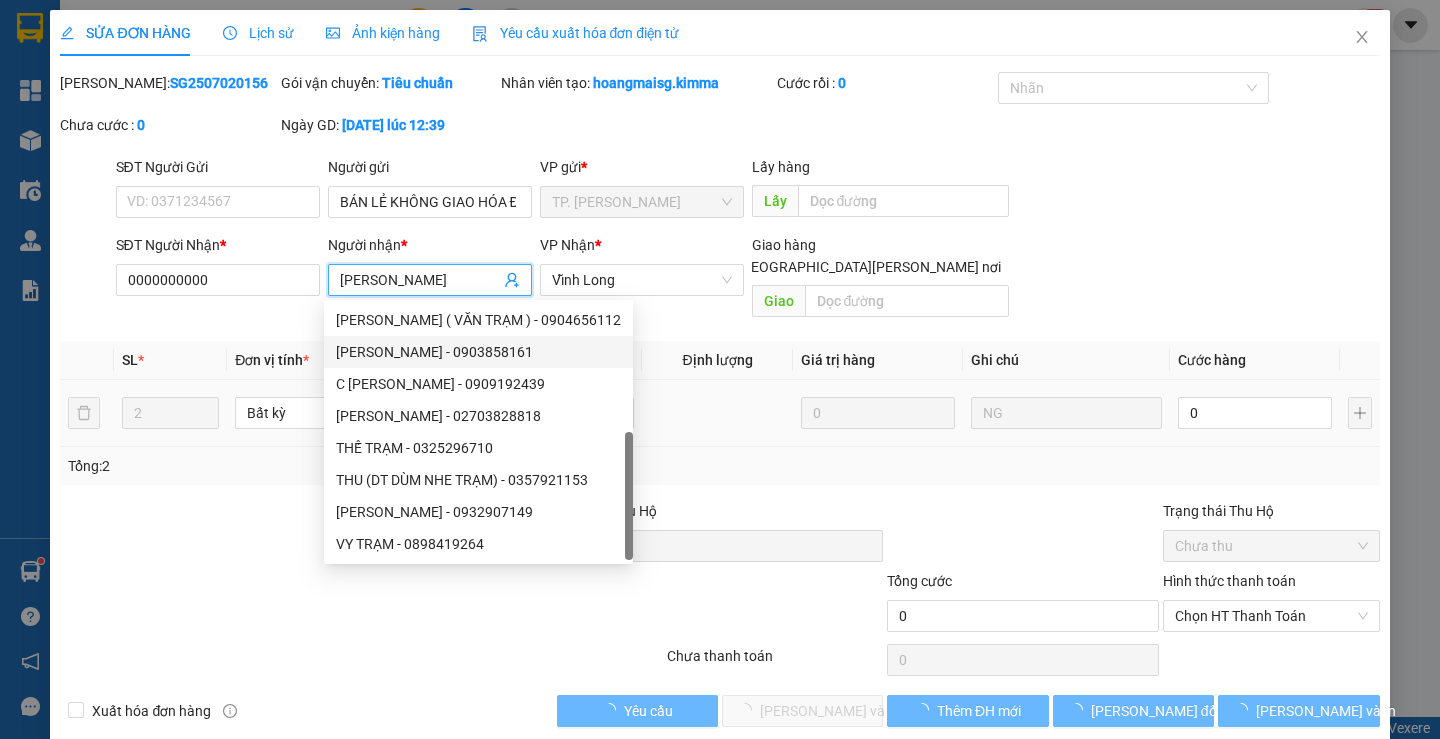 scroll, scrollTop: 64, scrollLeft: 0, axis: vertical 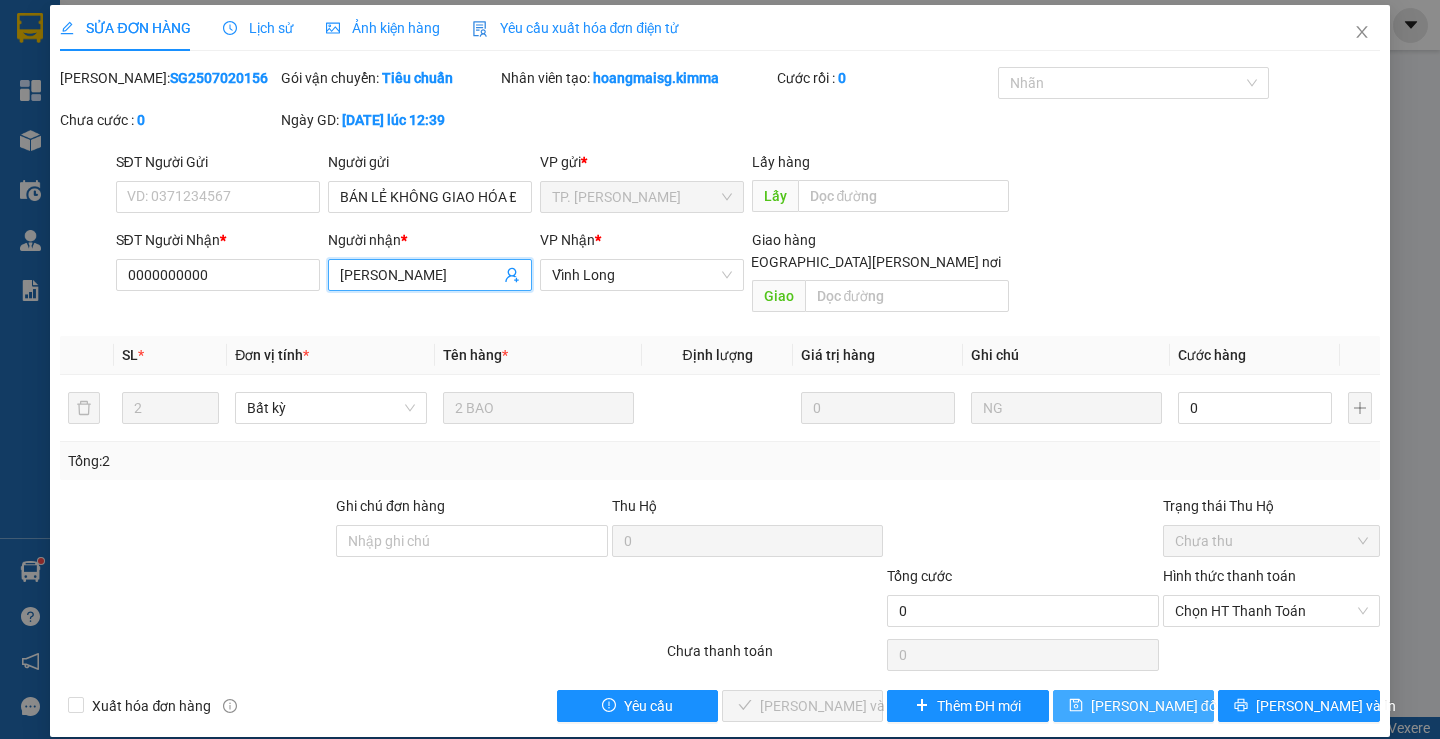 type on "[PERSON_NAME]" 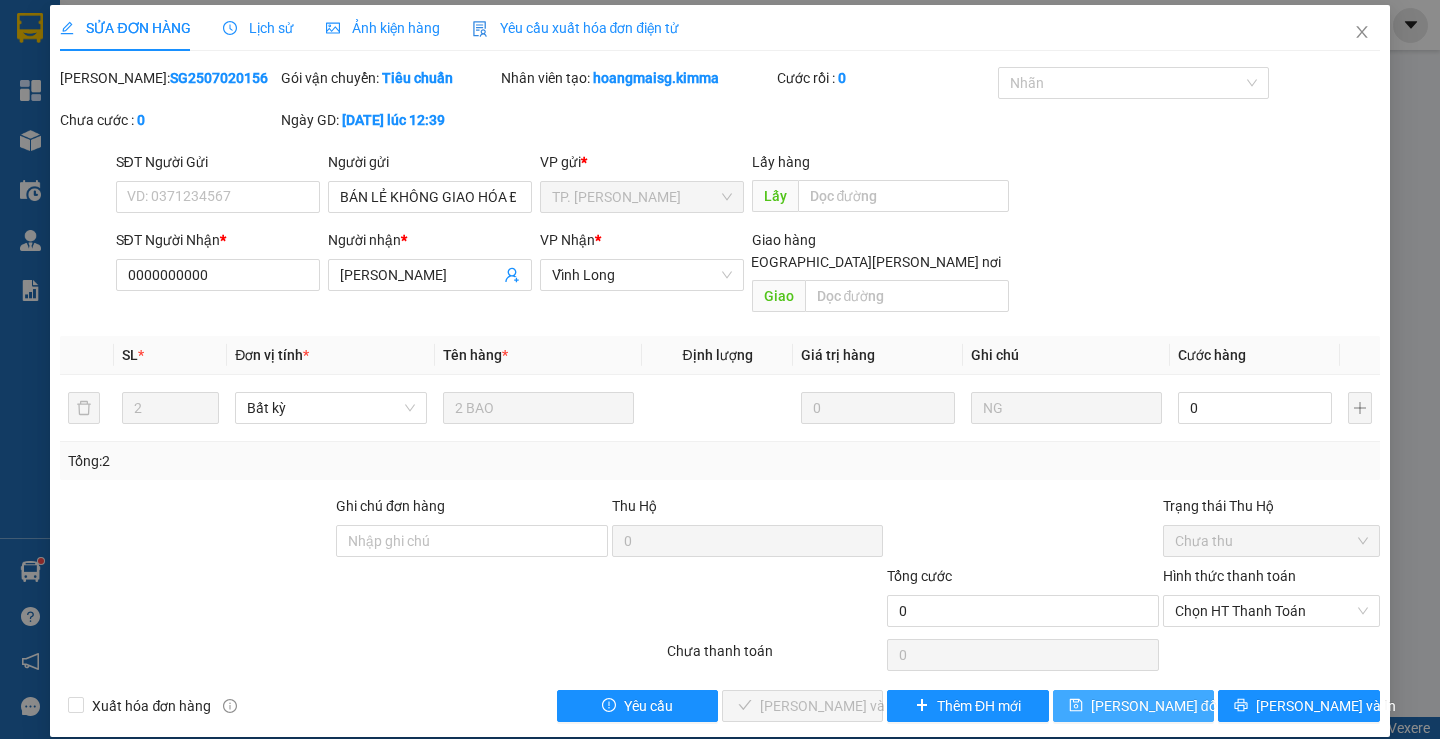 click on "[PERSON_NAME] đổi" at bounding box center [1133, 706] 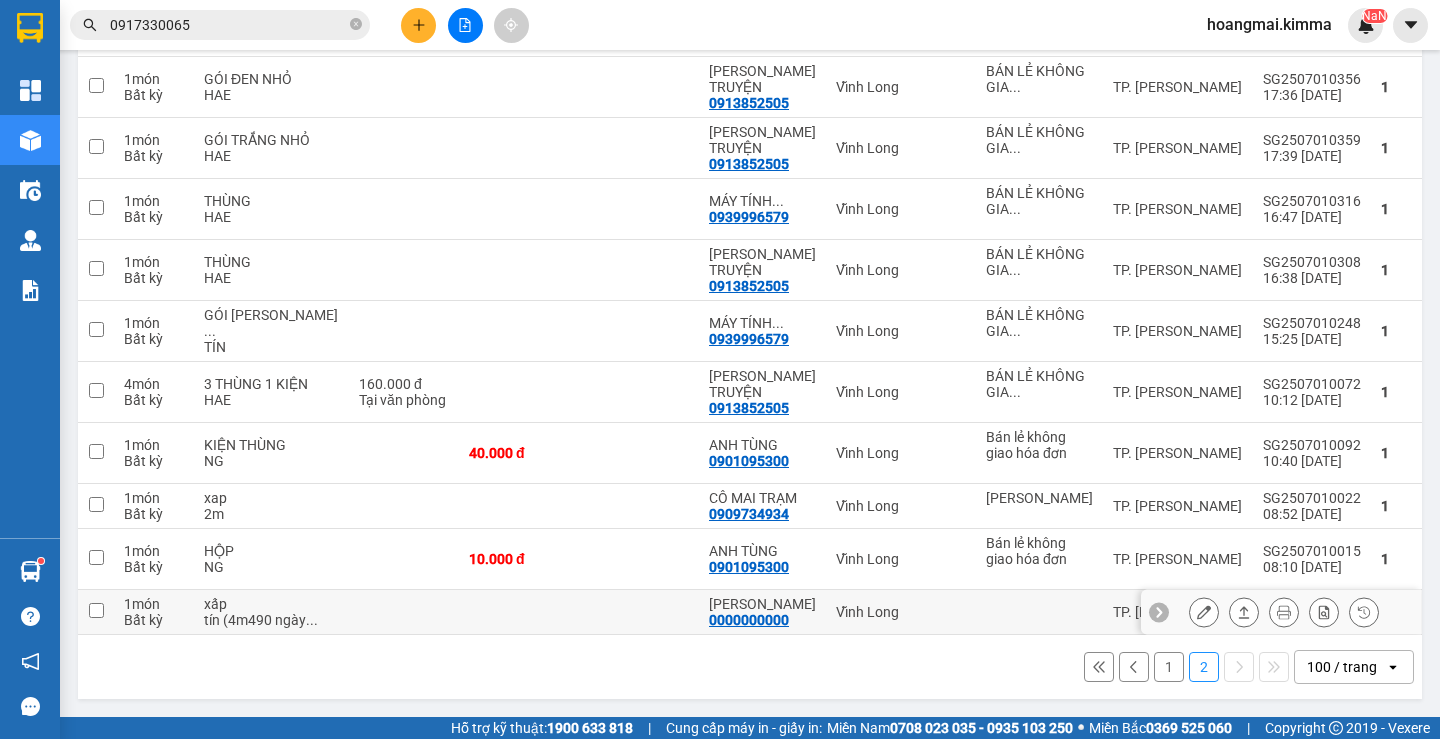 scroll, scrollTop: 4503, scrollLeft: 0, axis: vertical 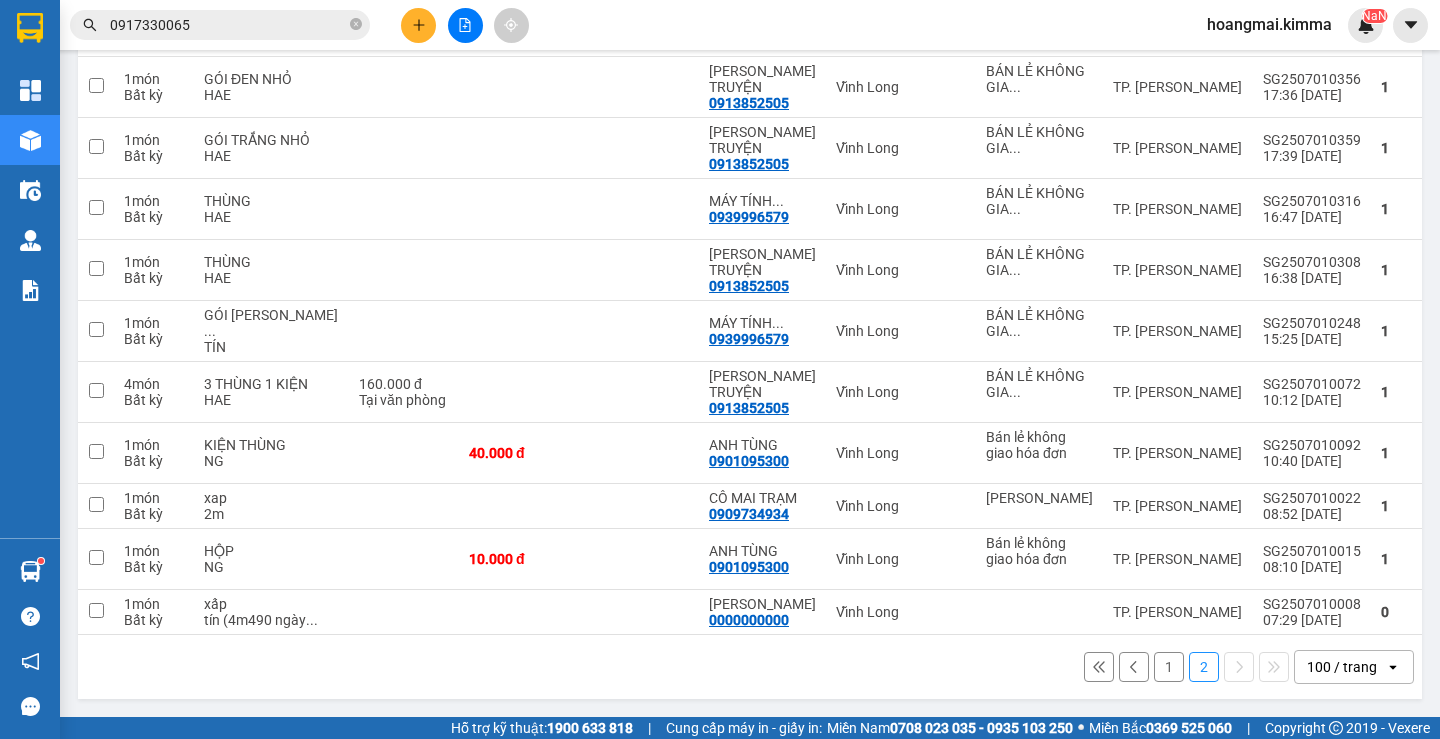 click on "100 / trang" at bounding box center (1342, 667) 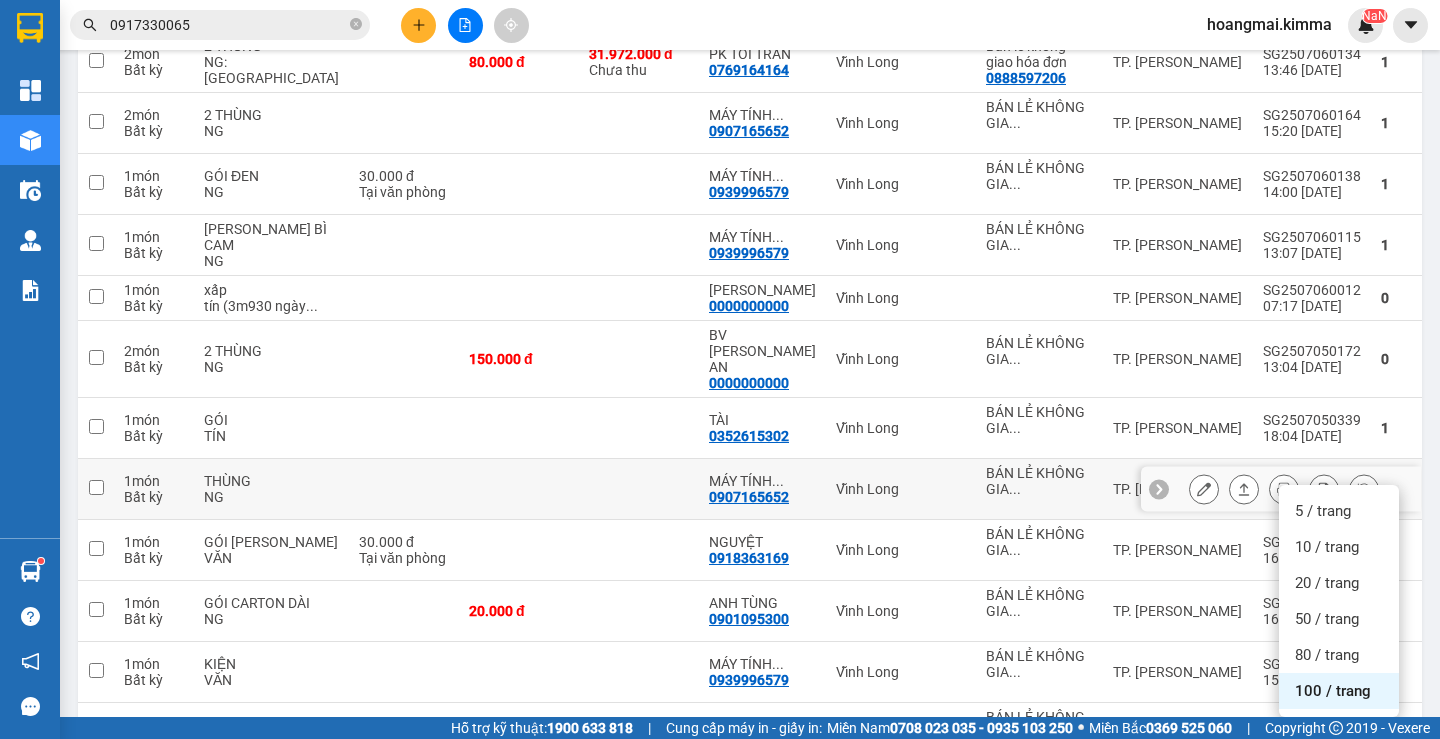 scroll, scrollTop: 3, scrollLeft: 0, axis: vertical 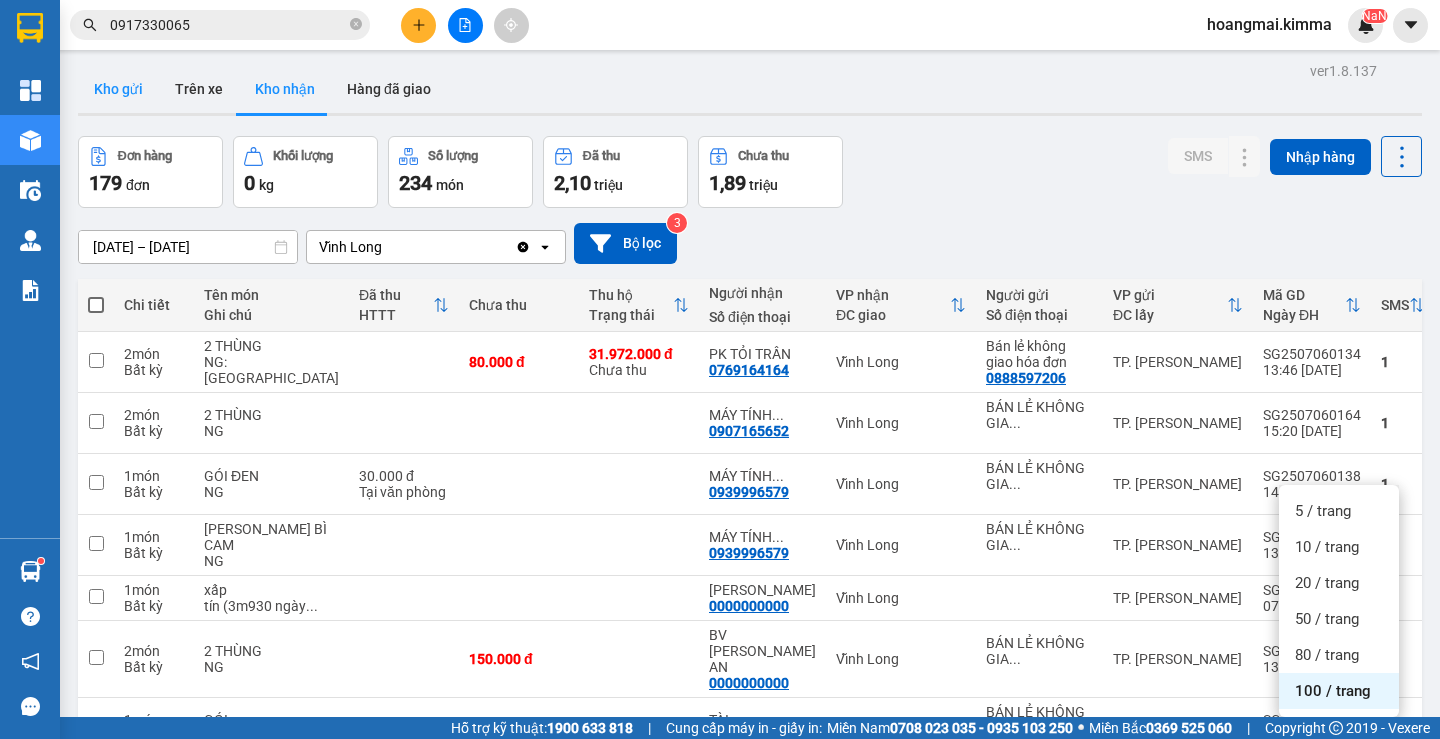 click on "Kho gửi" at bounding box center (118, 89) 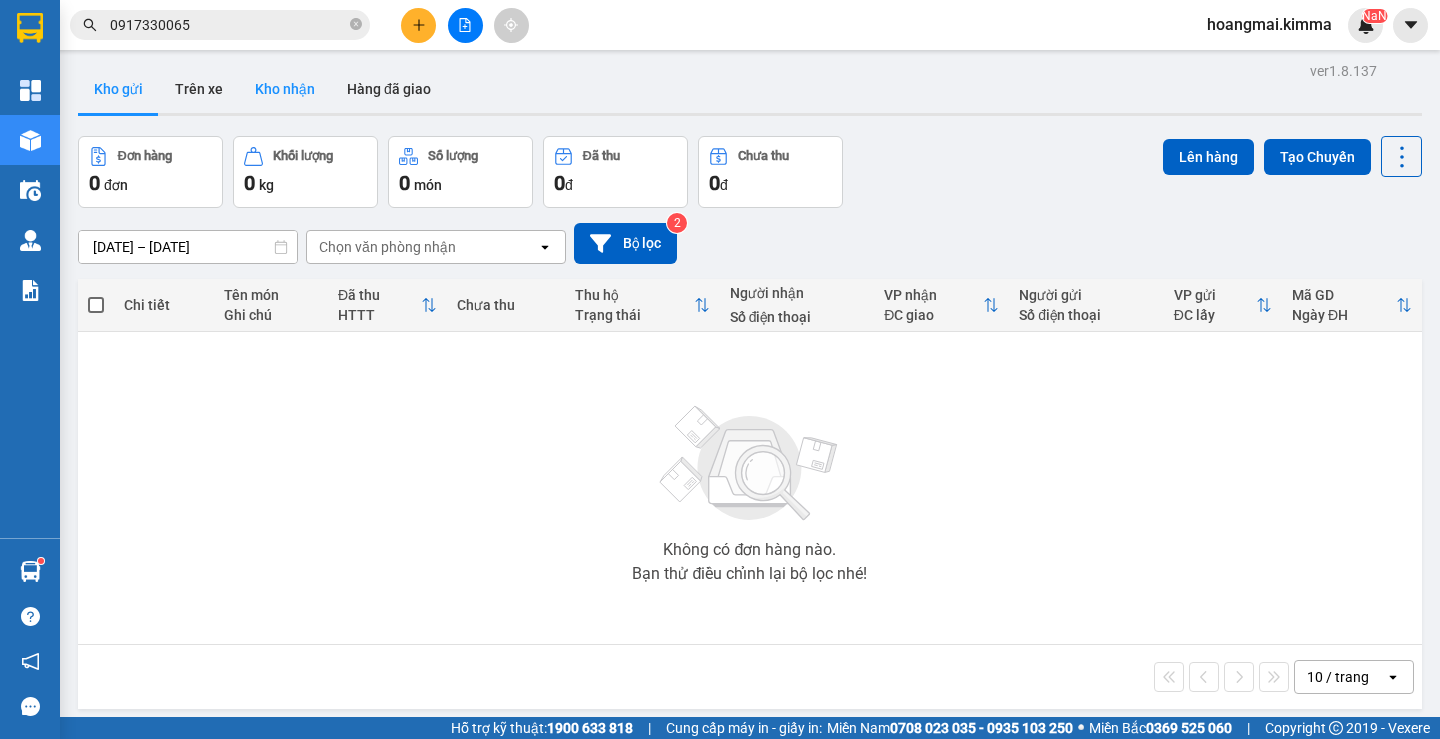 click on "Kho nhận" at bounding box center [285, 89] 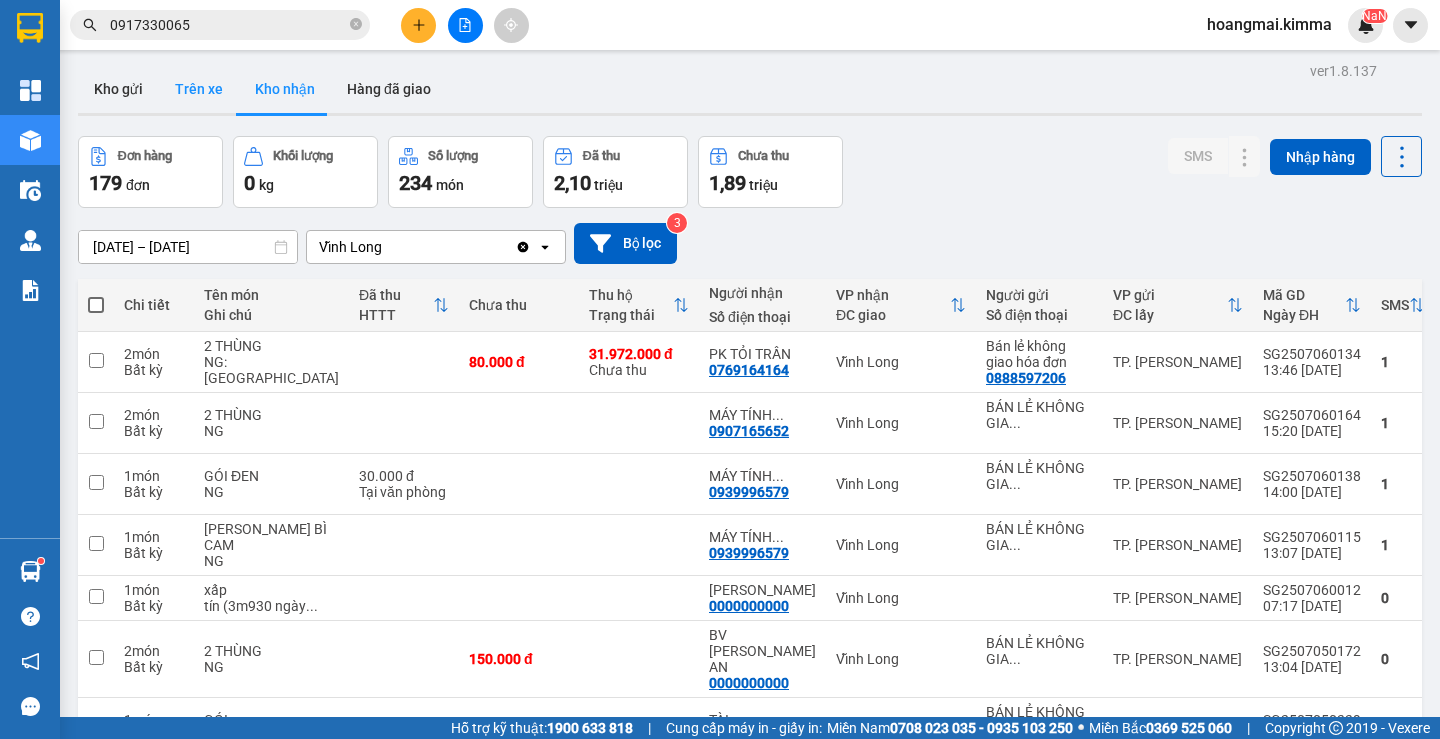 click on "Trên xe" at bounding box center (199, 89) 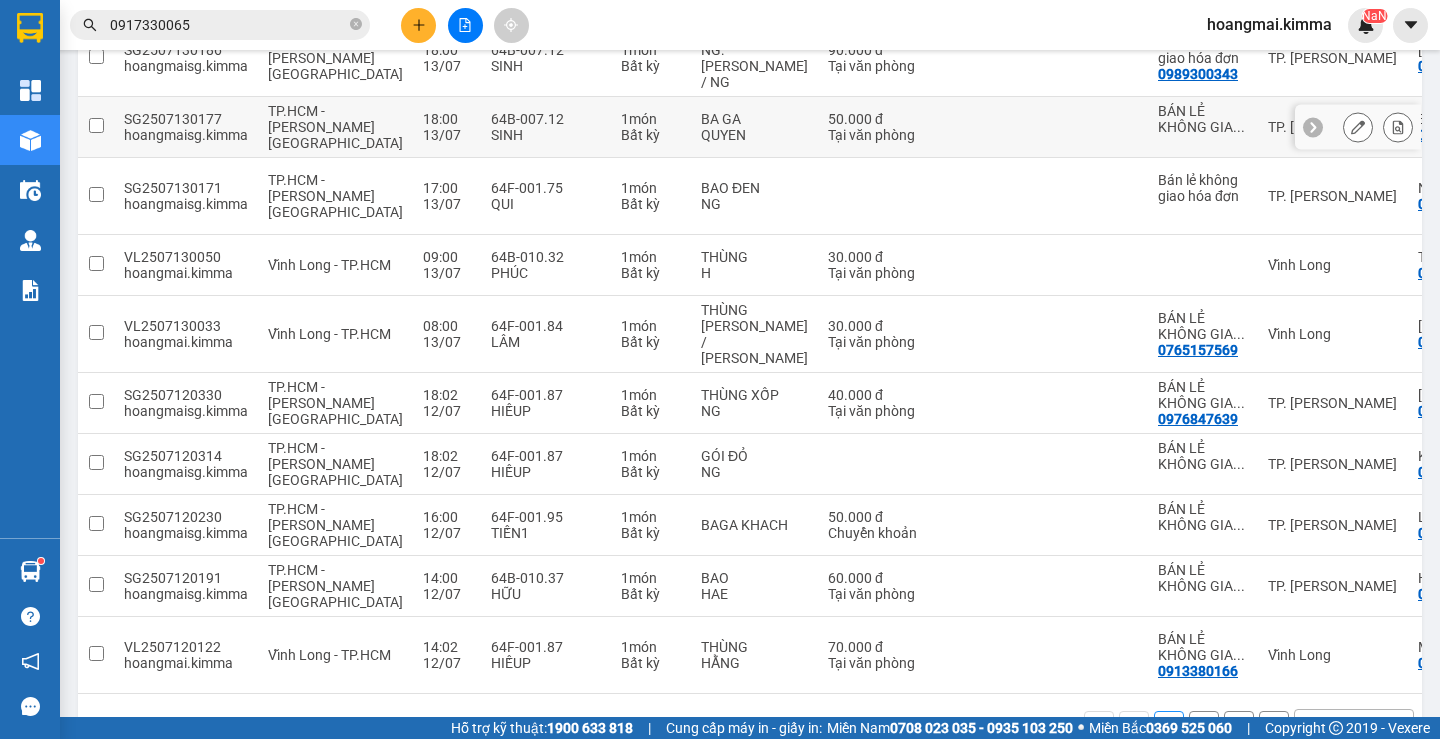 scroll, scrollTop: 318, scrollLeft: 0, axis: vertical 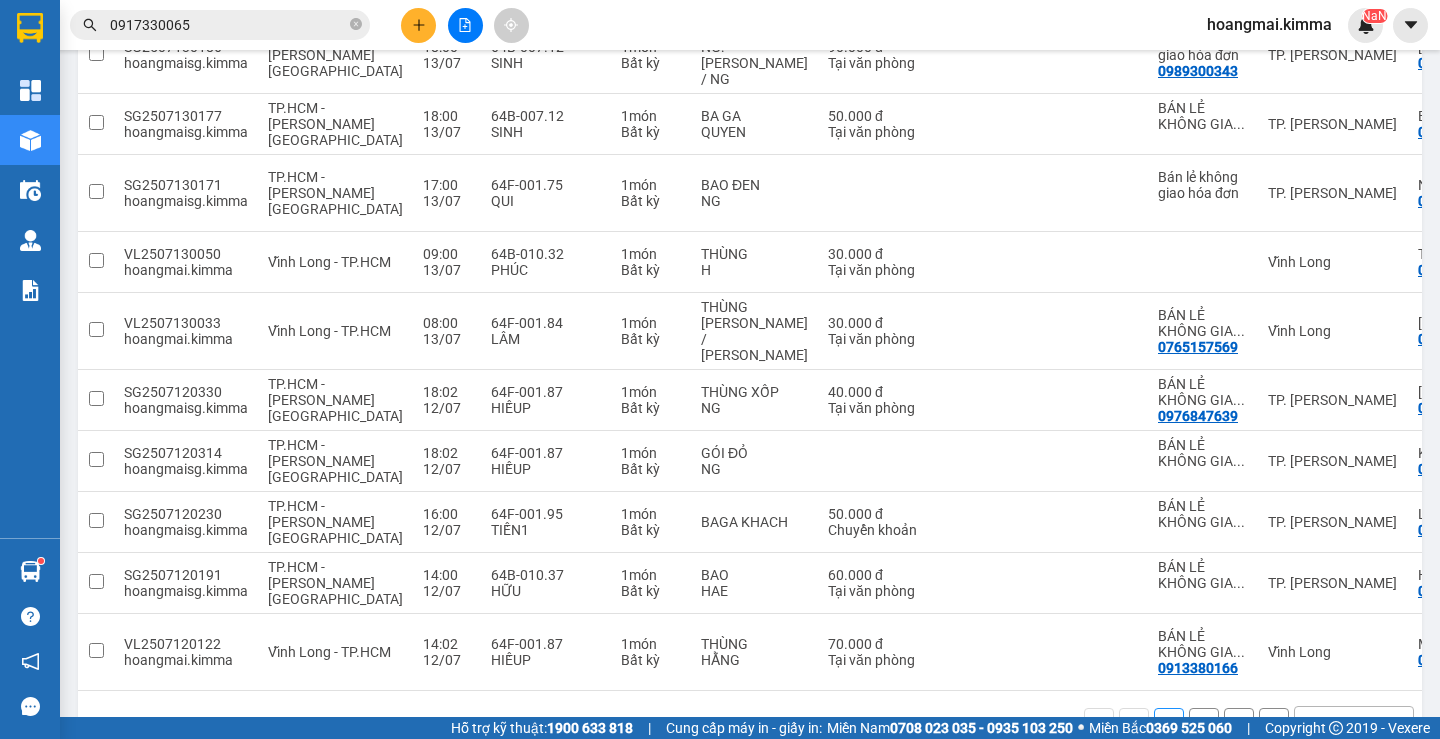 click on "10 / trang" at bounding box center (1338, 723) 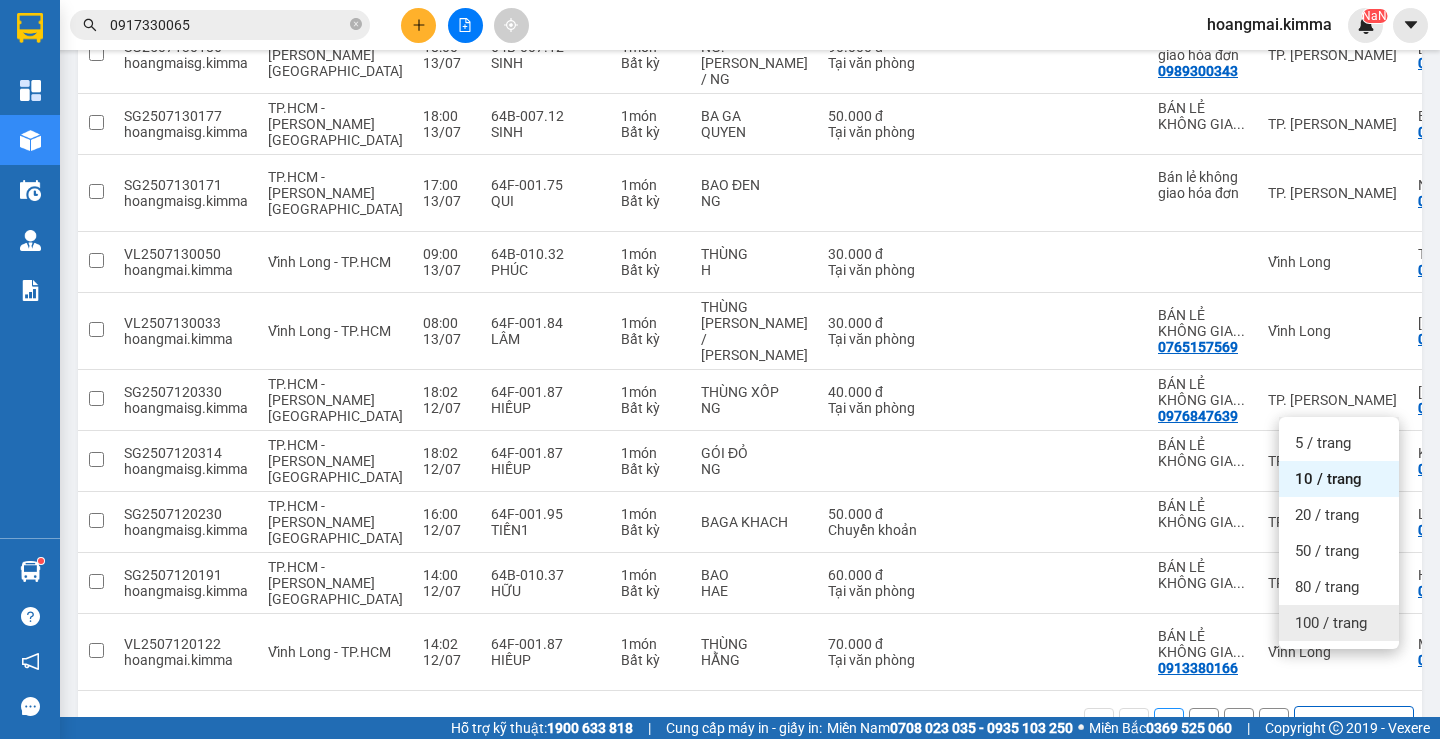 click on "100 / trang" at bounding box center [1331, 623] 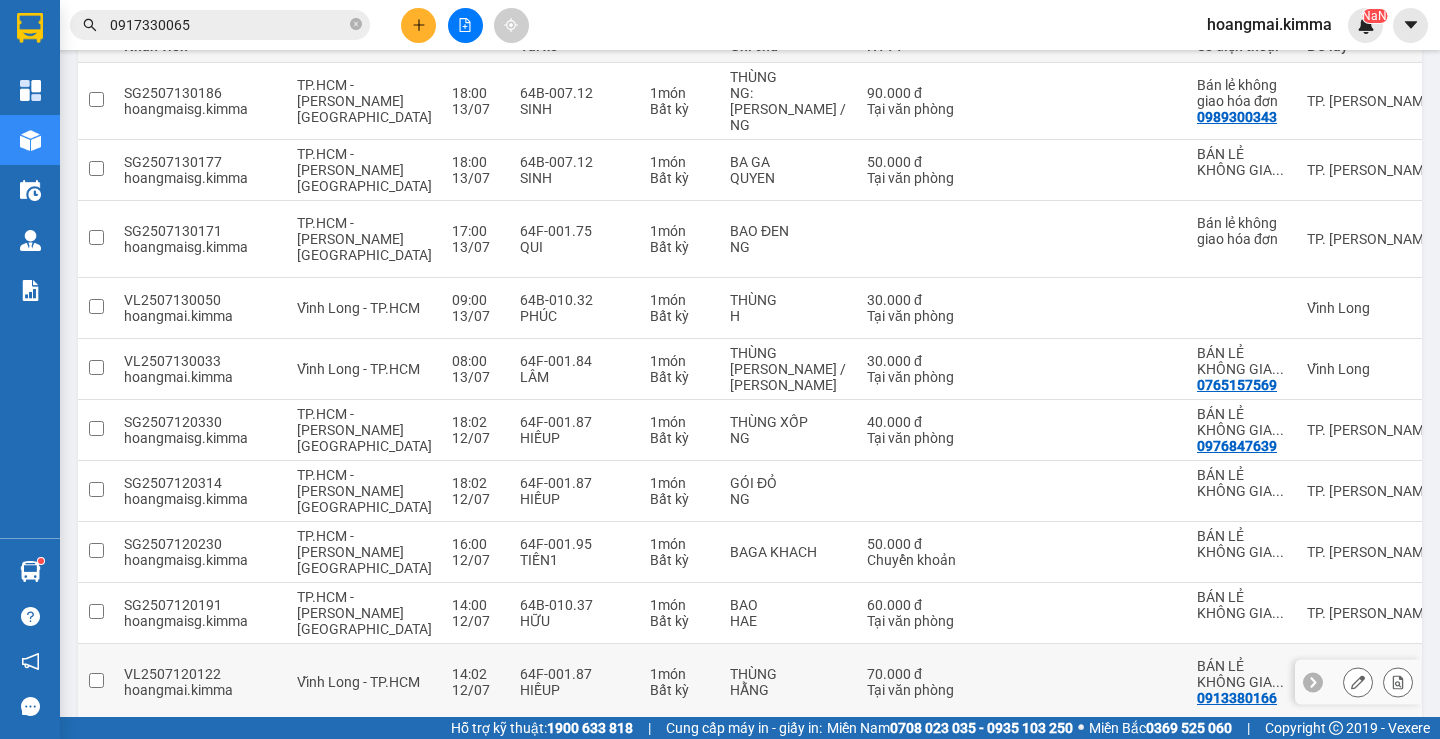 scroll, scrollTop: 0, scrollLeft: 0, axis: both 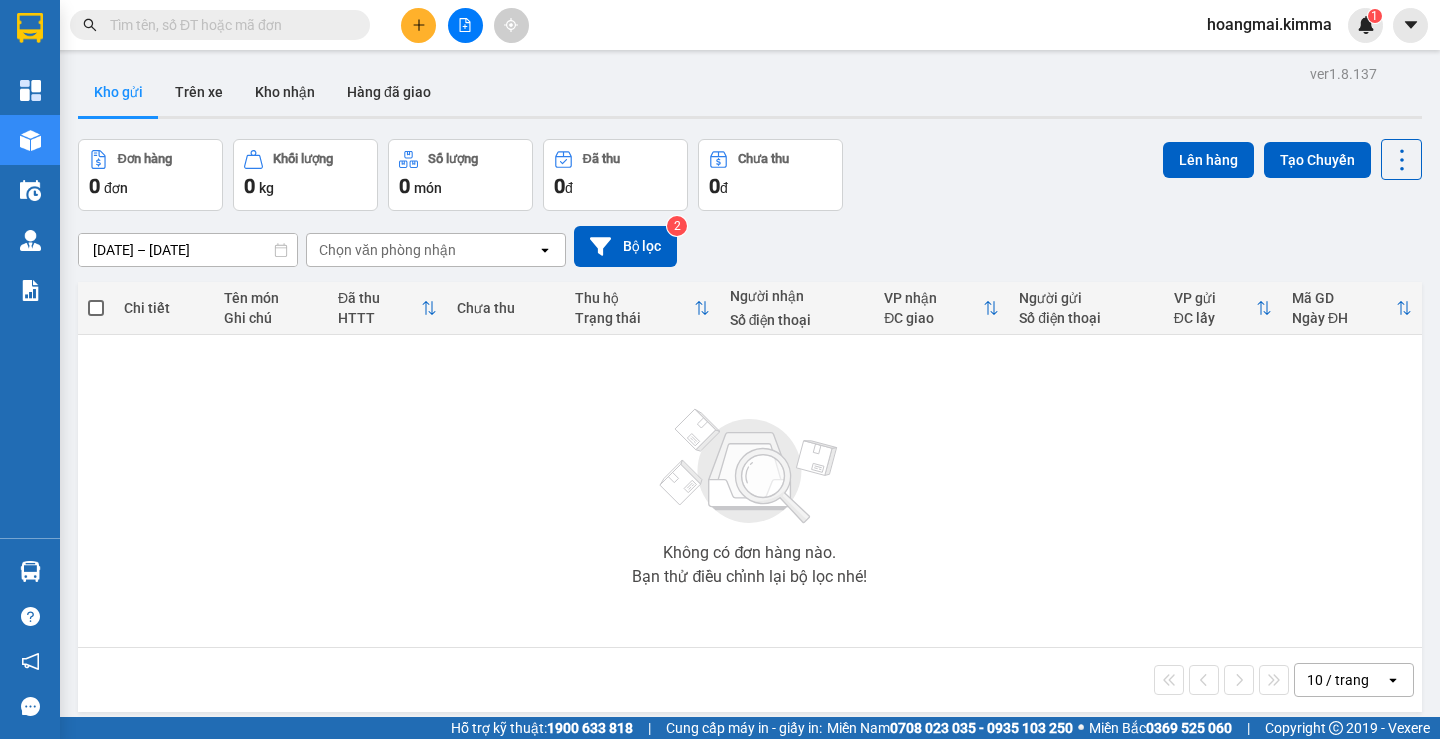 click at bounding box center [465, 25] 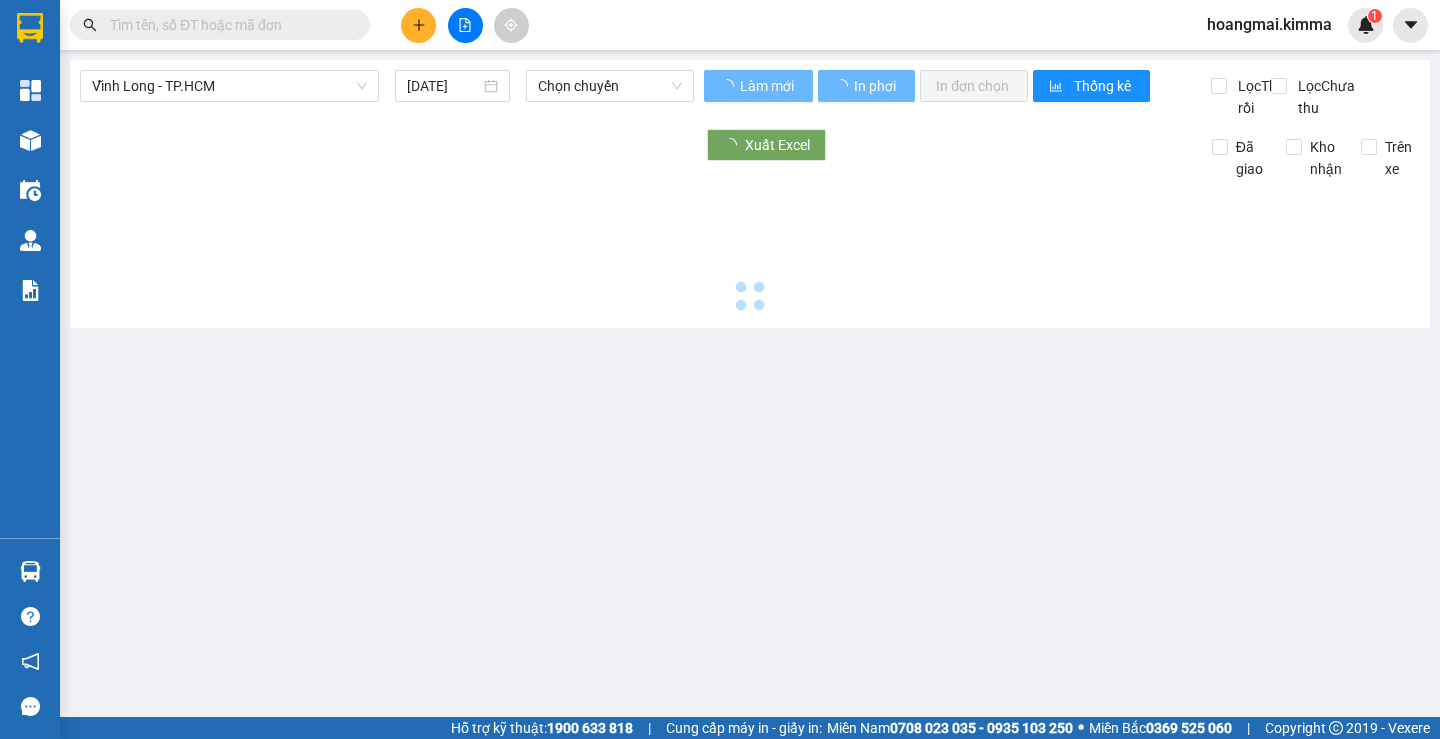click at bounding box center [465, 25] 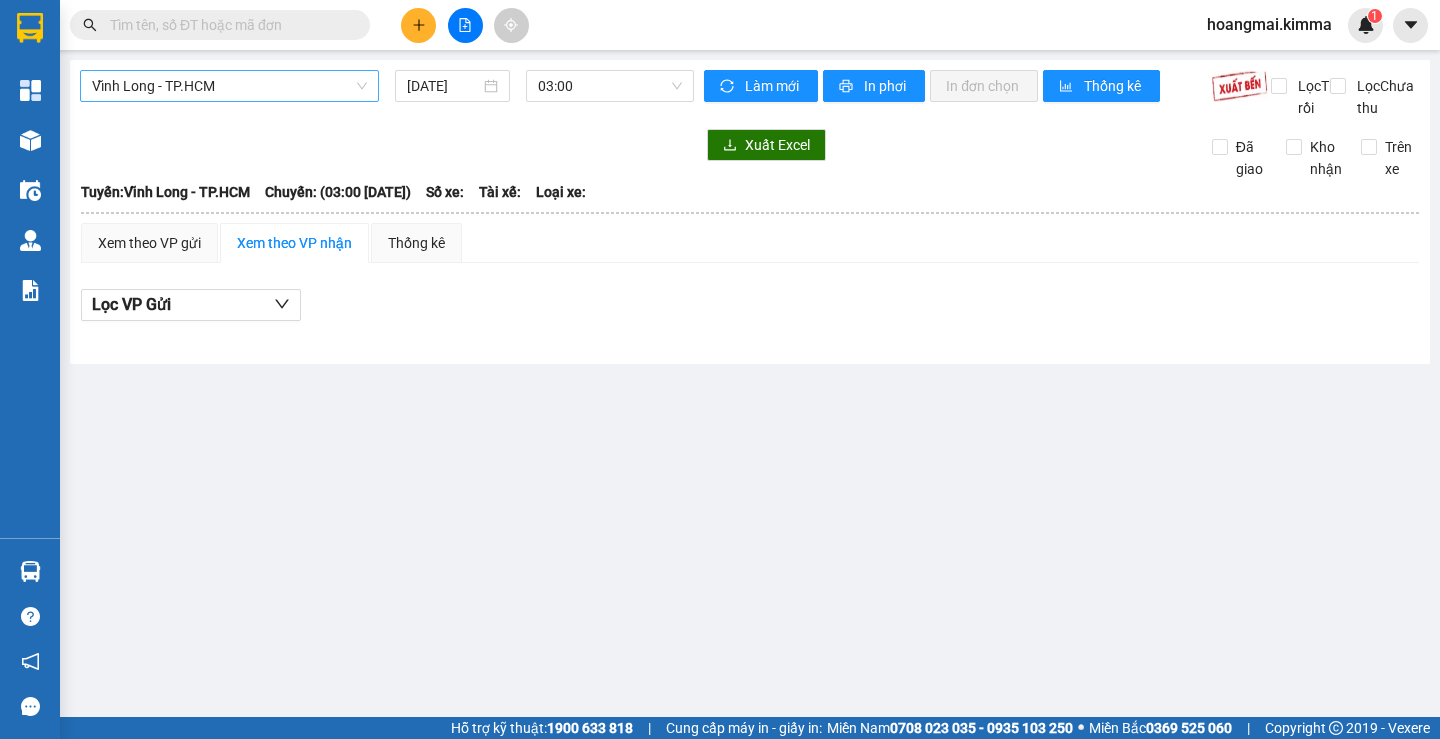 click on "Vĩnh Long - TP.HCM" at bounding box center (229, 86) 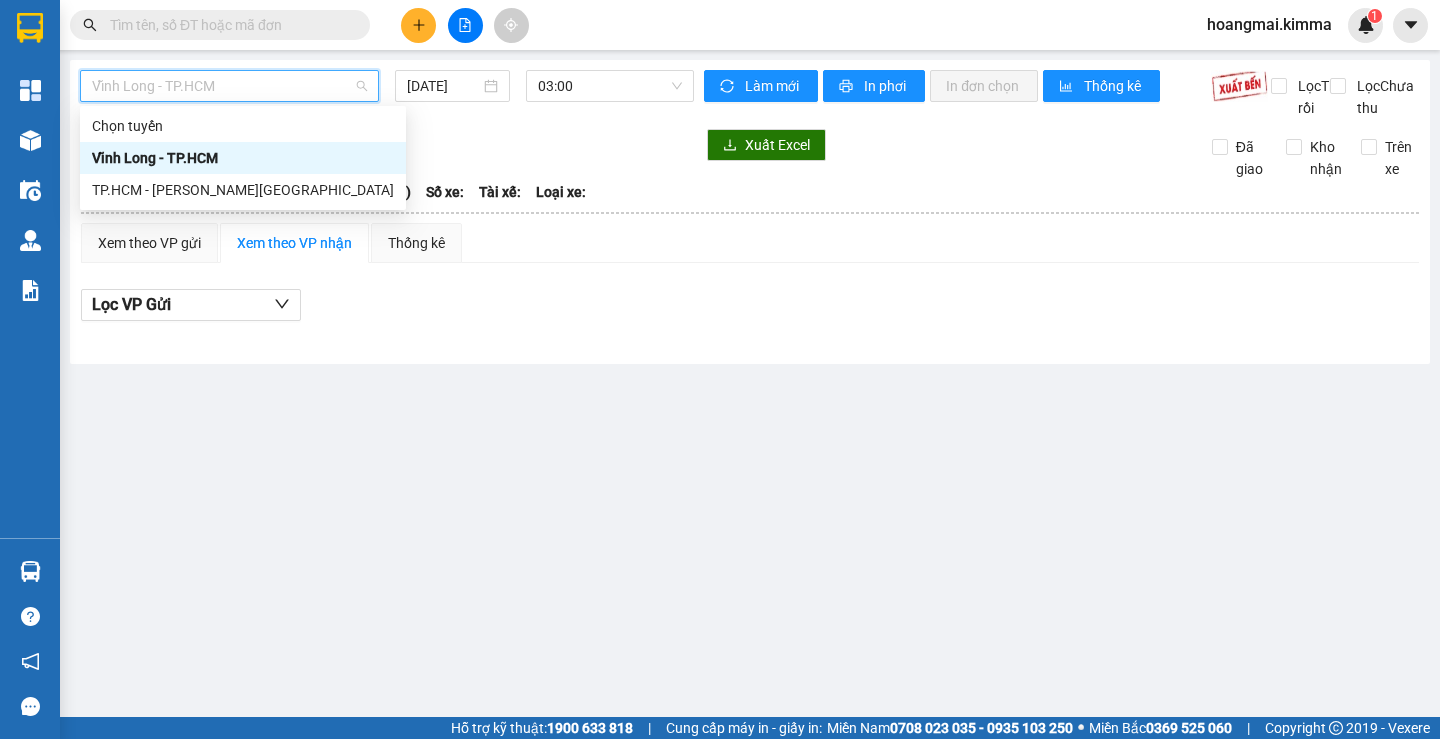 click on "Vĩnh Long - TP.HCM" at bounding box center (243, 158) 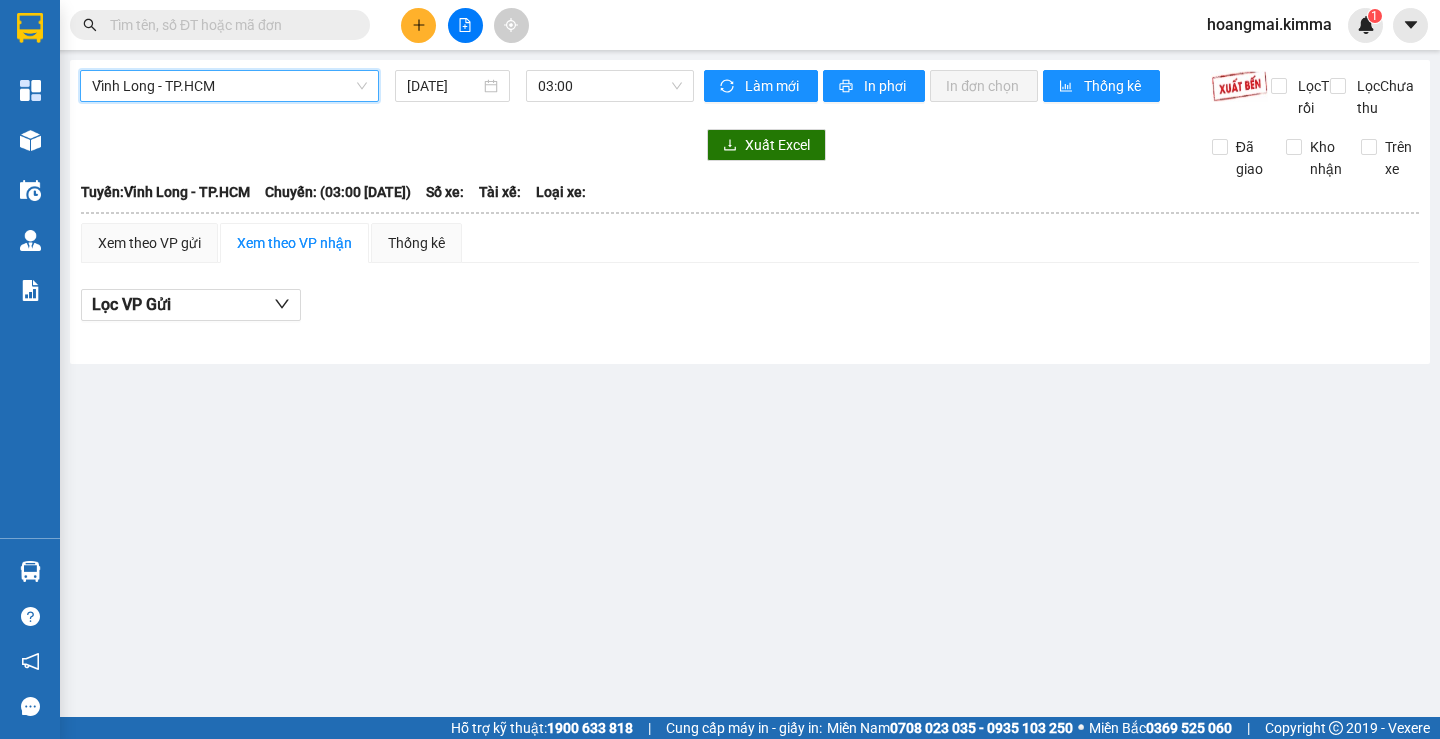 click on "Vĩnh Long - TP.HCM" at bounding box center (229, 86) 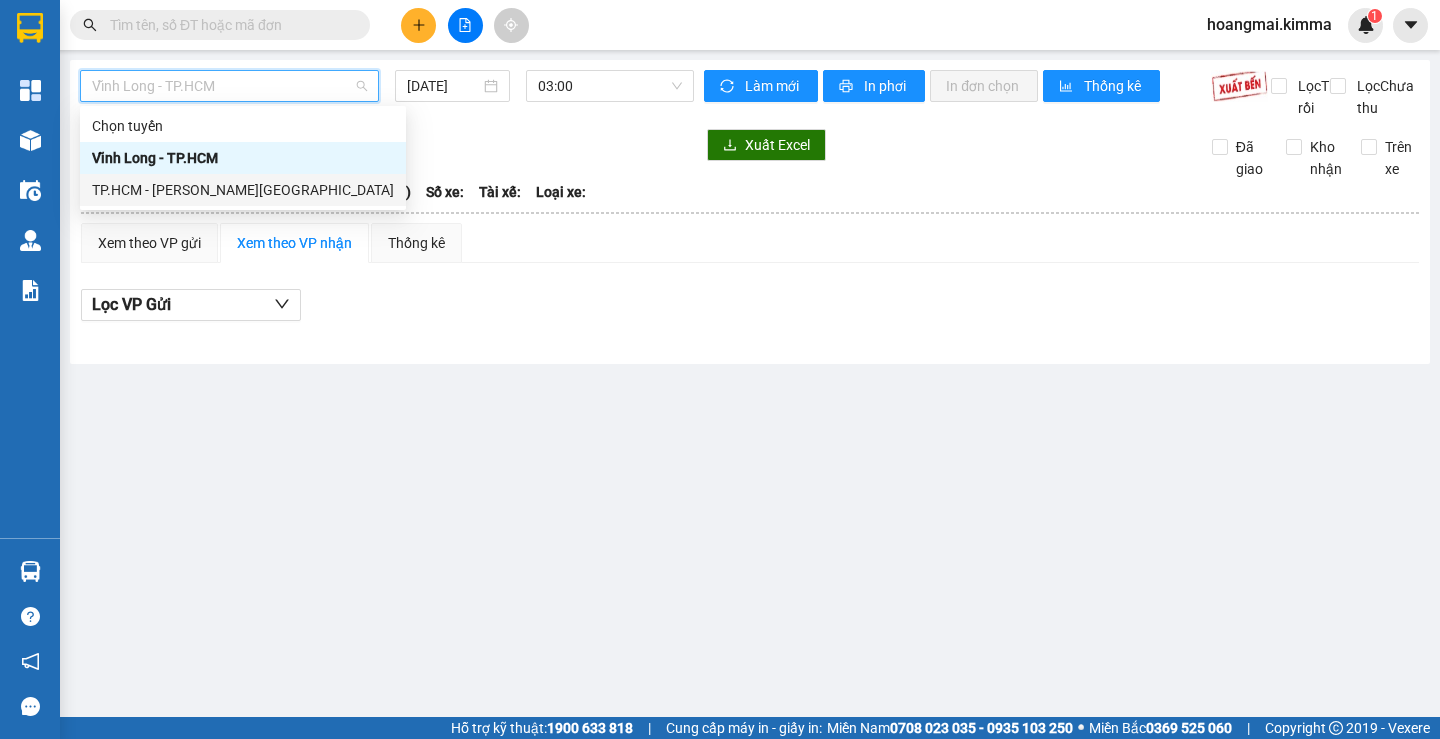 click on "TP.HCM - [PERSON_NAME][GEOGRAPHIC_DATA]" at bounding box center [243, 190] 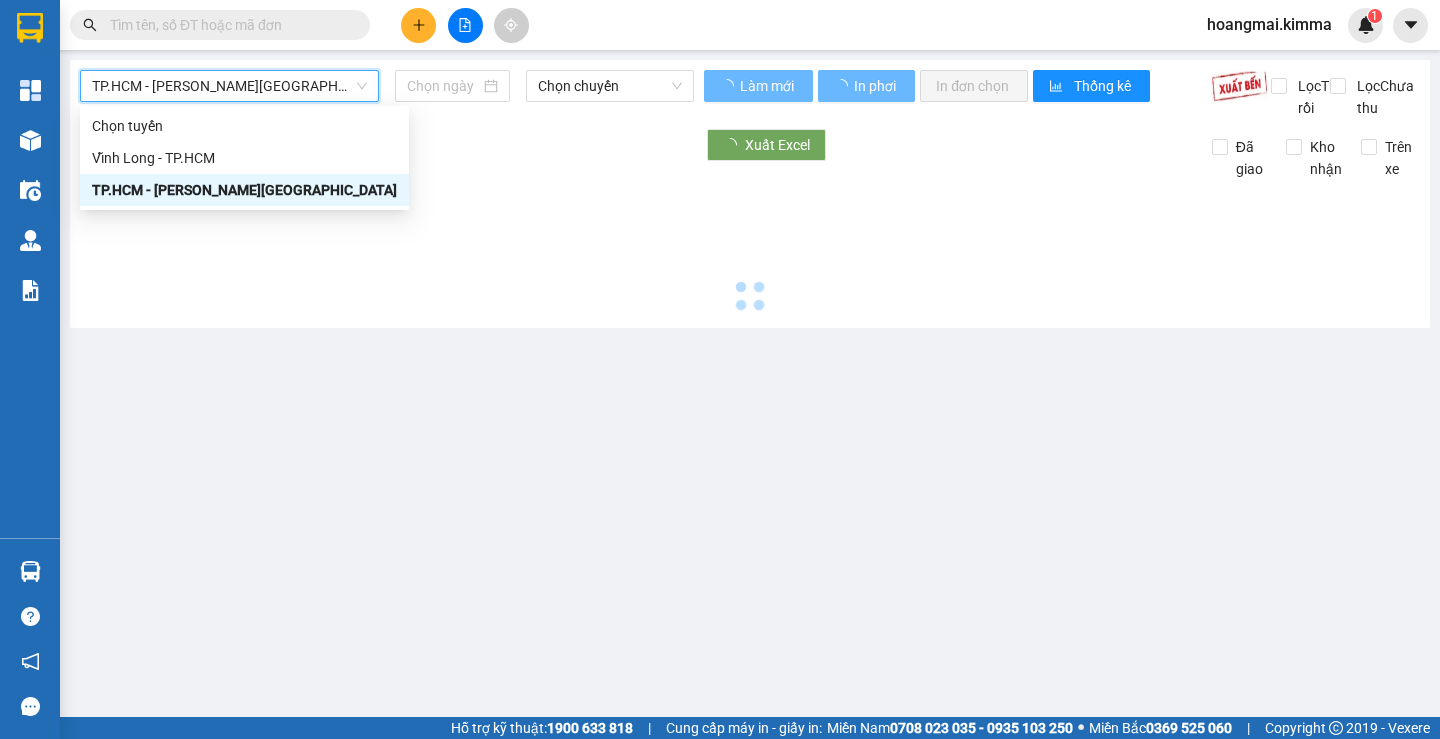 type on "13/07/2025" 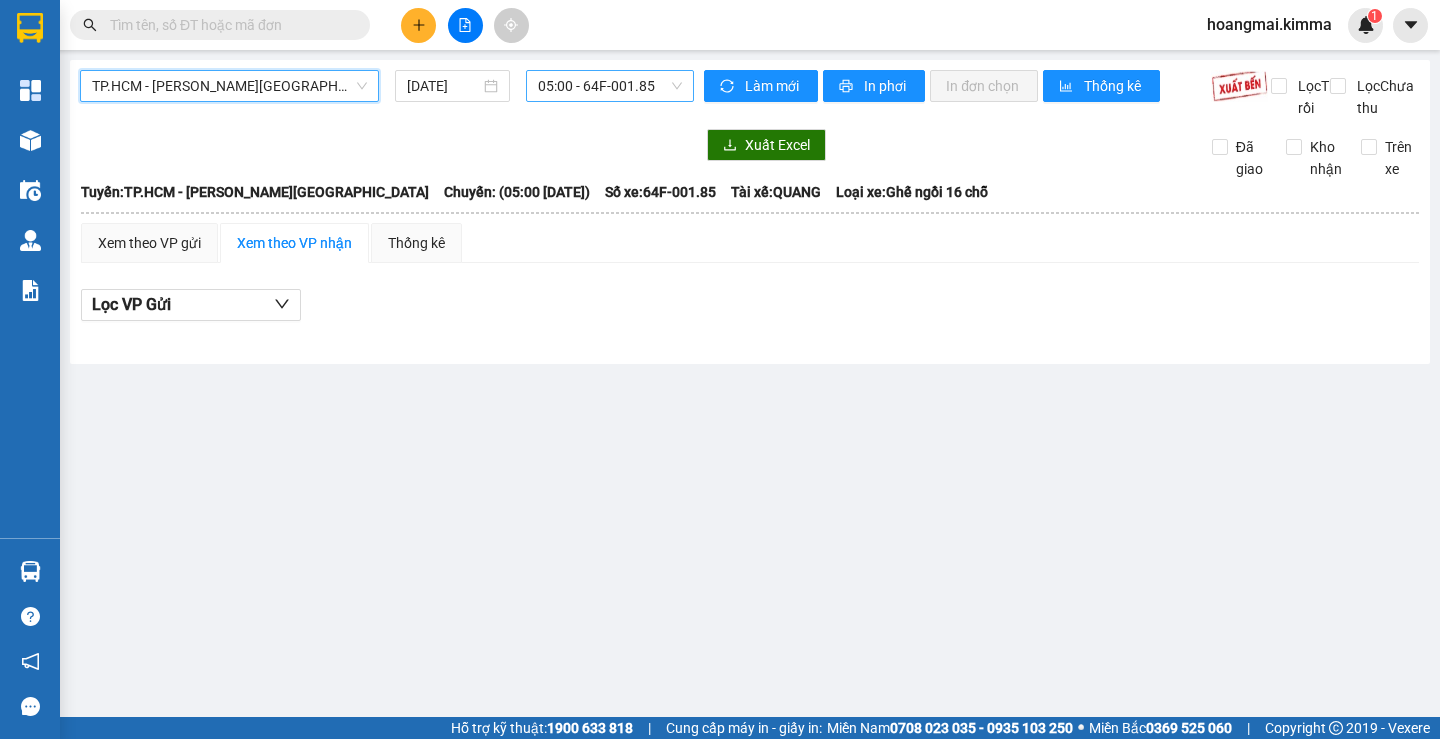 click on "05:00     - 64F-001.85" at bounding box center (610, 86) 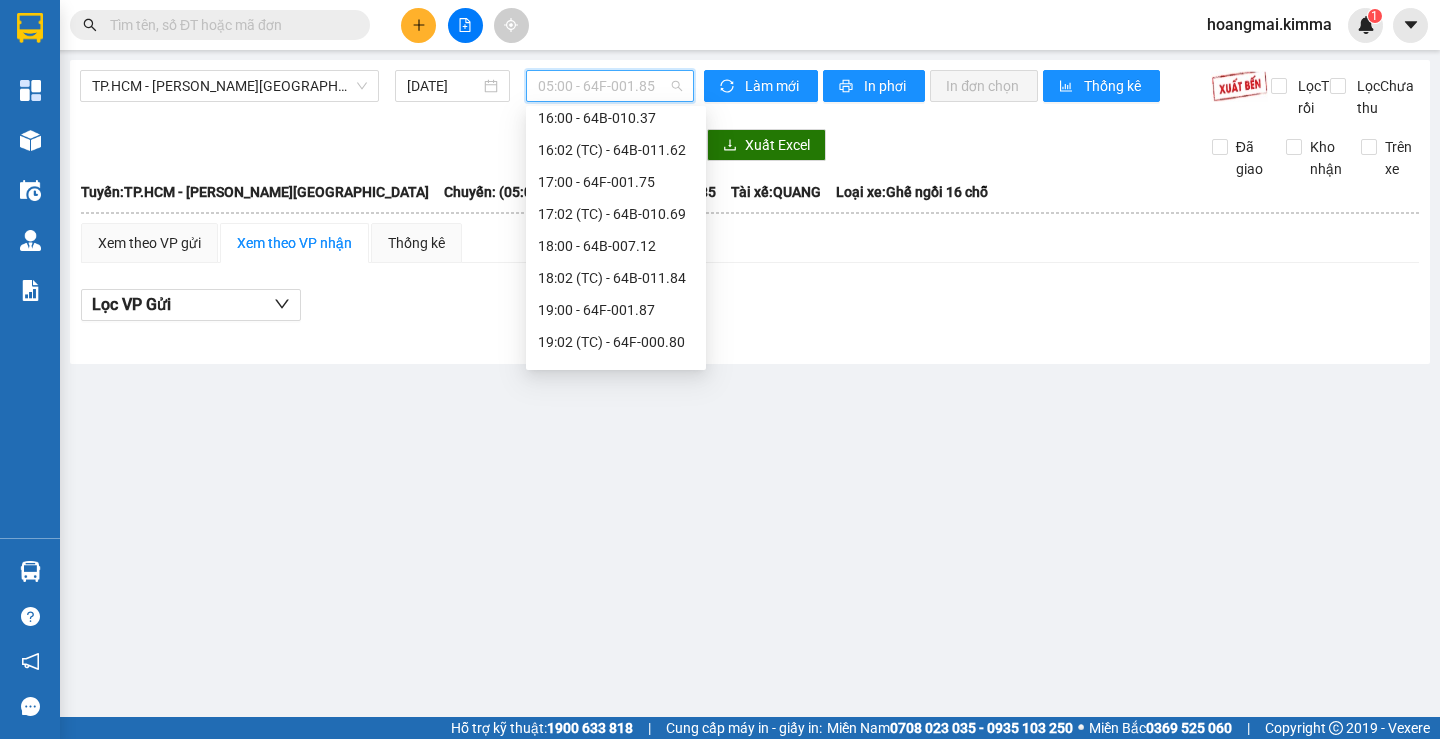 scroll, scrollTop: 608, scrollLeft: 0, axis: vertical 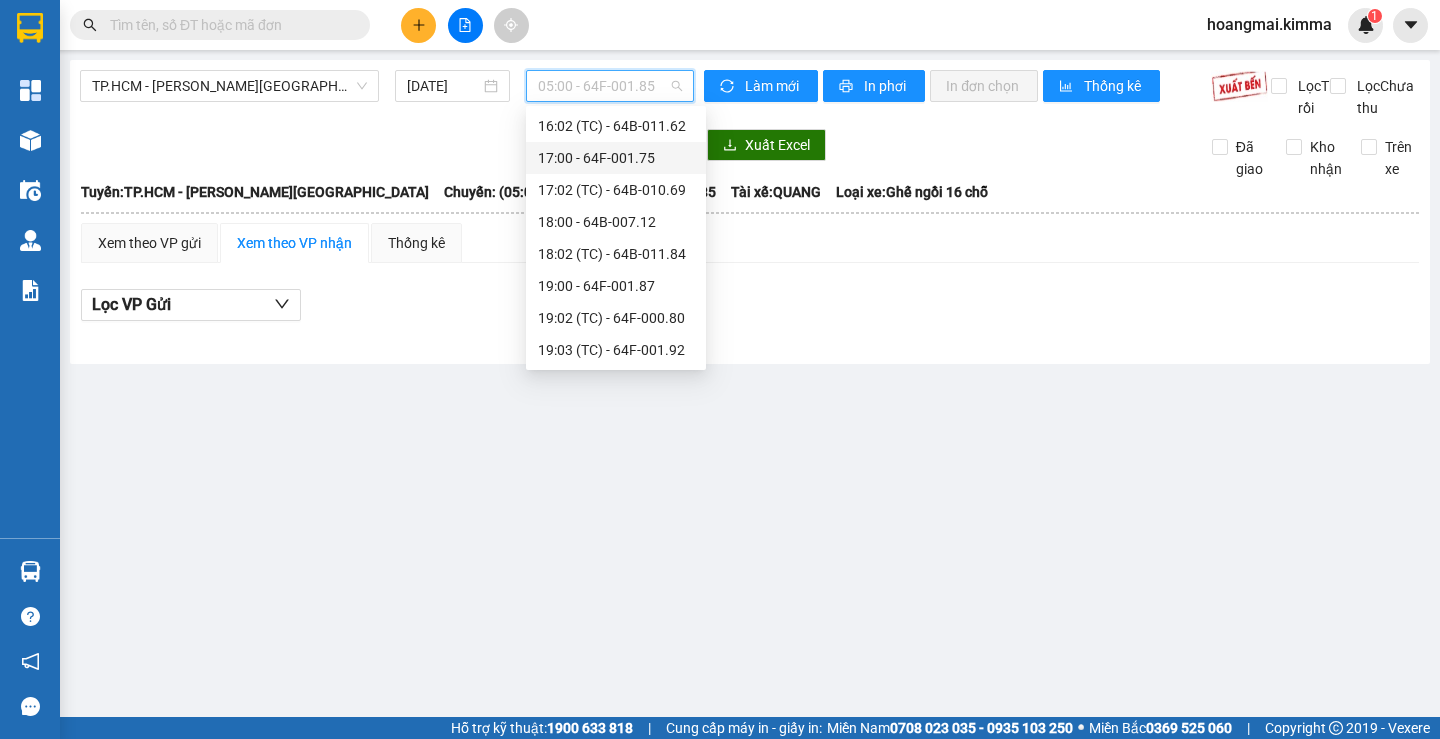 click on "17:00     - 64F-001.75" at bounding box center (616, 158) 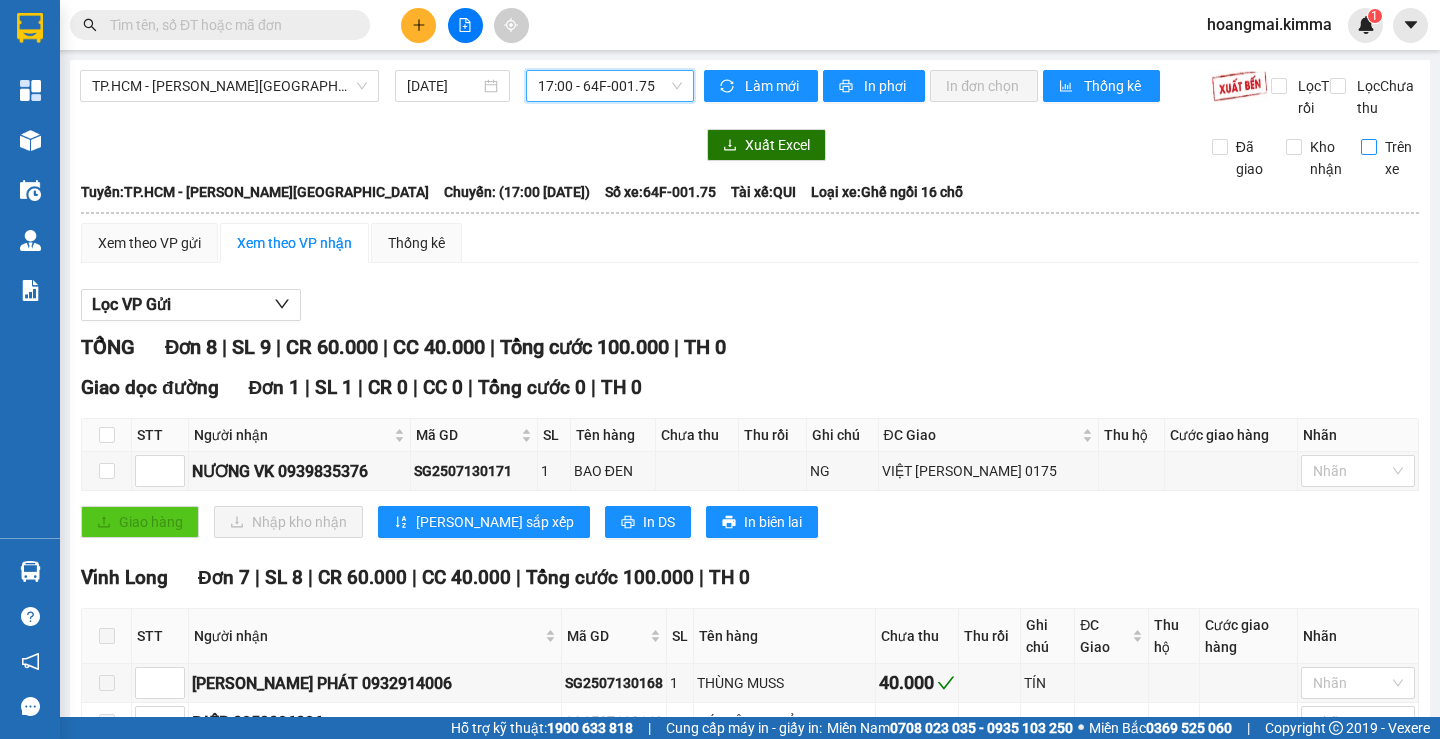 click on "Trên xe" at bounding box center (1390, 158) 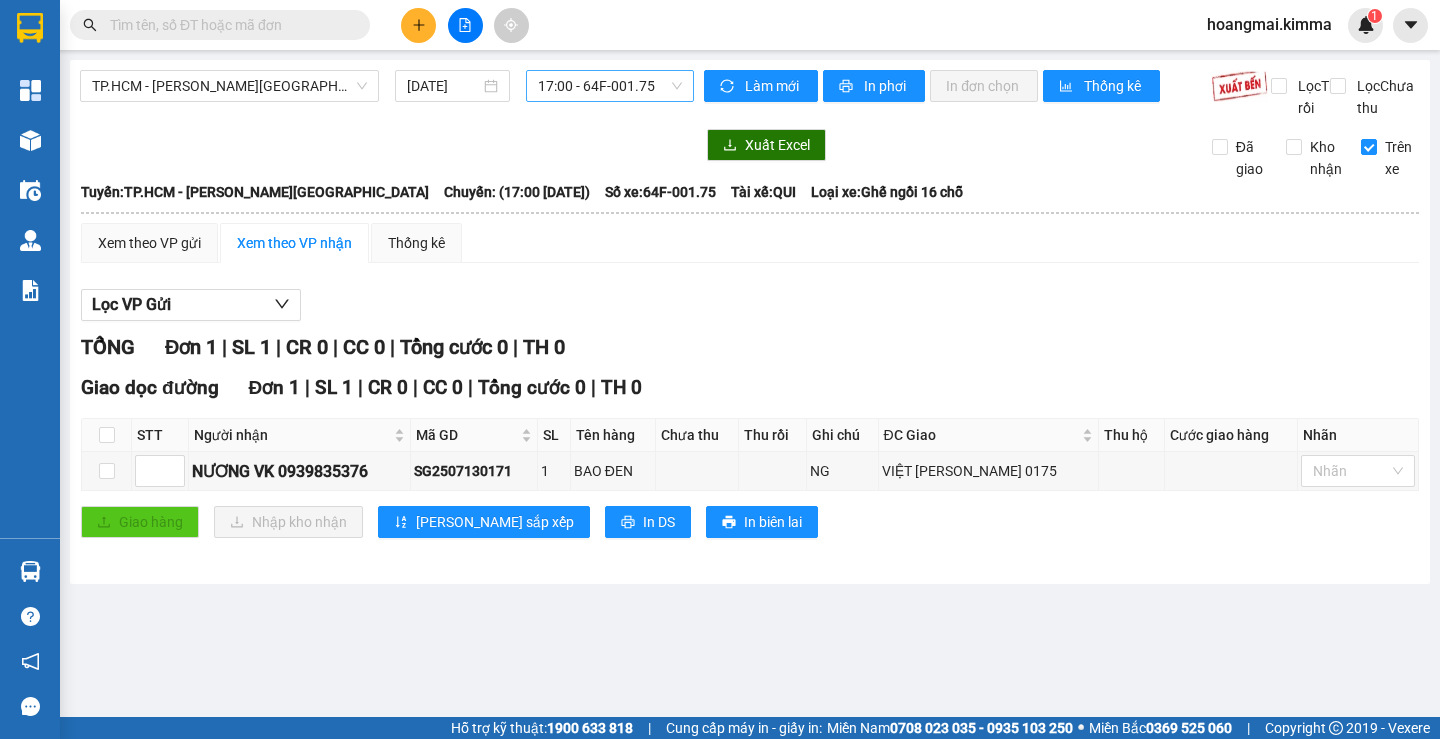 click on "17:00     - 64F-001.75" at bounding box center [610, 86] 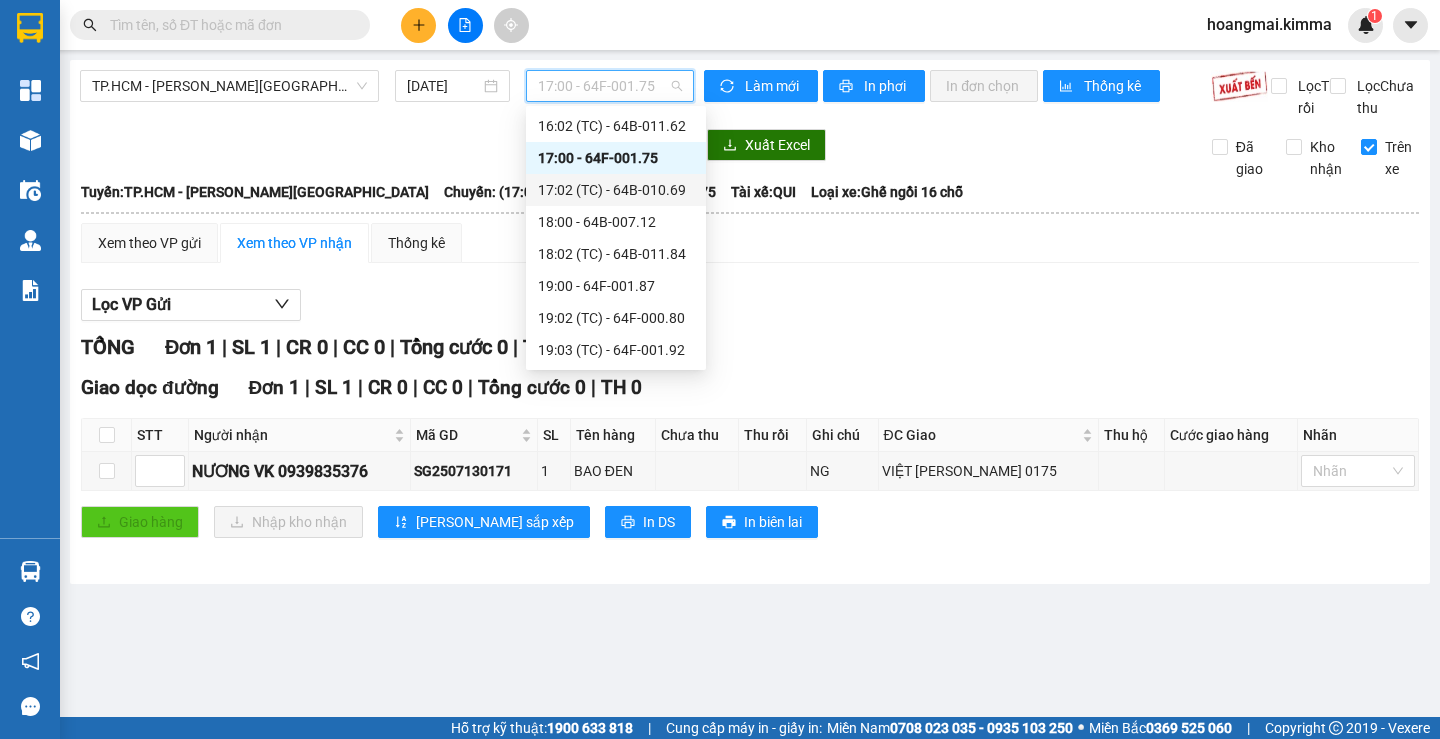 click on "17:02   (TC)   - 64B-010.69" at bounding box center [616, 190] 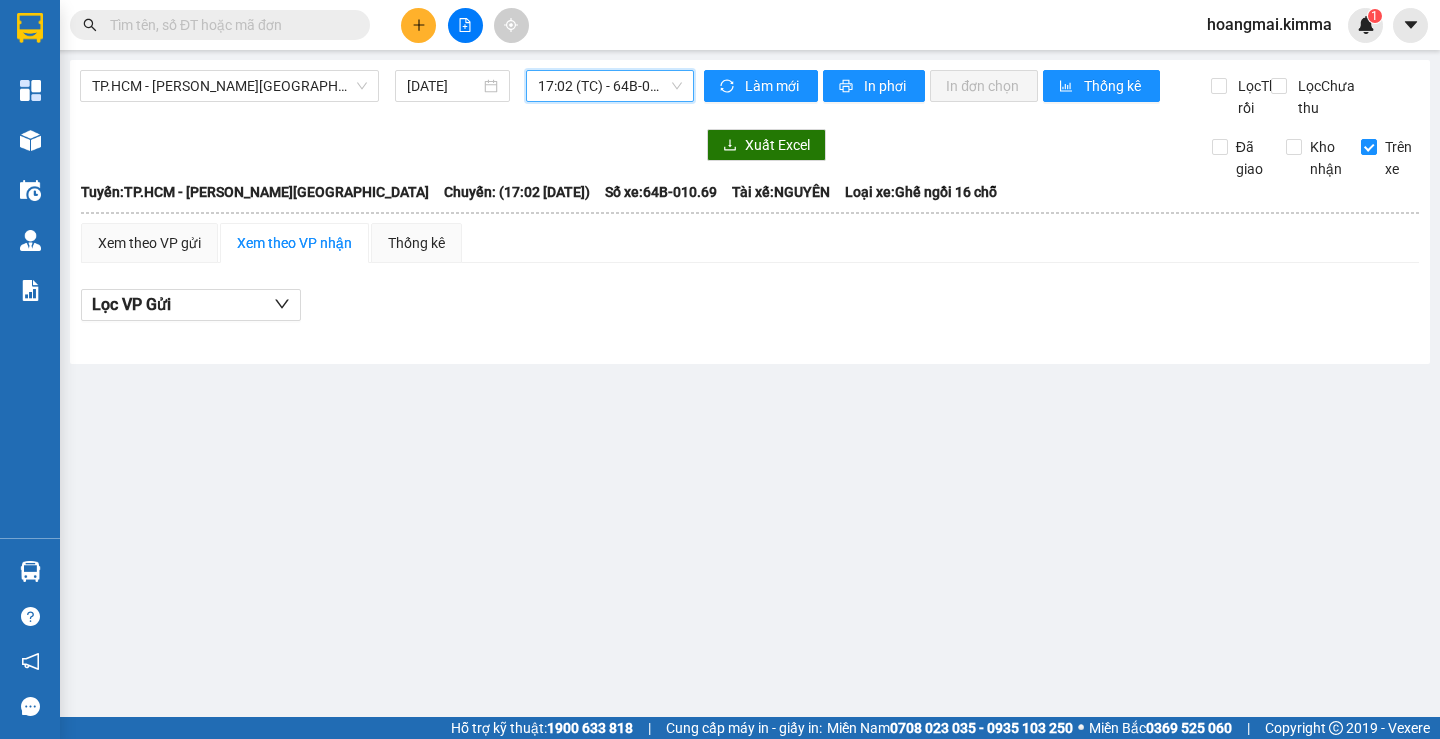 click on "TP.HCM - Vĩnh Long 13/07/2025 17:02 17:02   (TC)   - 64B-010.69" at bounding box center [387, 94] 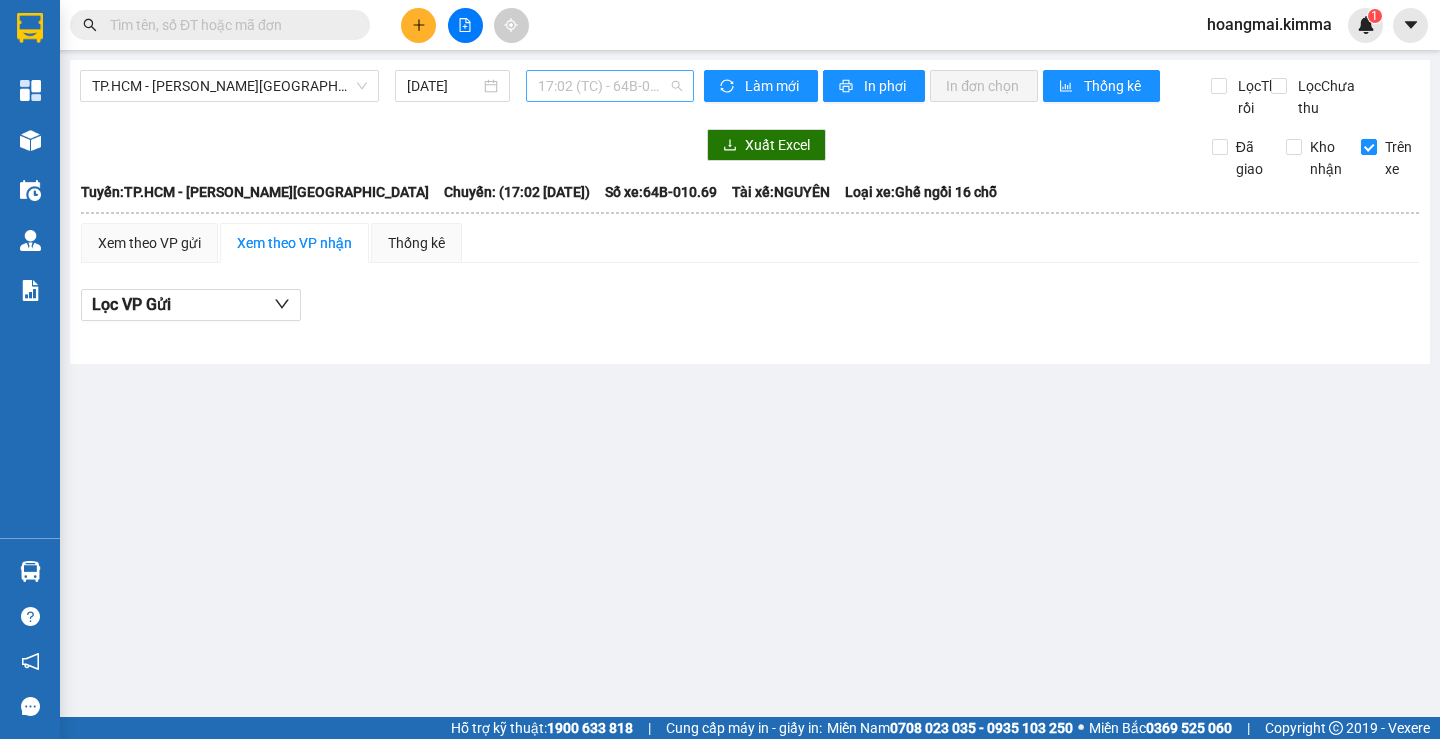click on "17:02   (TC)   - 64B-010.69" at bounding box center [610, 86] 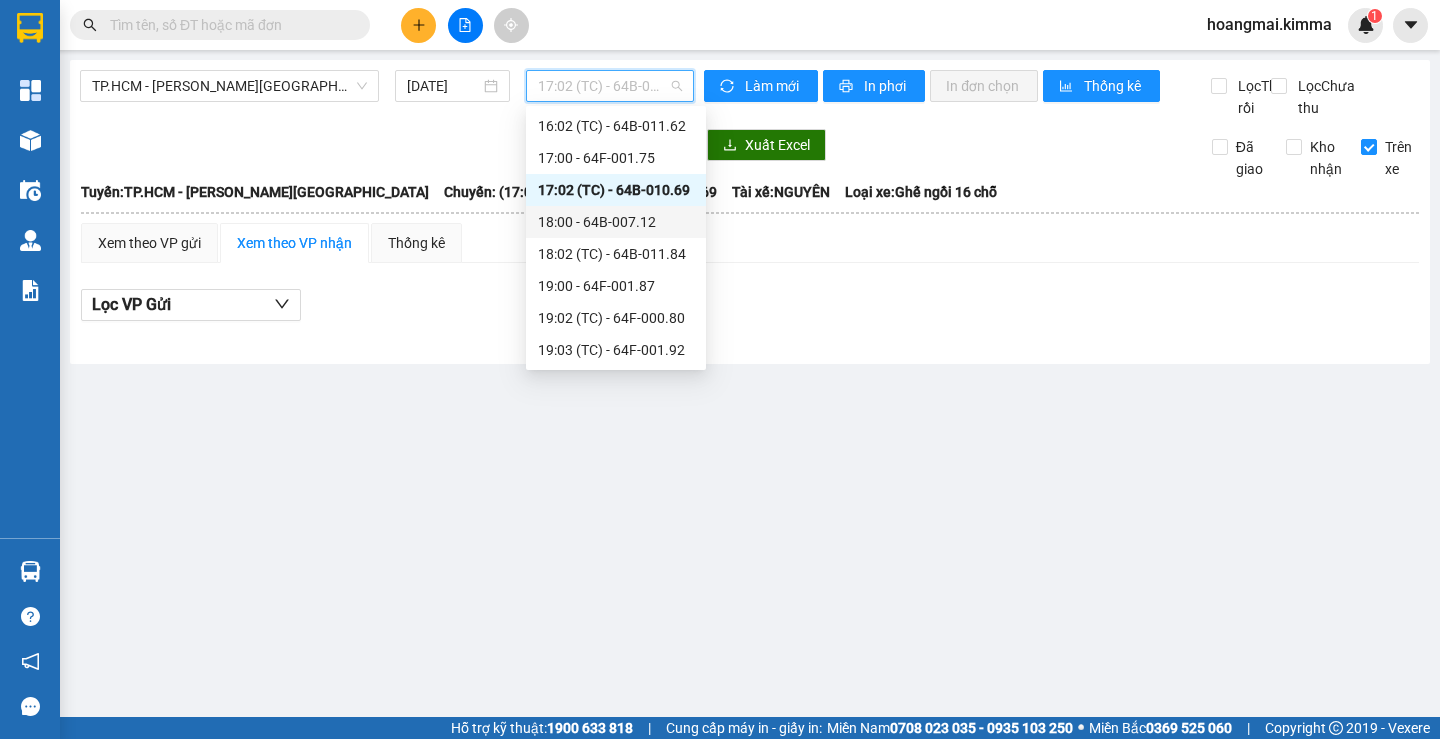 click on "18:00     - 64B-007.12" at bounding box center [616, 222] 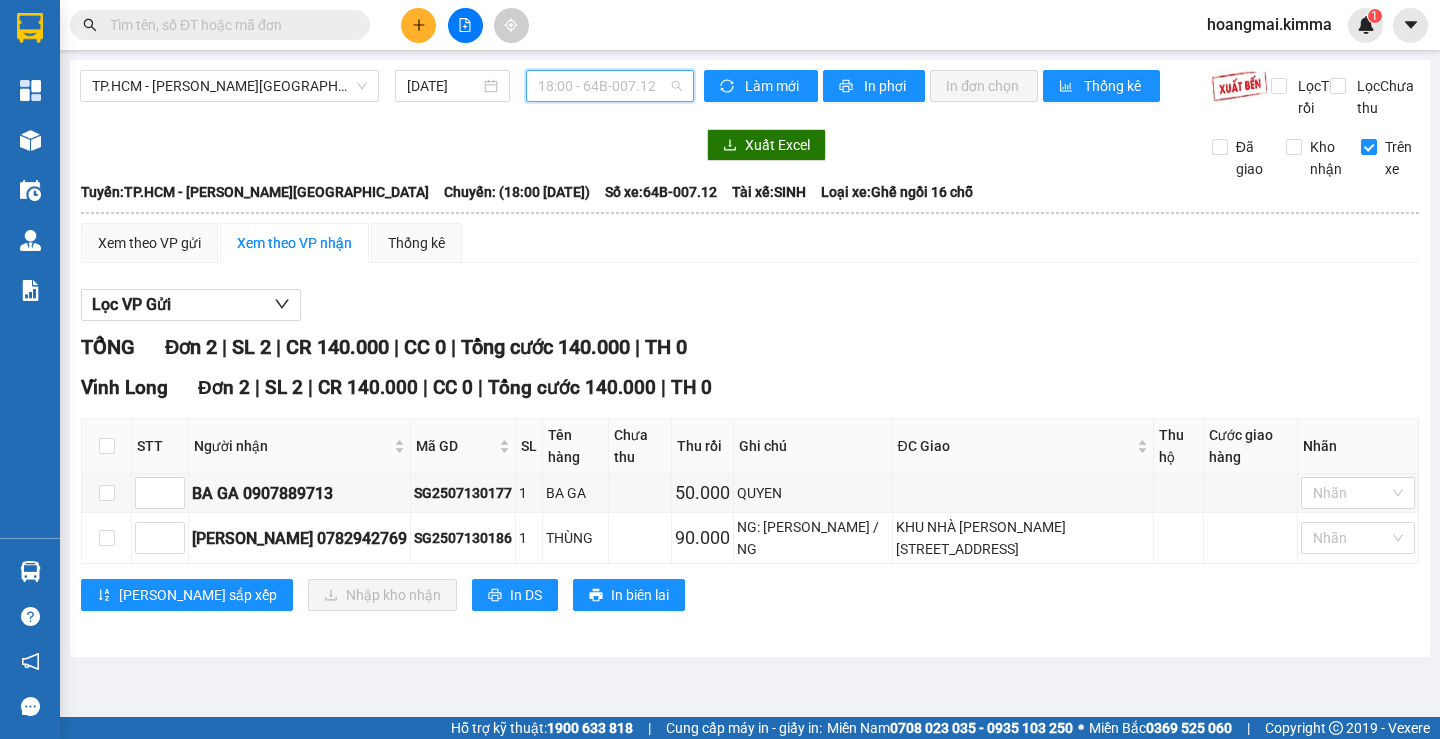 click on "18:00     - 64B-007.12" at bounding box center [610, 86] 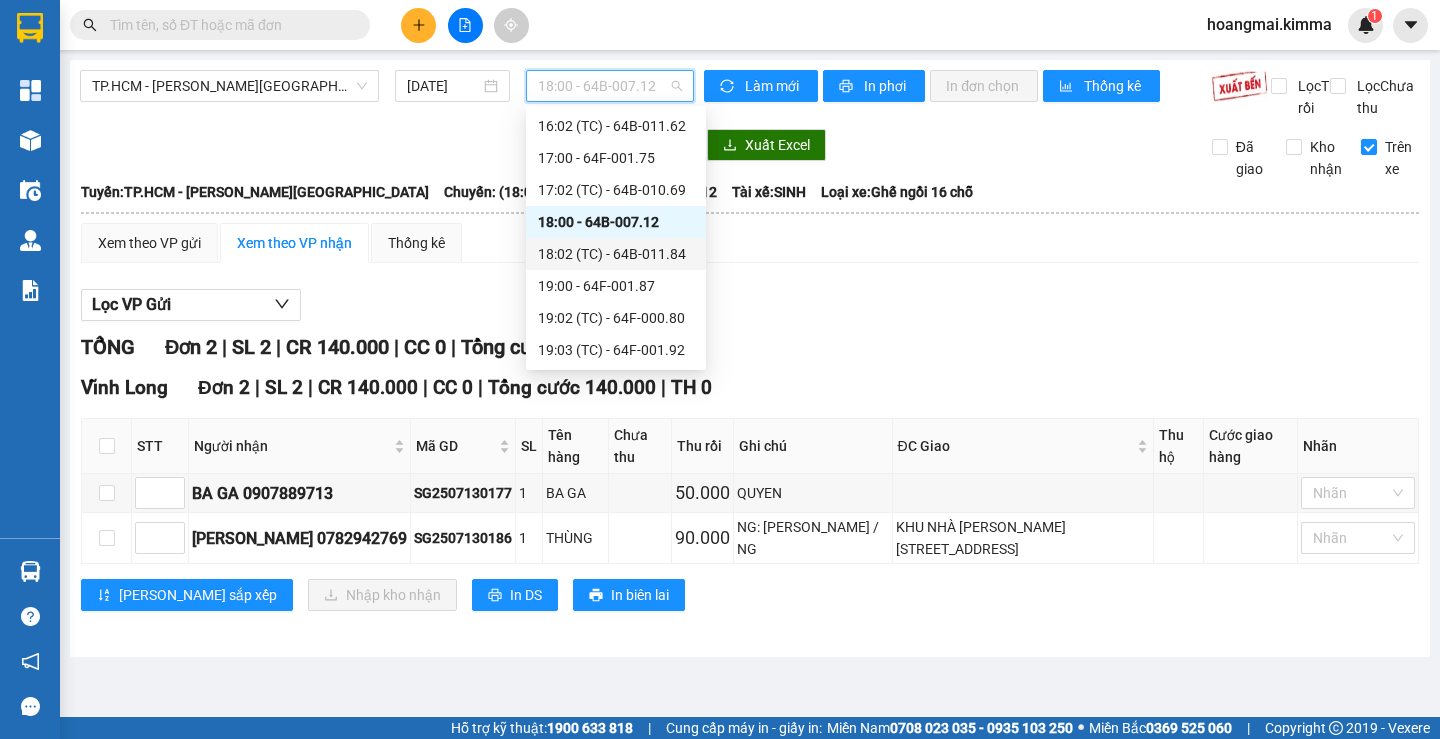 click on "18:02   (TC)   - 64B-011.84" at bounding box center [616, 254] 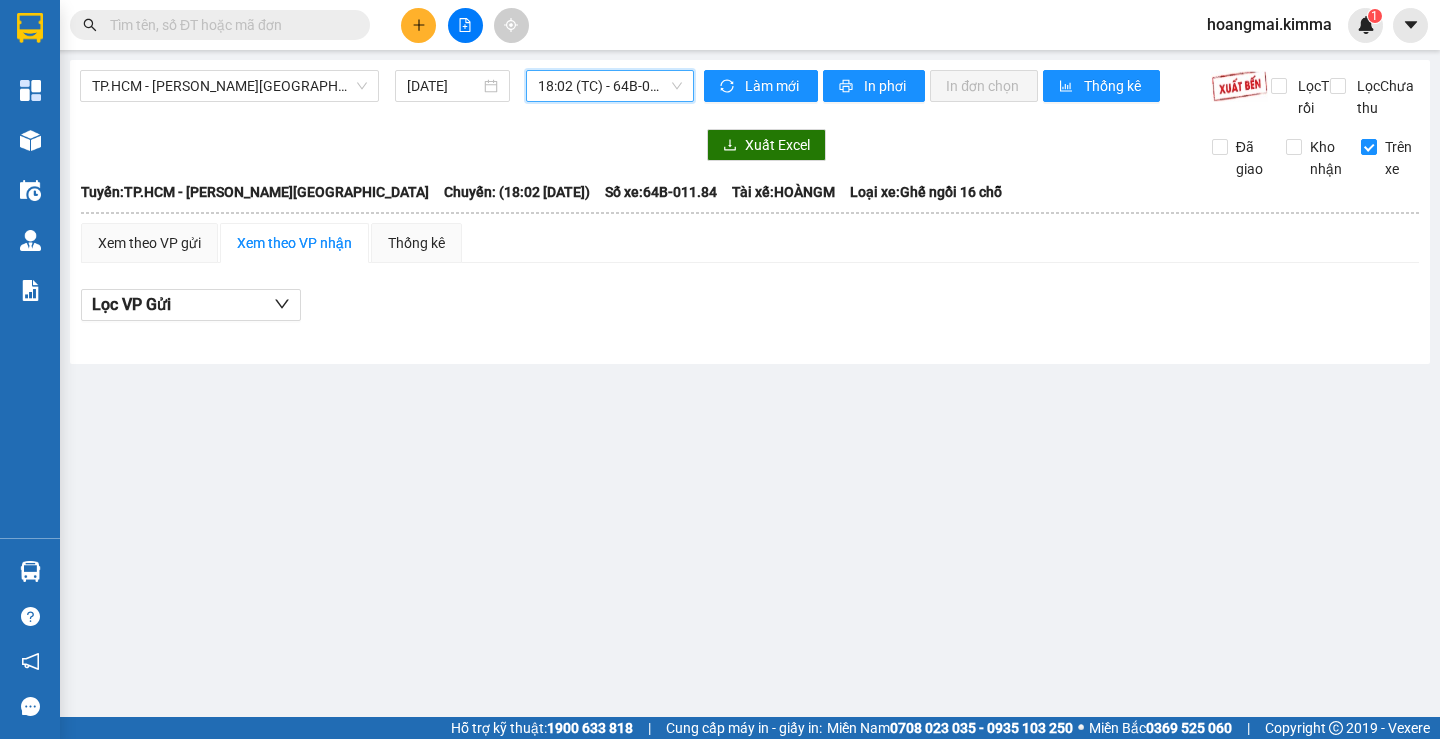 click on "TP.HCM - Vĩnh Long 13/07/2025 18:02 18:02   (TC)   - 64B-011.84" at bounding box center [387, 94] 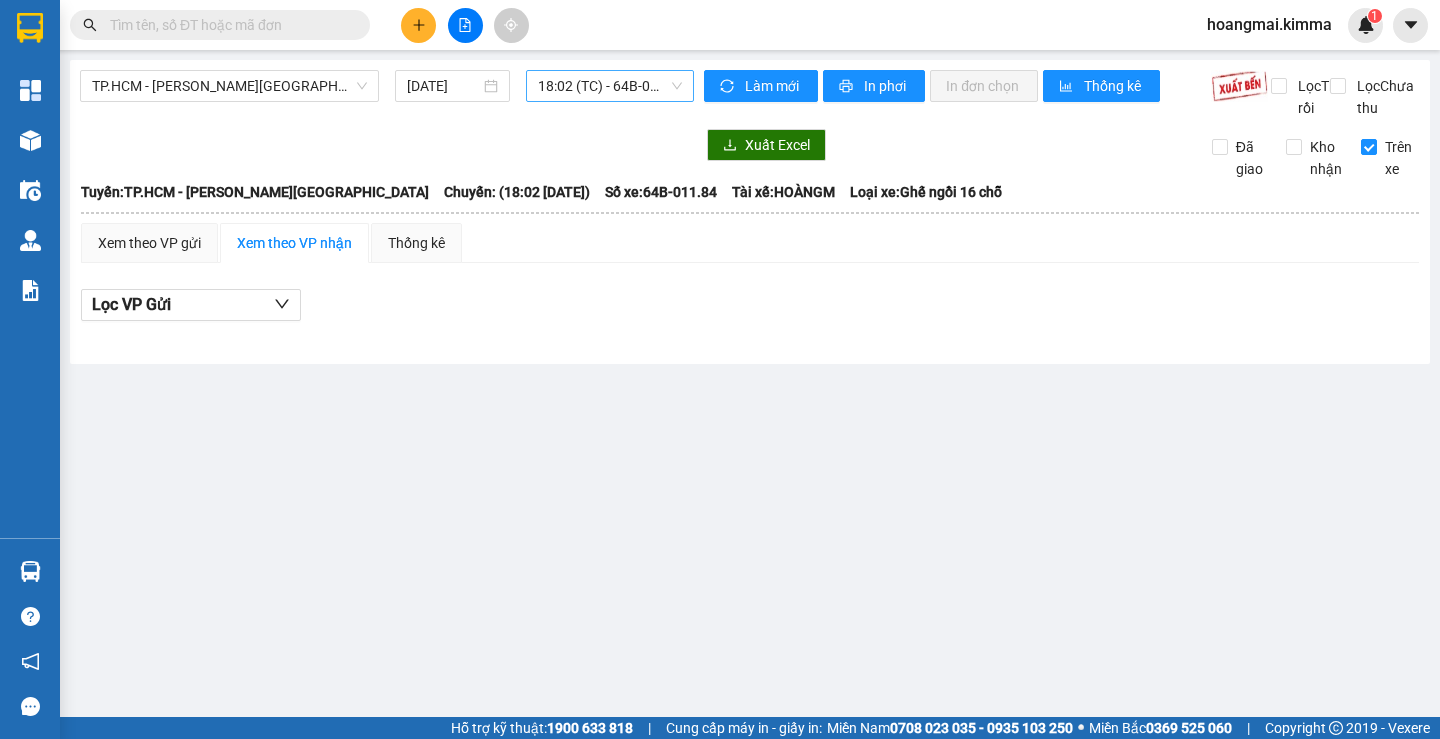 click on "18:02   (TC)   - 64B-011.84" at bounding box center [610, 86] 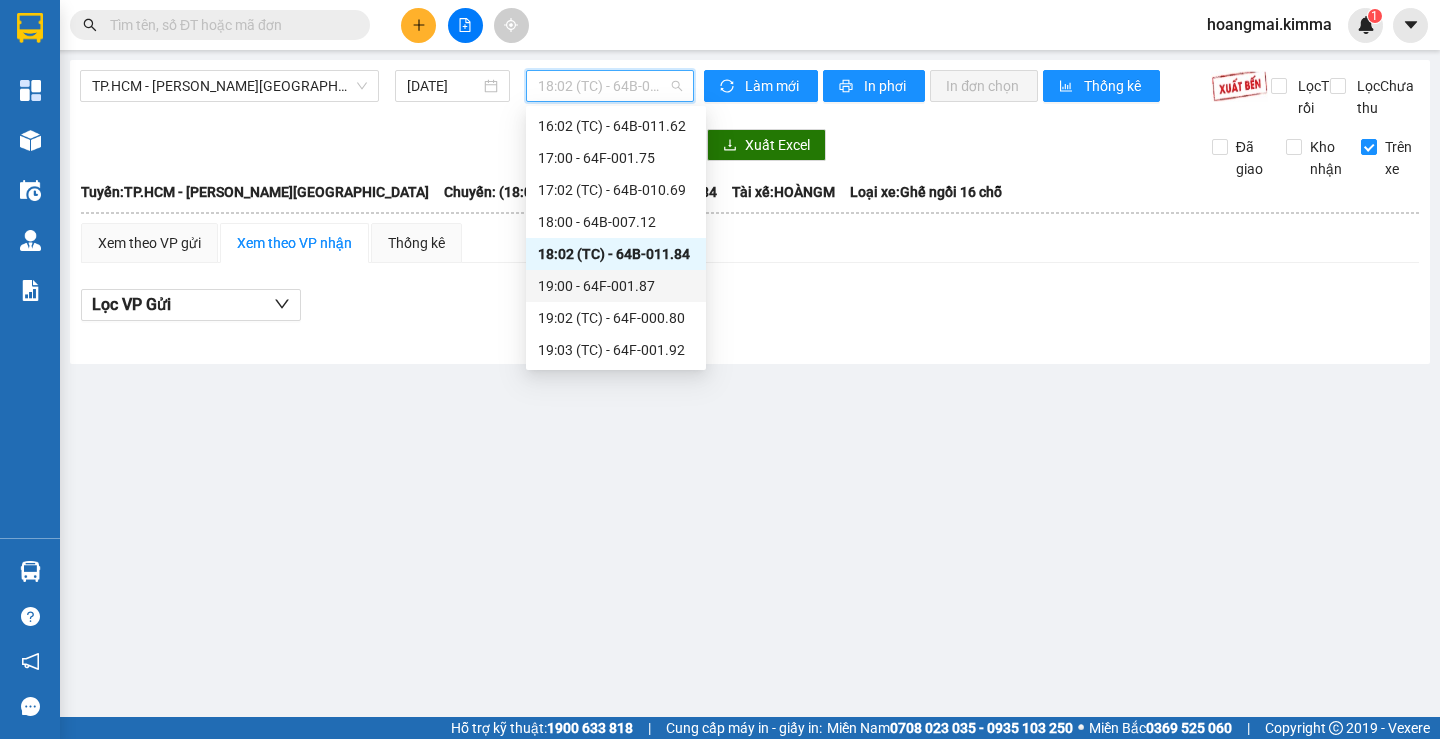 click on "19:00     - 64F-001.87" at bounding box center [616, 286] 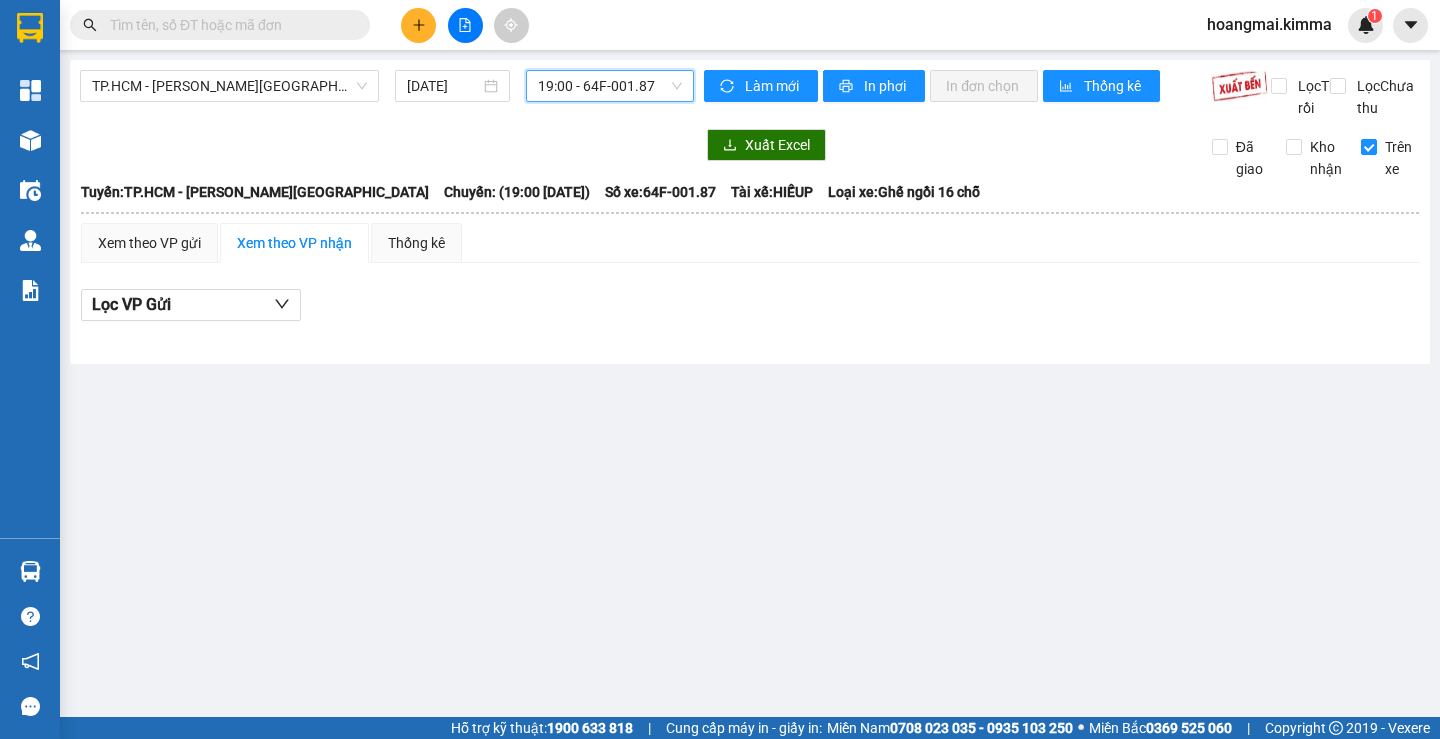 click on "19:00     - 64F-001.87" at bounding box center [610, 86] 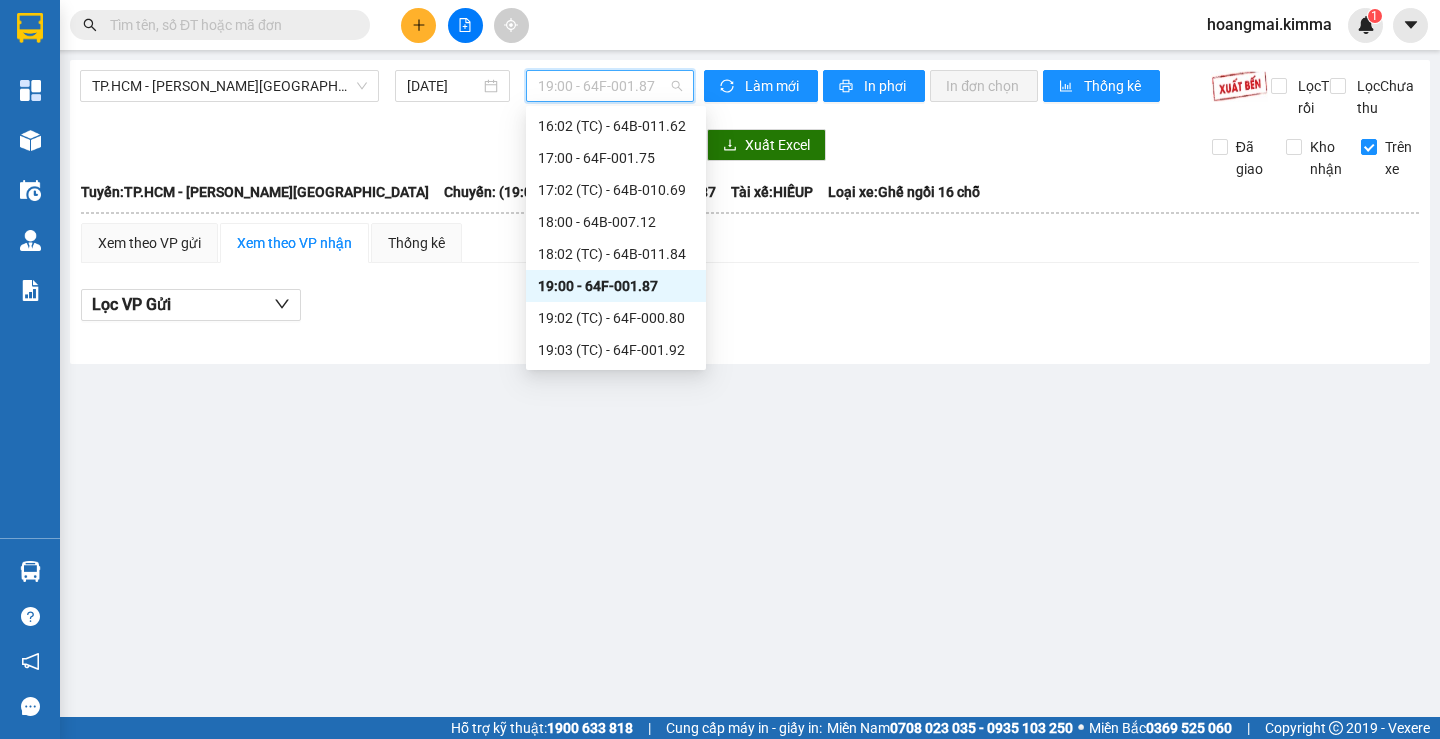 click on "19:00     - 64F-001.87" at bounding box center [616, 286] 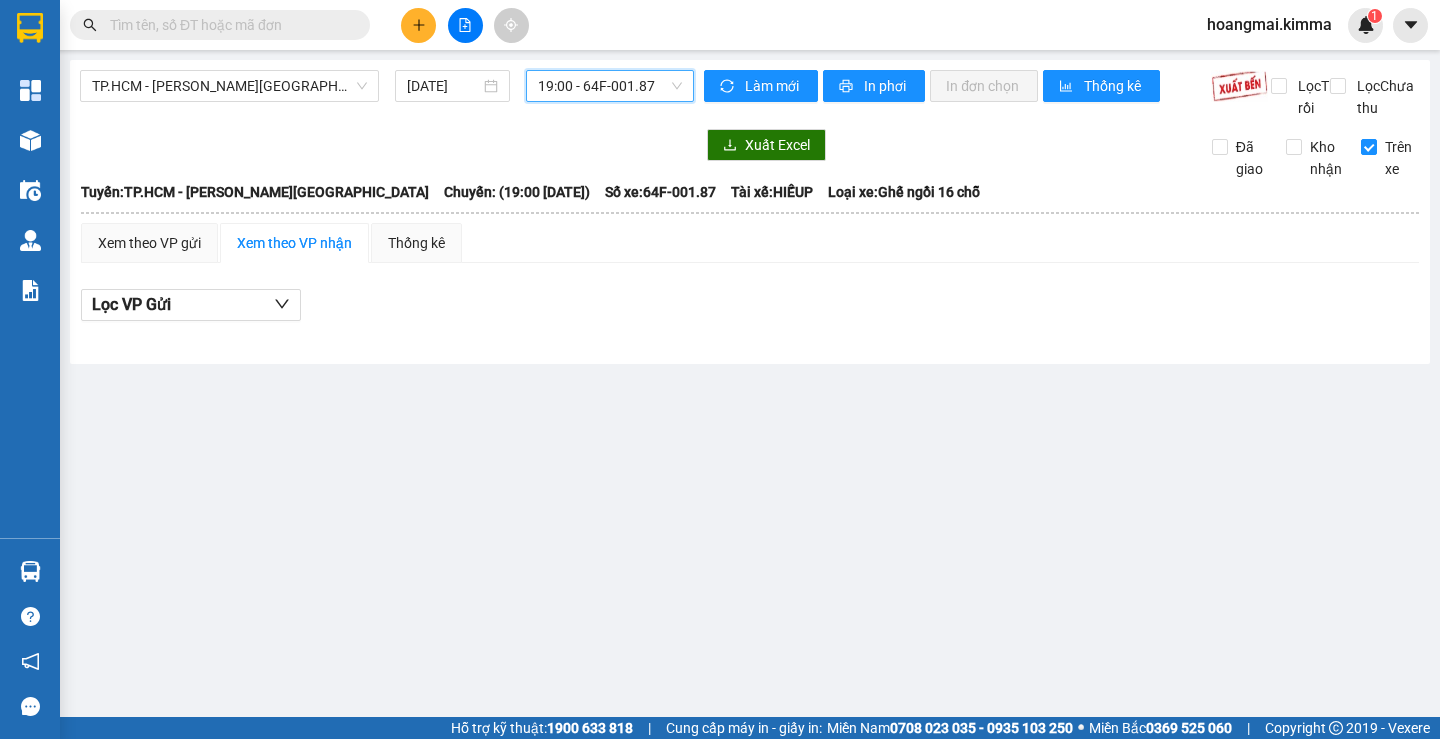 click on "19:00     - 64F-001.87" at bounding box center [610, 86] 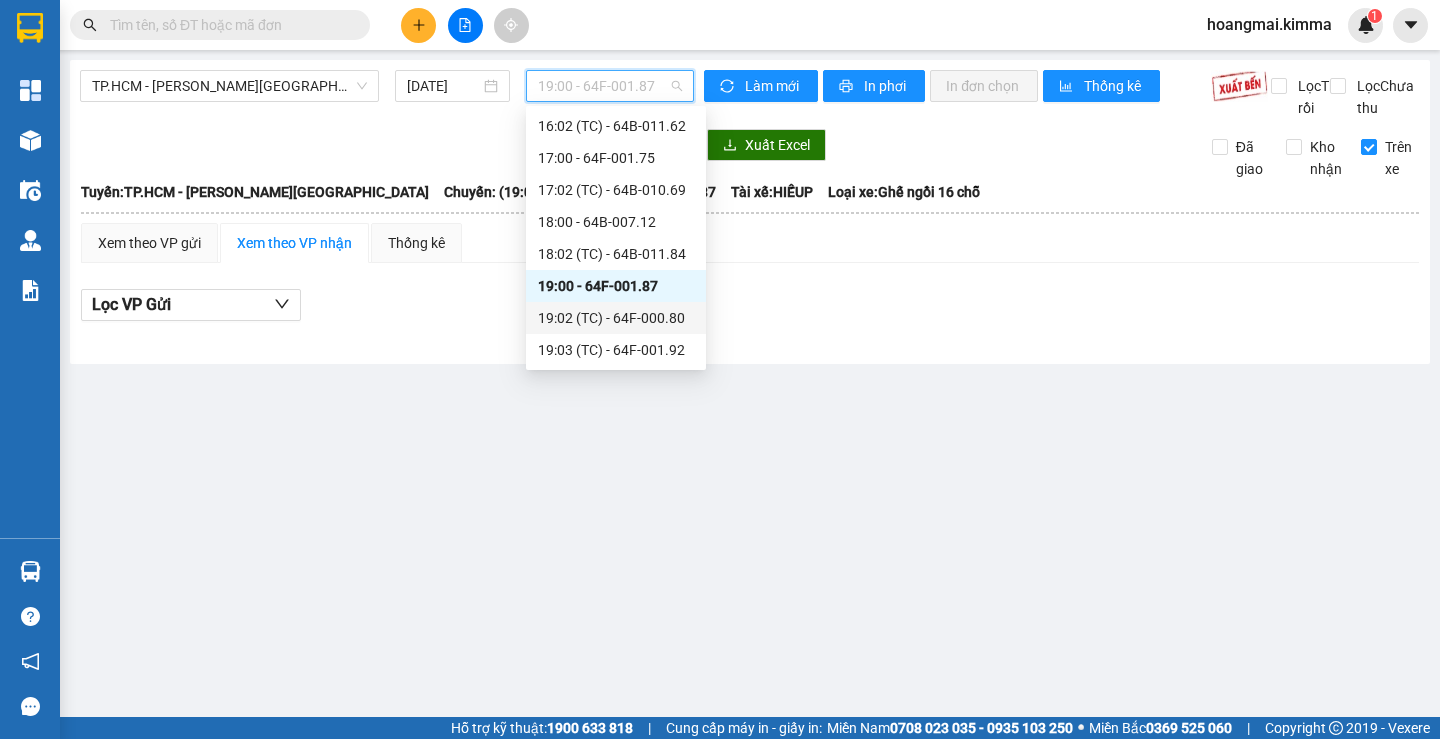 click on "19:02   (TC)   - 64F-000.80" at bounding box center [616, 318] 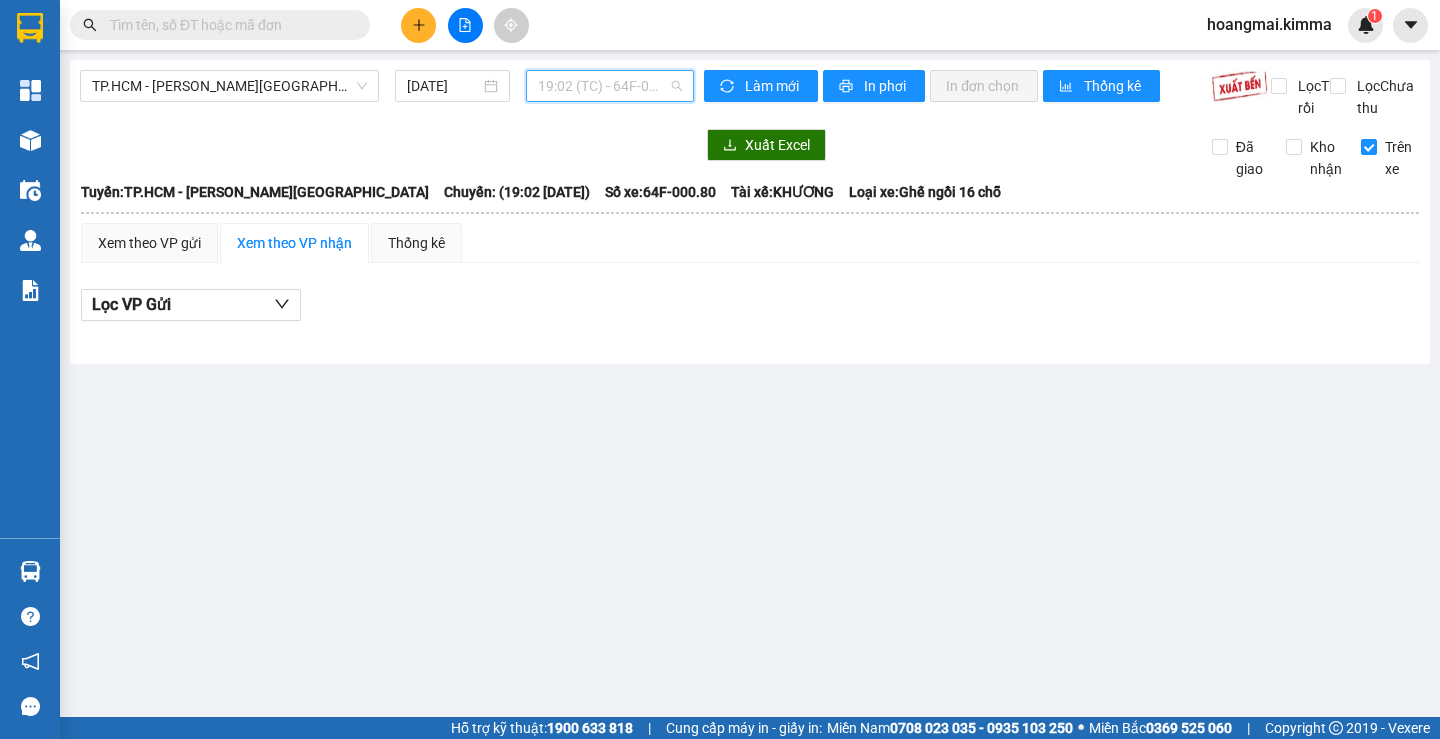 click on "19:02   (TC)   - 64F-000.80" at bounding box center [610, 86] 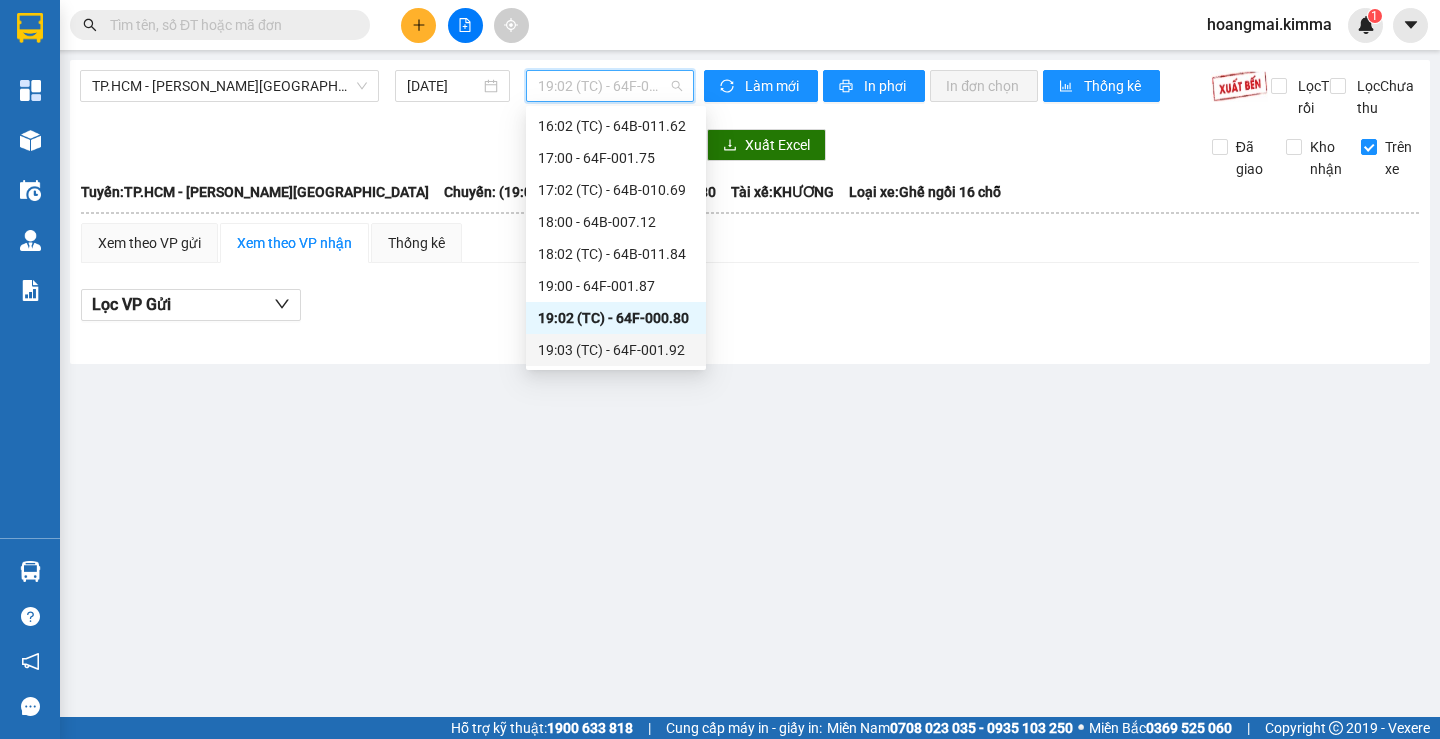 click on "19:03   (TC)   - 64F-001.92" at bounding box center [616, 350] 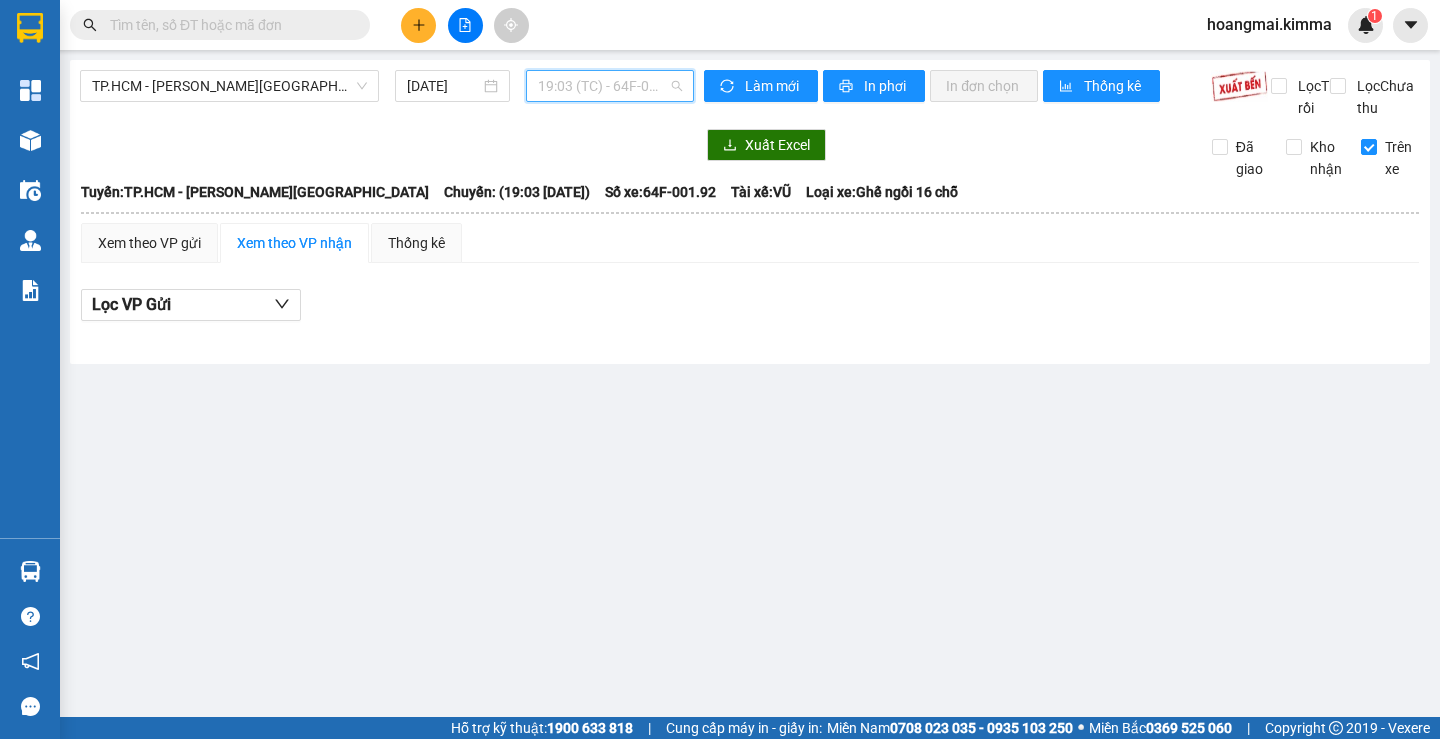 click on "19:03   (TC)   - 64F-001.92" at bounding box center (610, 86) 